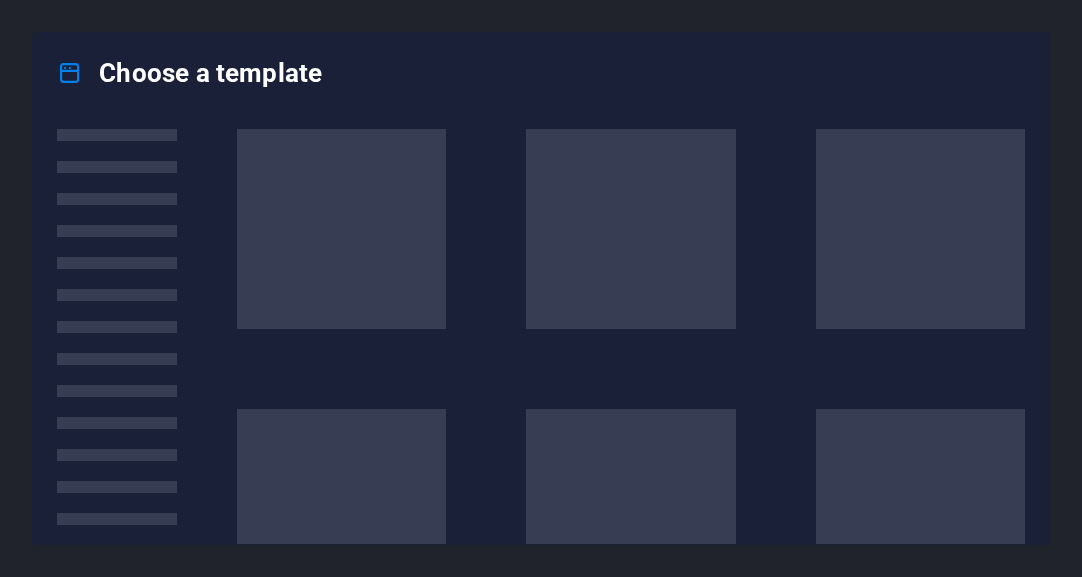 scroll, scrollTop: 0, scrollLeft: 0, axis: both 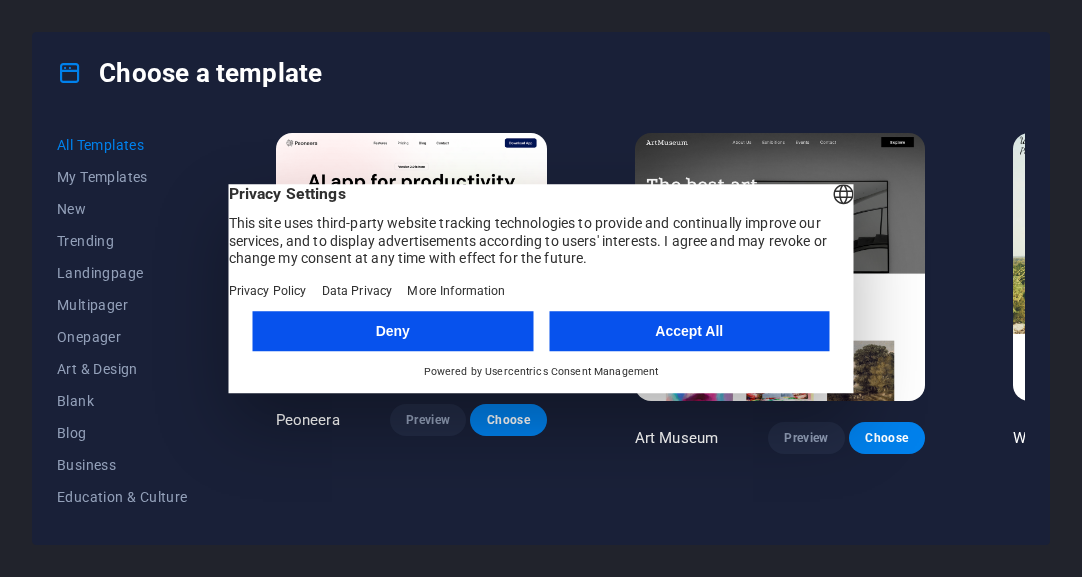 click on "Accept All" at bounding box center (689, 331) 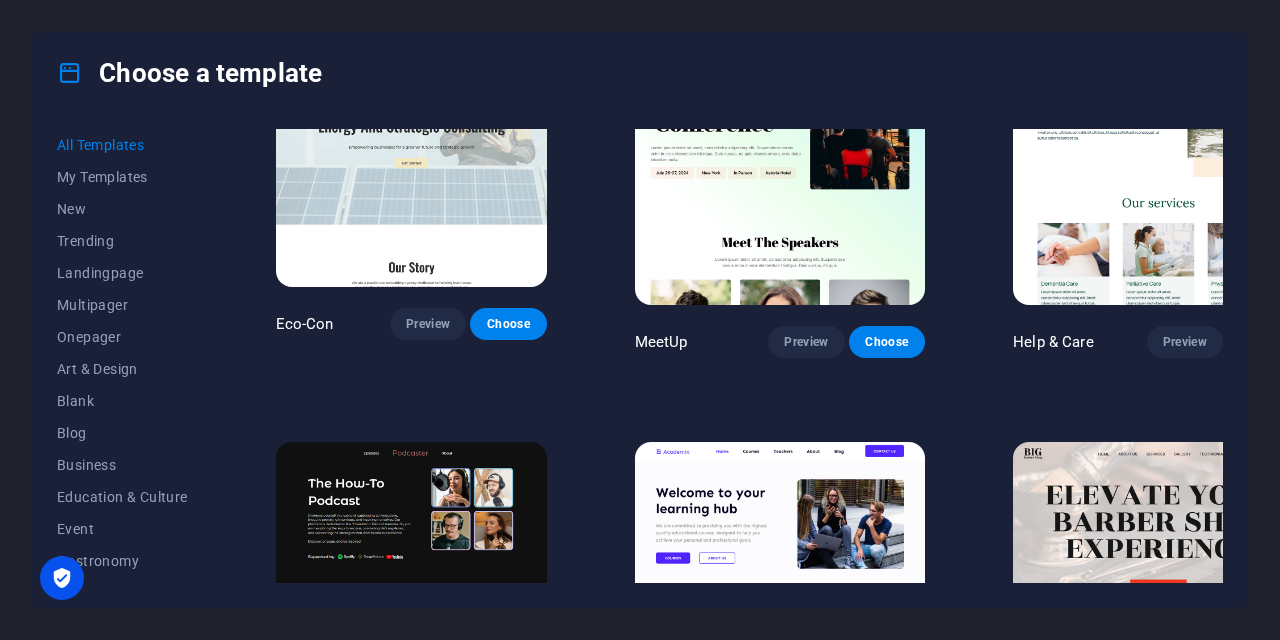scroll, scrollTop: 1066, scrollLeft: 0, axis: vertical 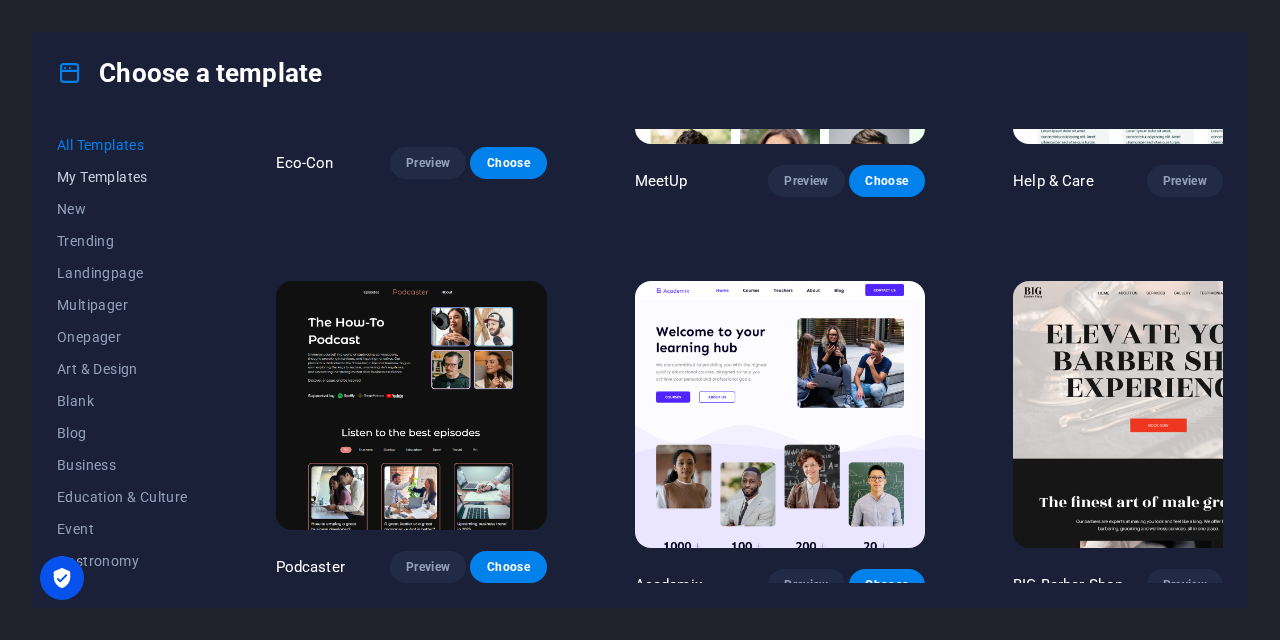 click on "My Templates" at bounding box center (122, 177) 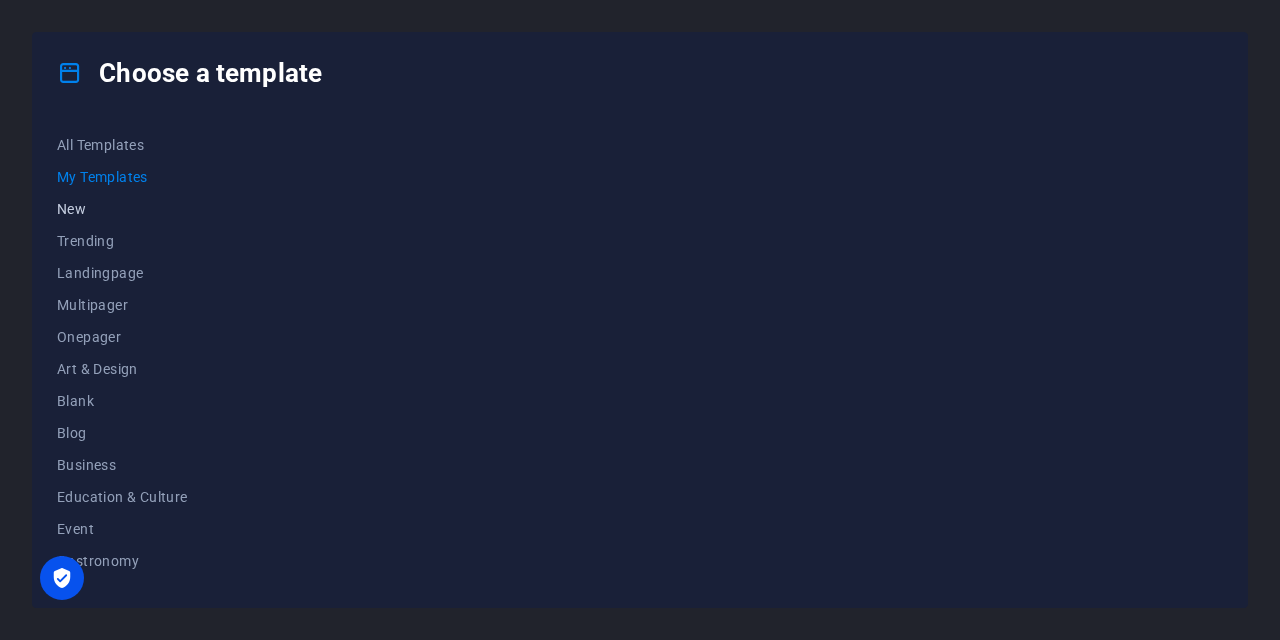 click on "New" at bounding box center [122, 209] 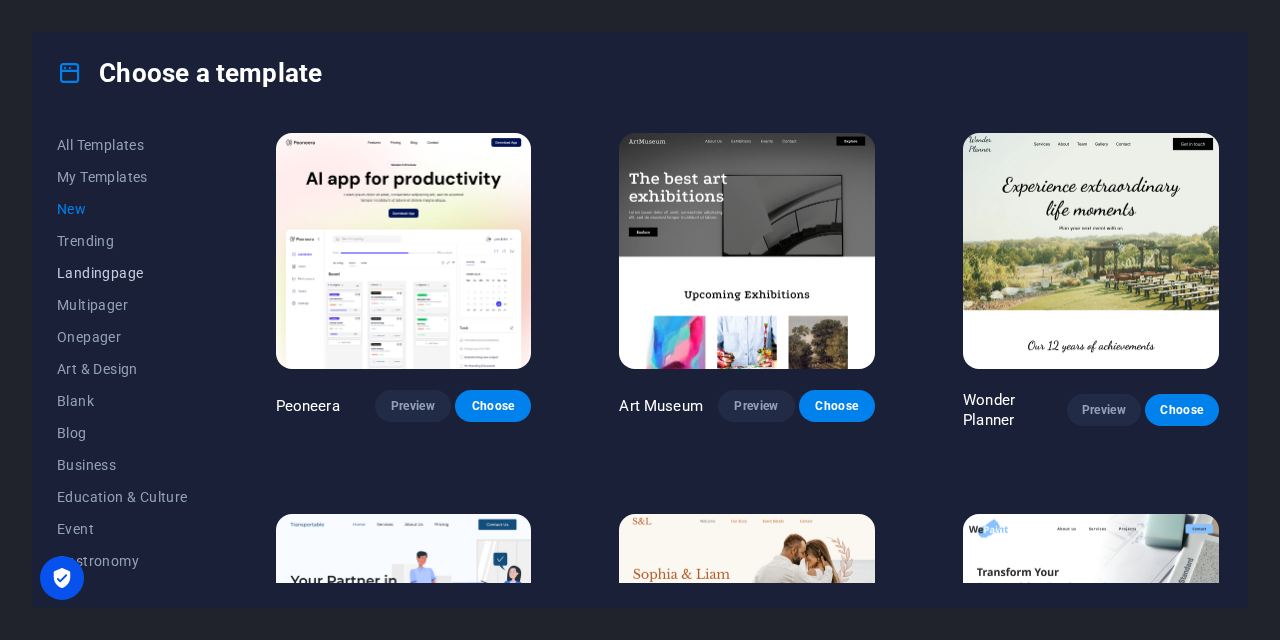 click on "Landingpage" at bounding box center (122, 273) 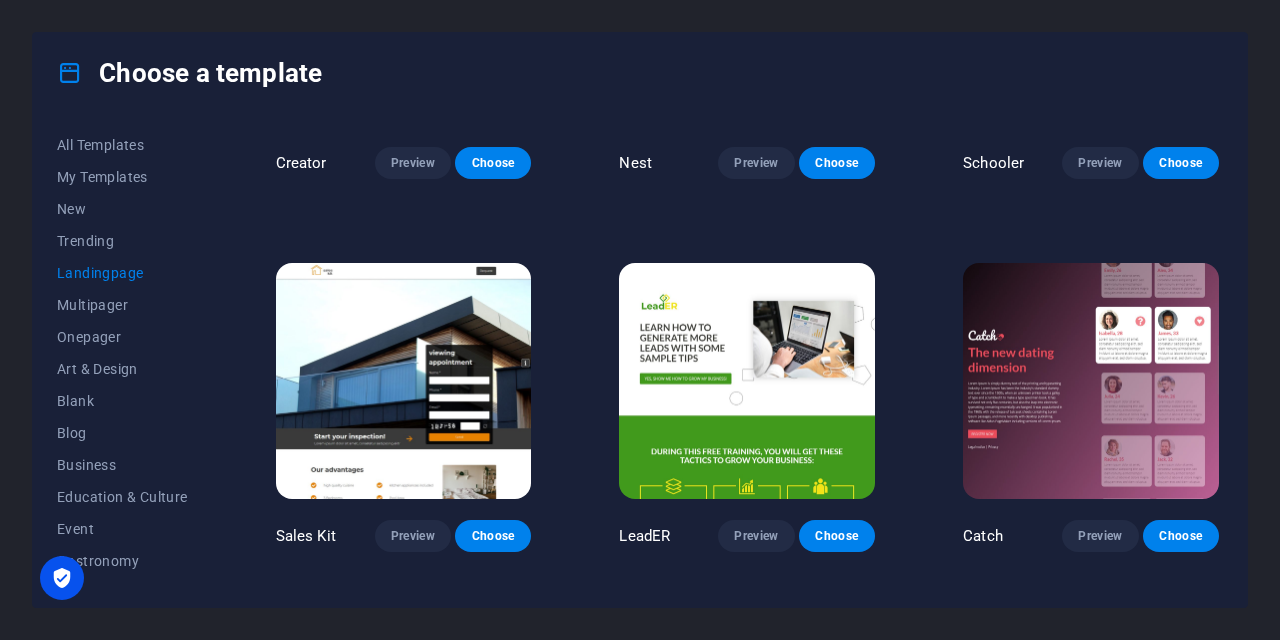 scroll, scrollTop: 2110, scrollLeft: 0, axis: vertical 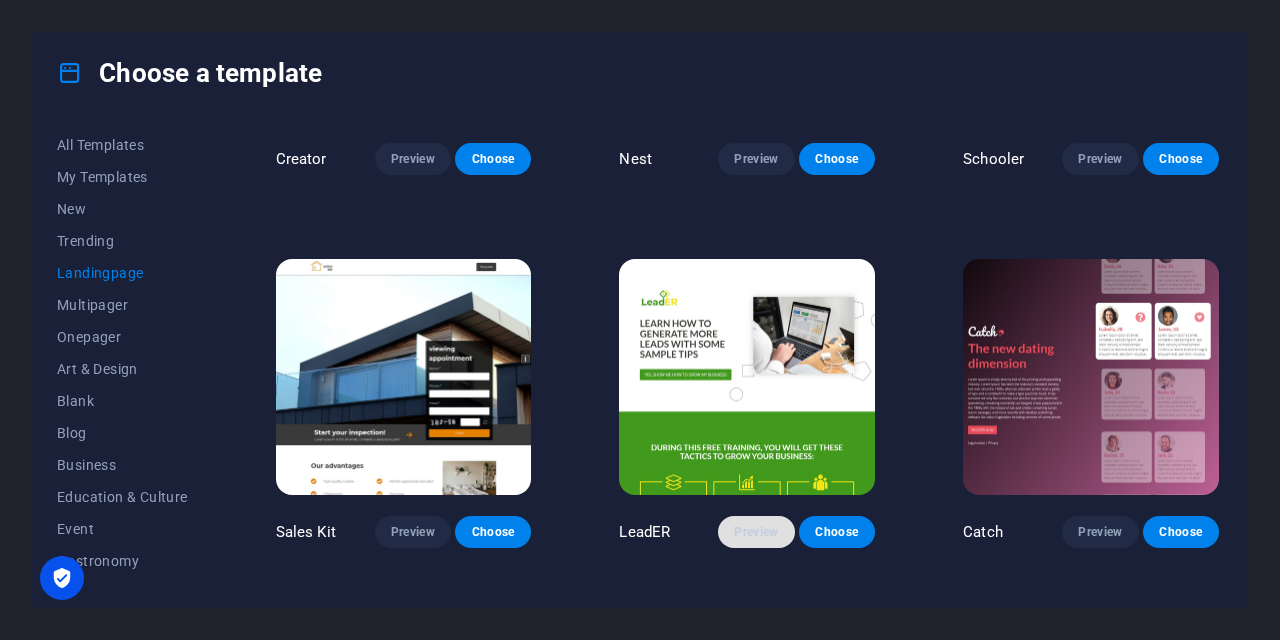 click on "Preview" at bounding box center [756, 532] 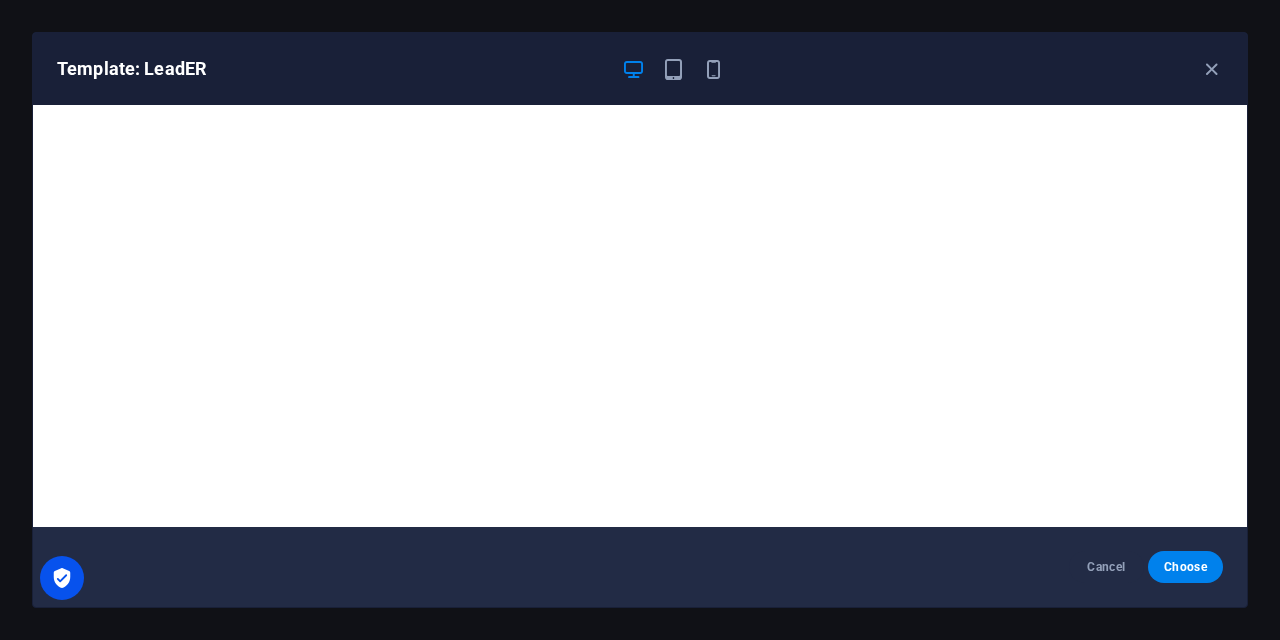 scroll, scrollTop: 5, scrollLeft: 0, axis: vertical 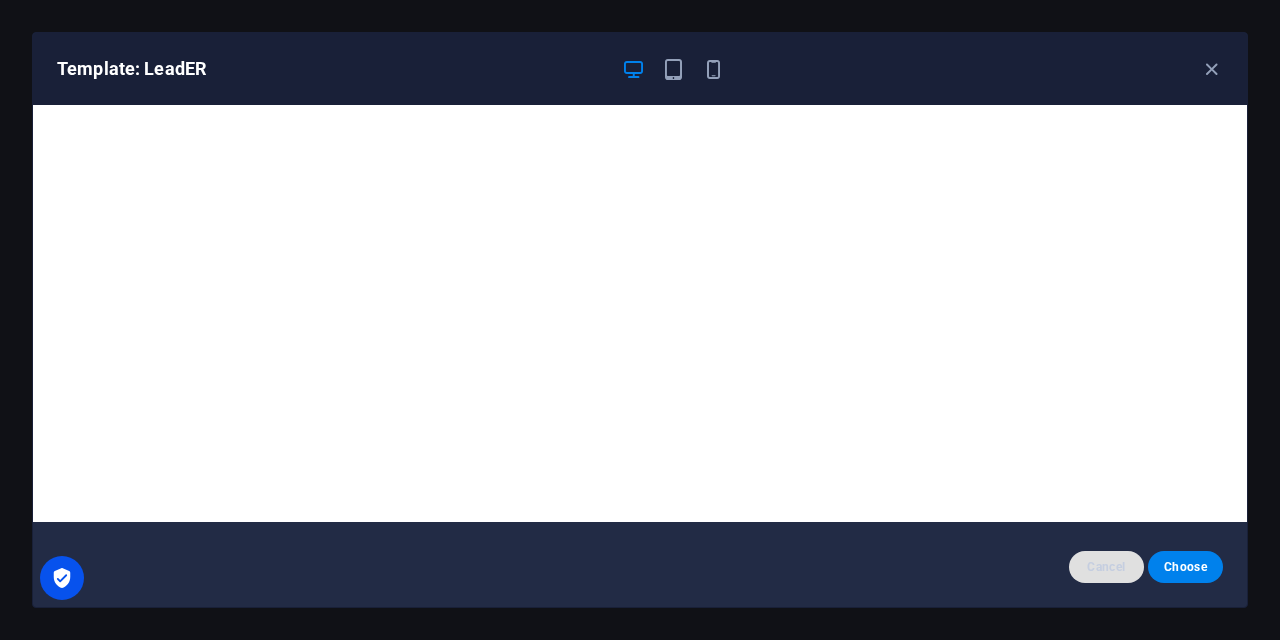 click on "Cancel" at bounding box center (1106, 567) 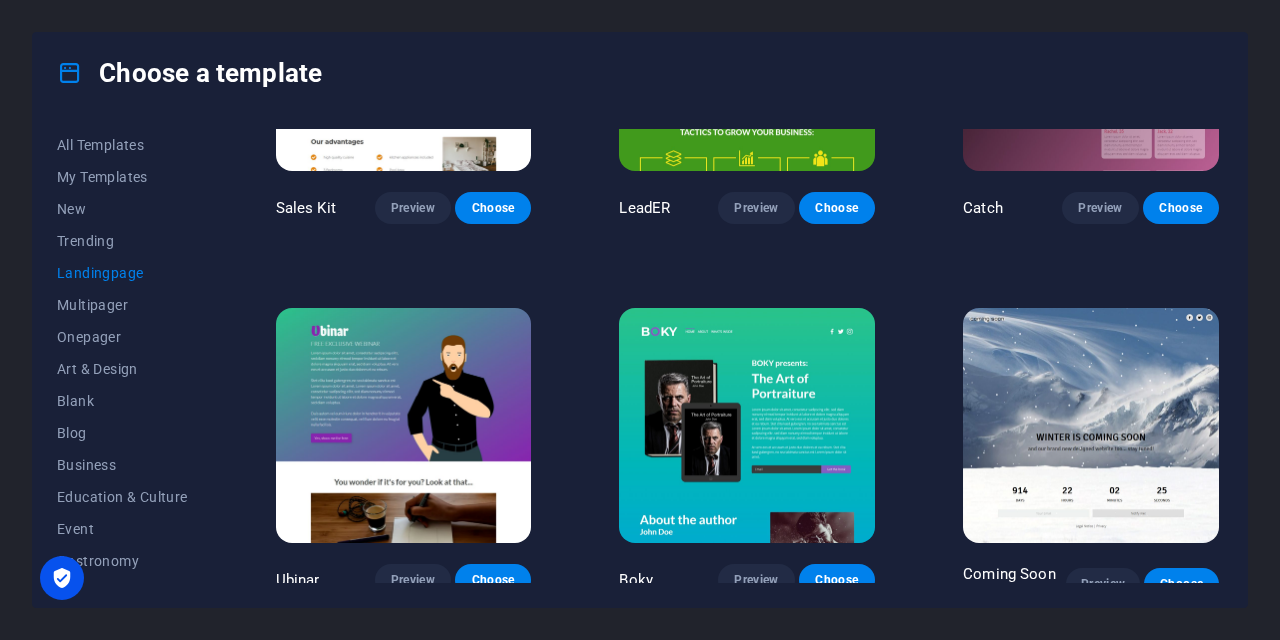 scroll, scrollTop: 2812, scrollLeft: 0, axis: vertical 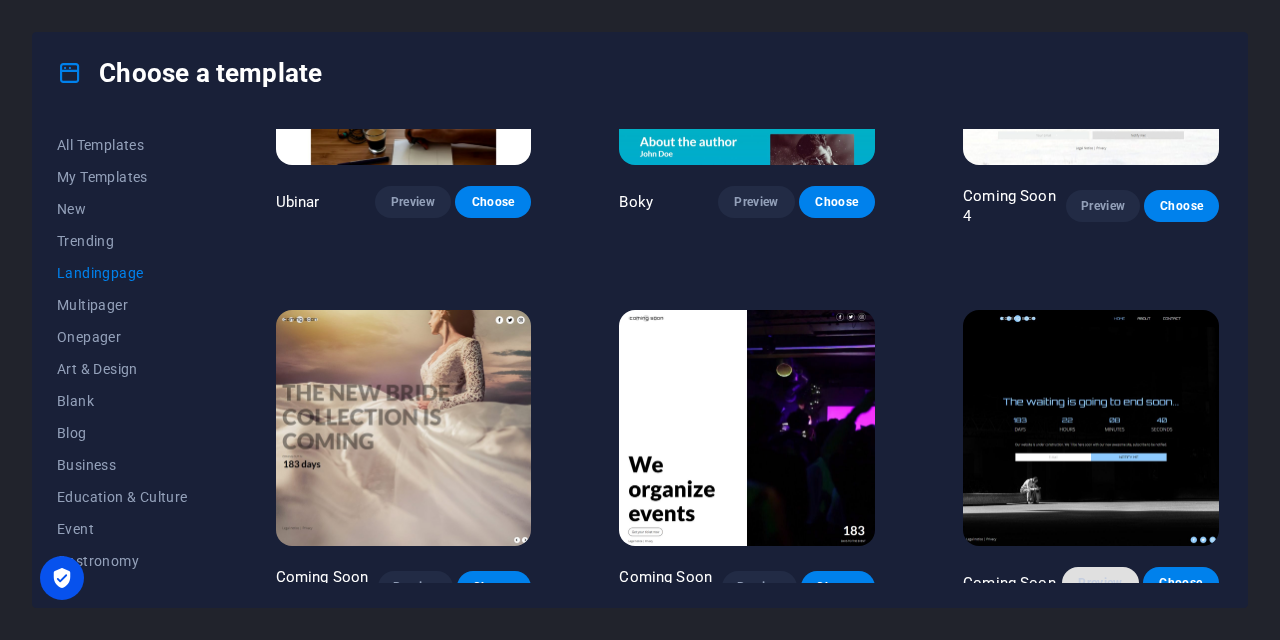 click on "Preview" at bounding box center [1100, 583] 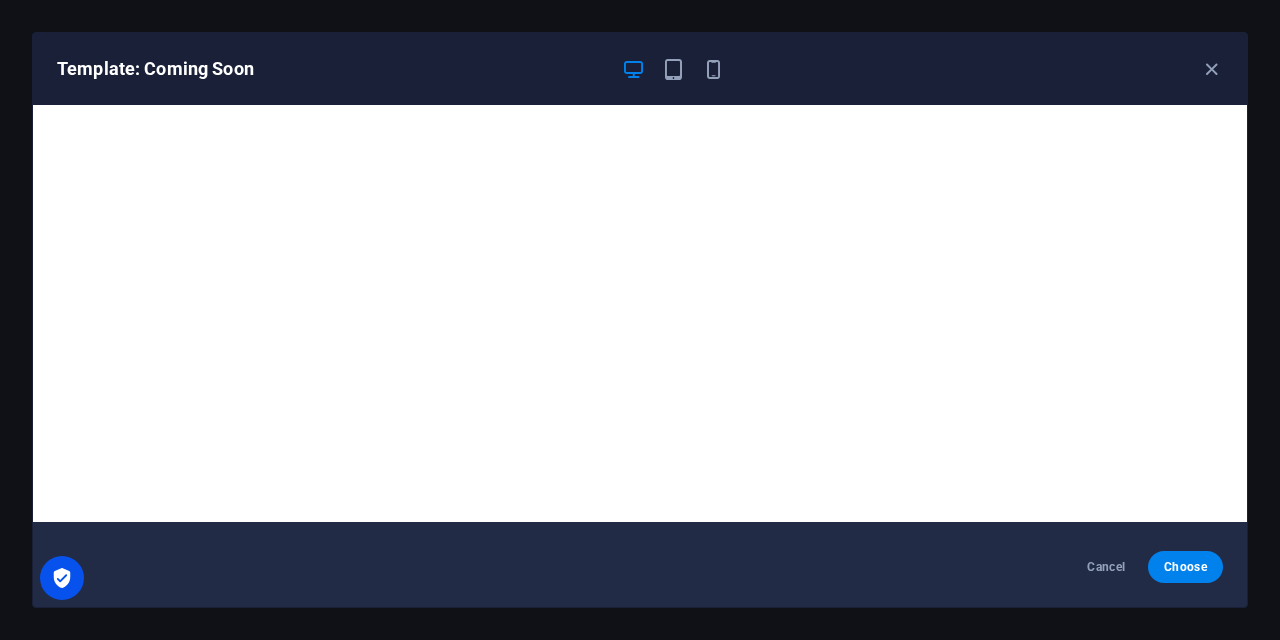 scroll, scrollTop: 0, scrollLeft: 0, axis: both 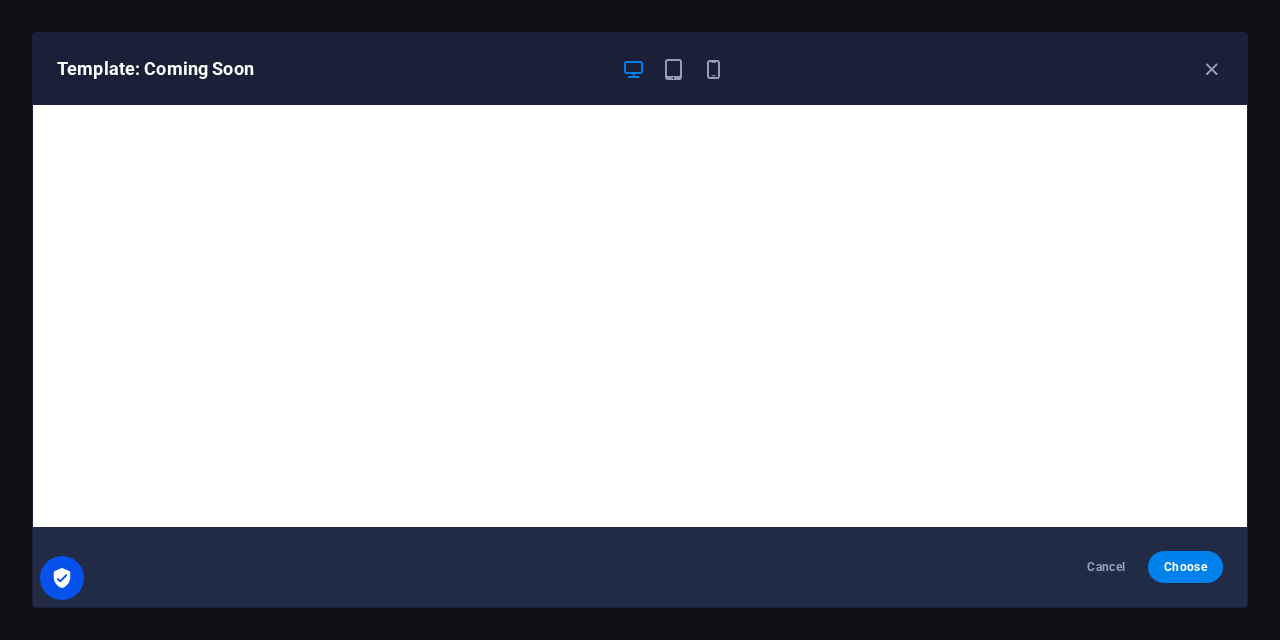 drag, startPoint x: 1217, startPoint y: 69, endPoint x: 1145, endPoint y: 103, distance: 79.624115 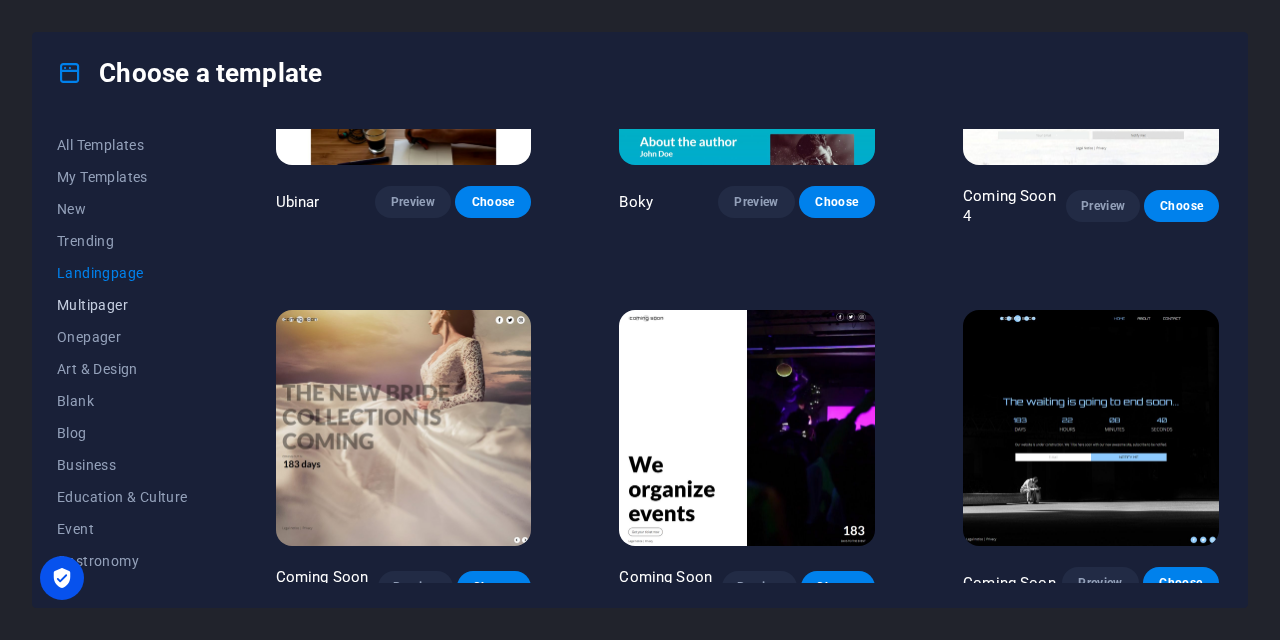 click on "Multipager" at bounding box center (122, 305) 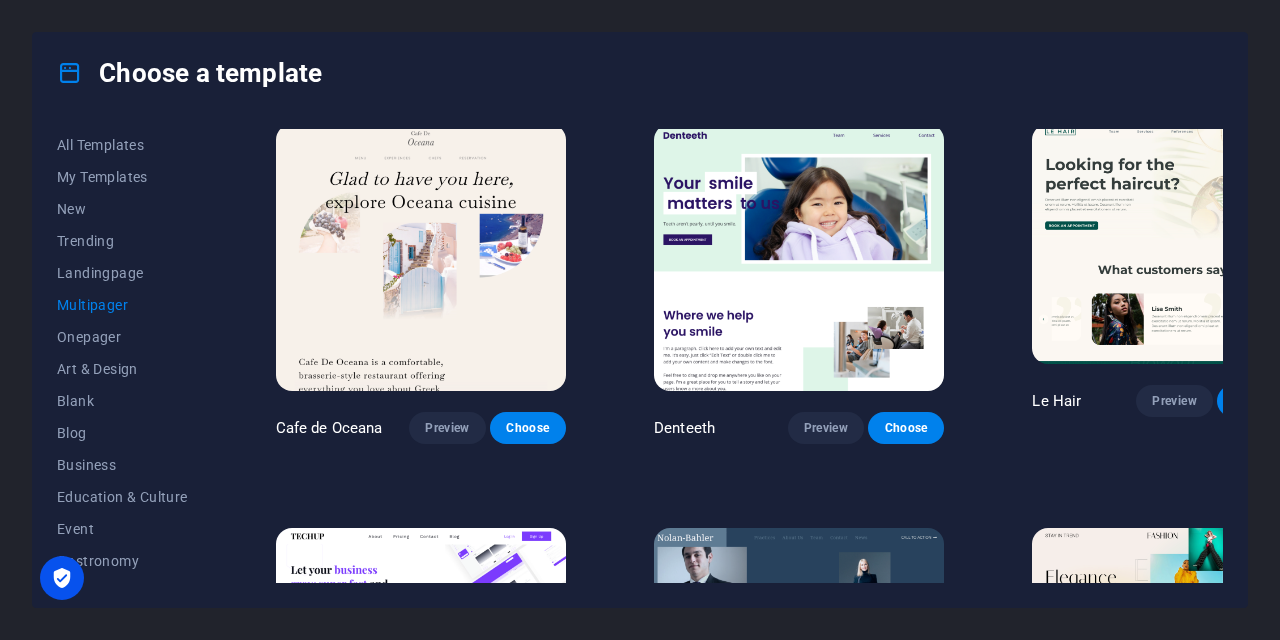 scroll, scrollTop: 2933, scrollLeft: 0, axis: vertical 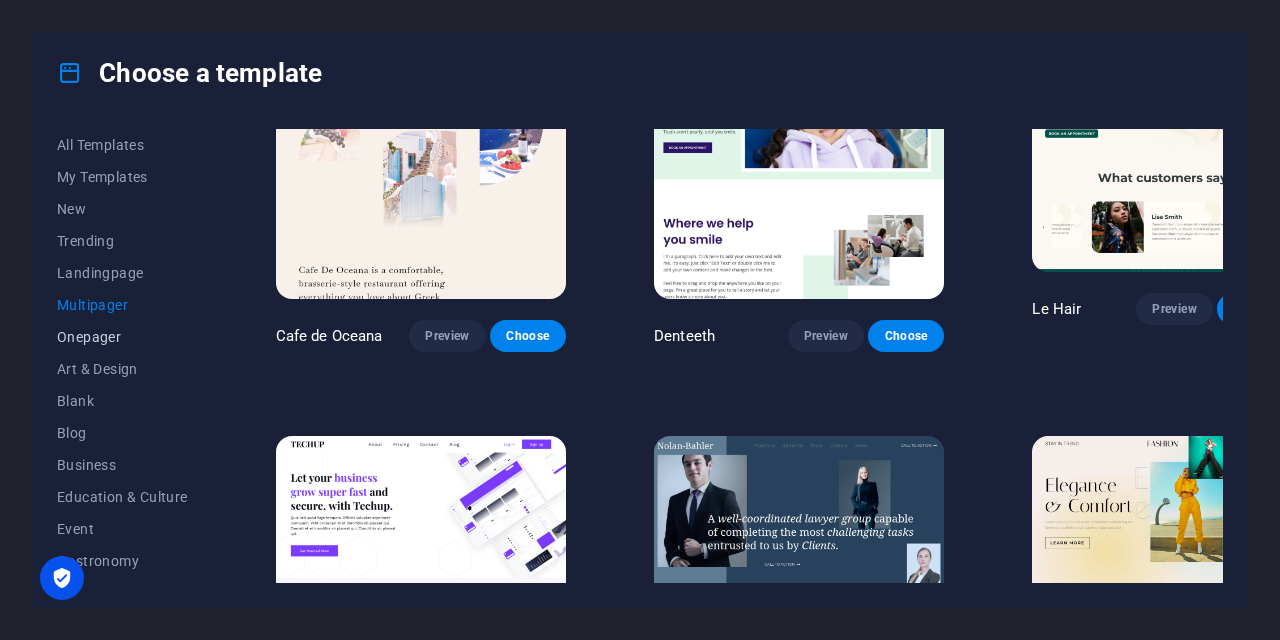 click on "Onepager" at bounding box center (122, 337) 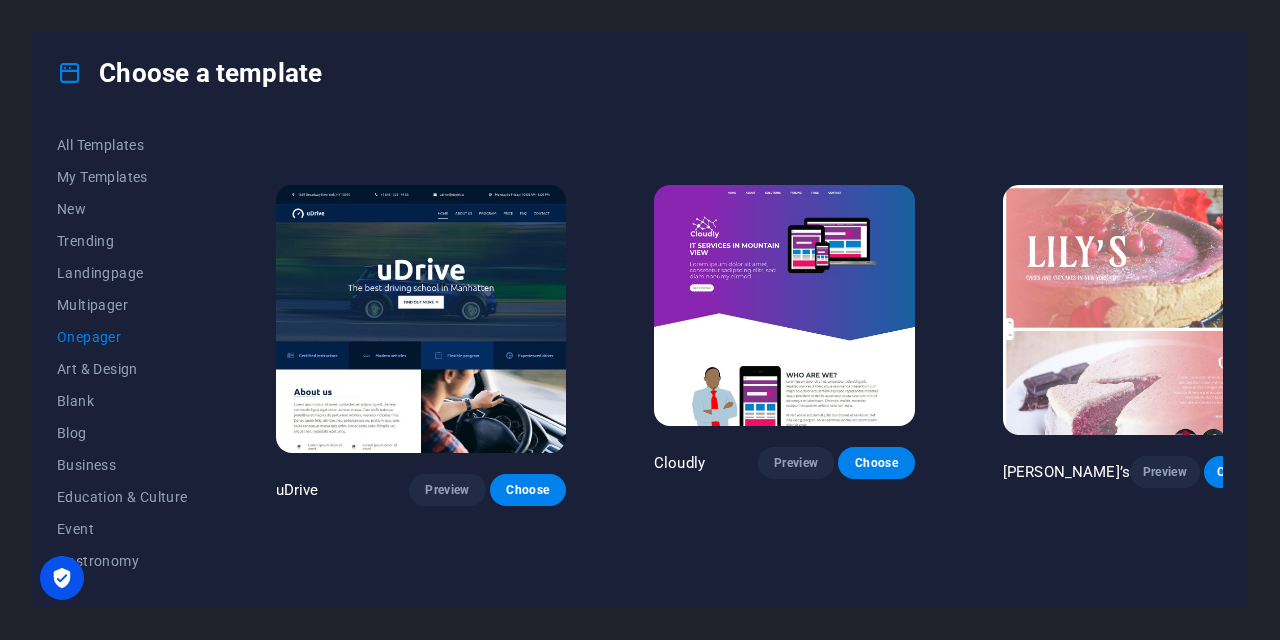 scroll, scrollTop: 5998, scrollLeft: 0, axis: vertical 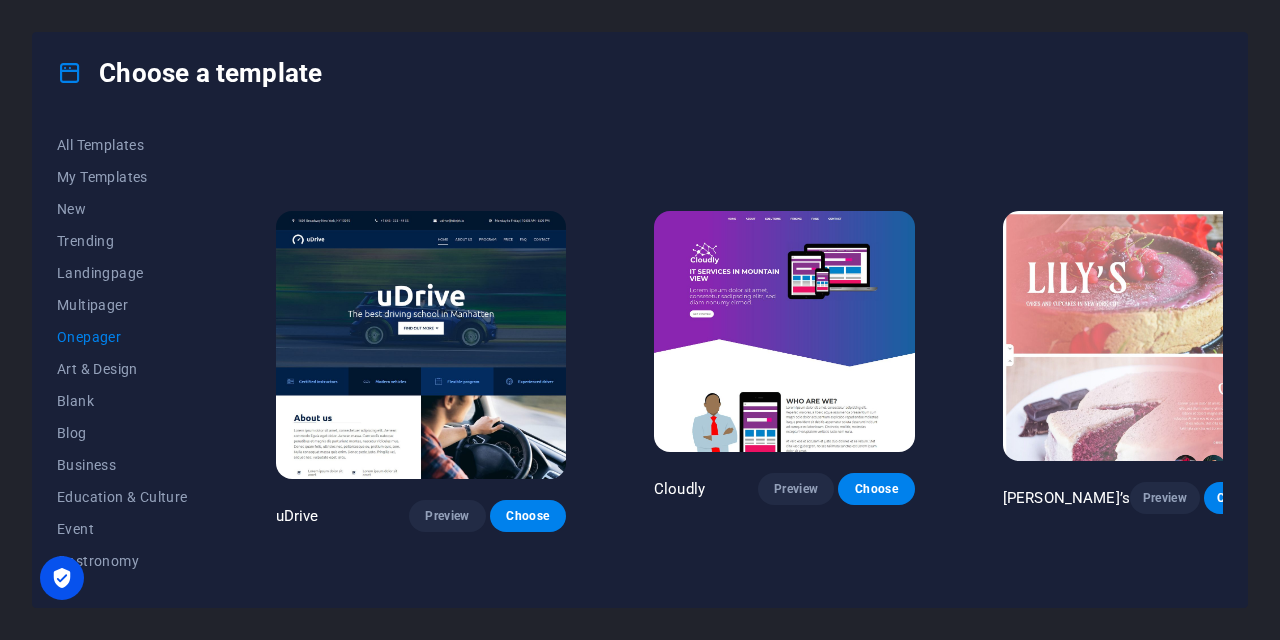 click on "Preview" at bounding box center (1155, 903) 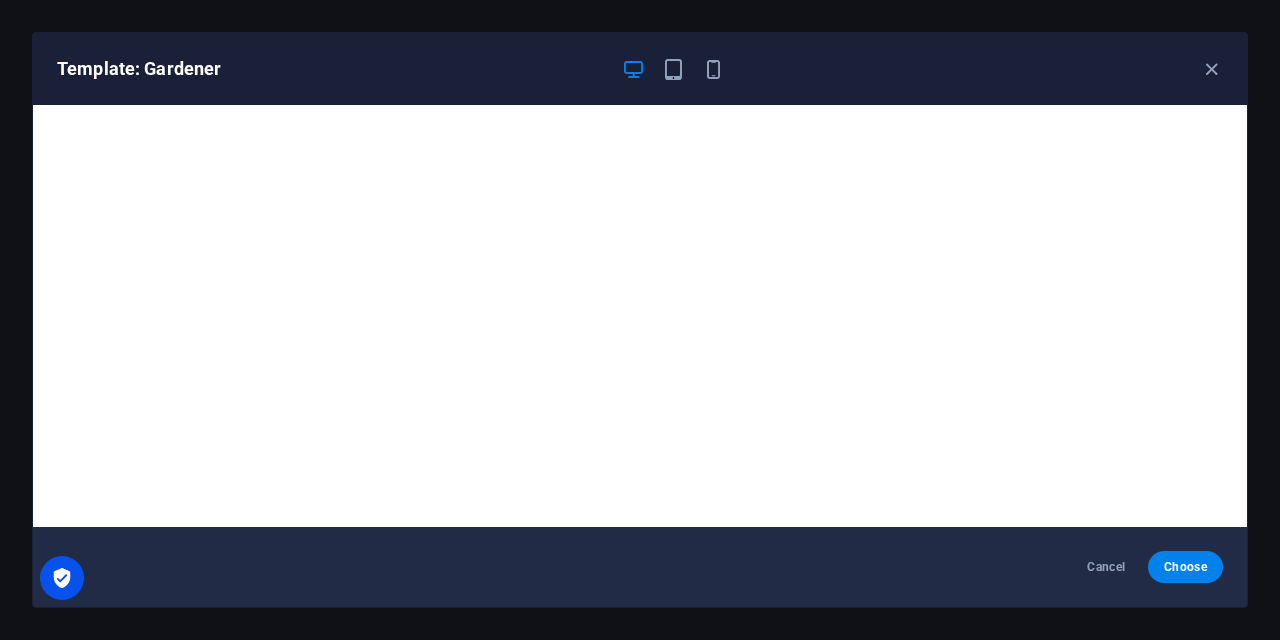 scroll, scrollTop: 5, scrollLeft: 0, axis: vertical 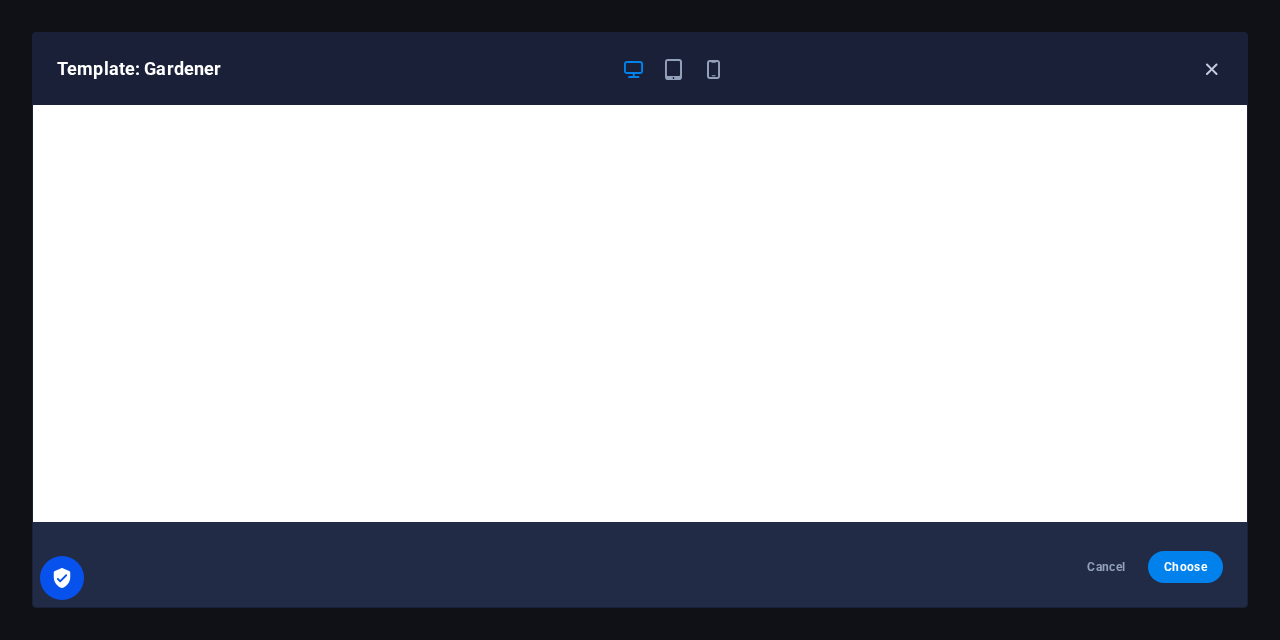 click at bounding box center (1211, 69) 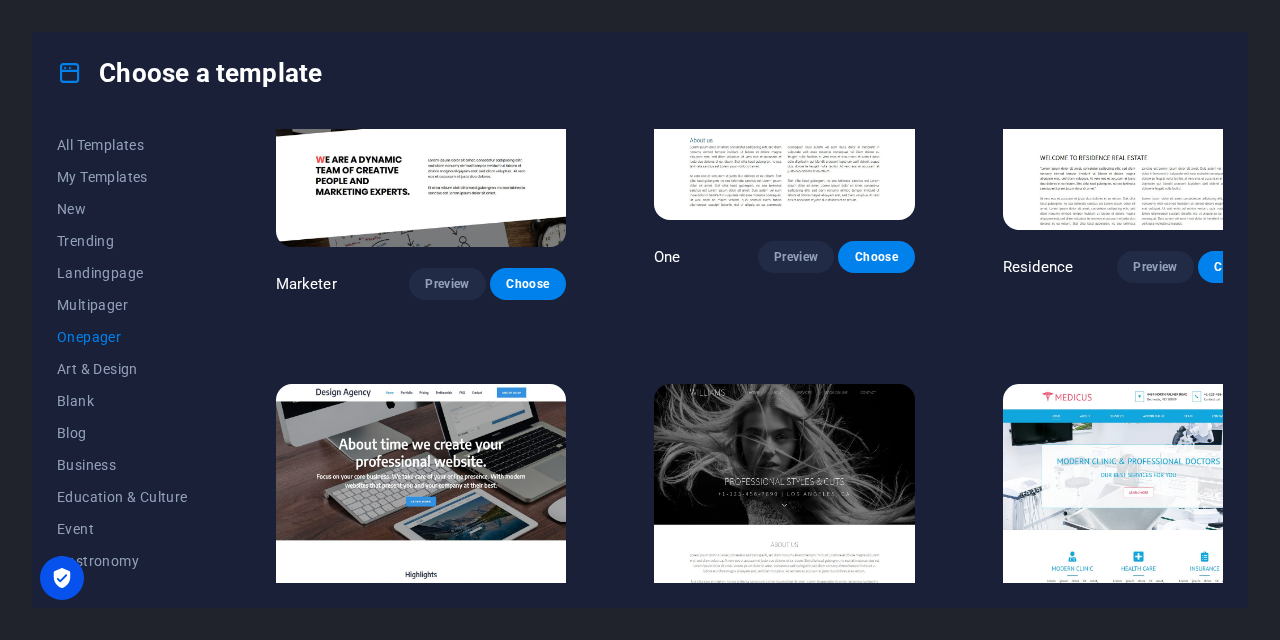 scroll, scrollTop: 8402, scrollLeft: 0, axis: vertical 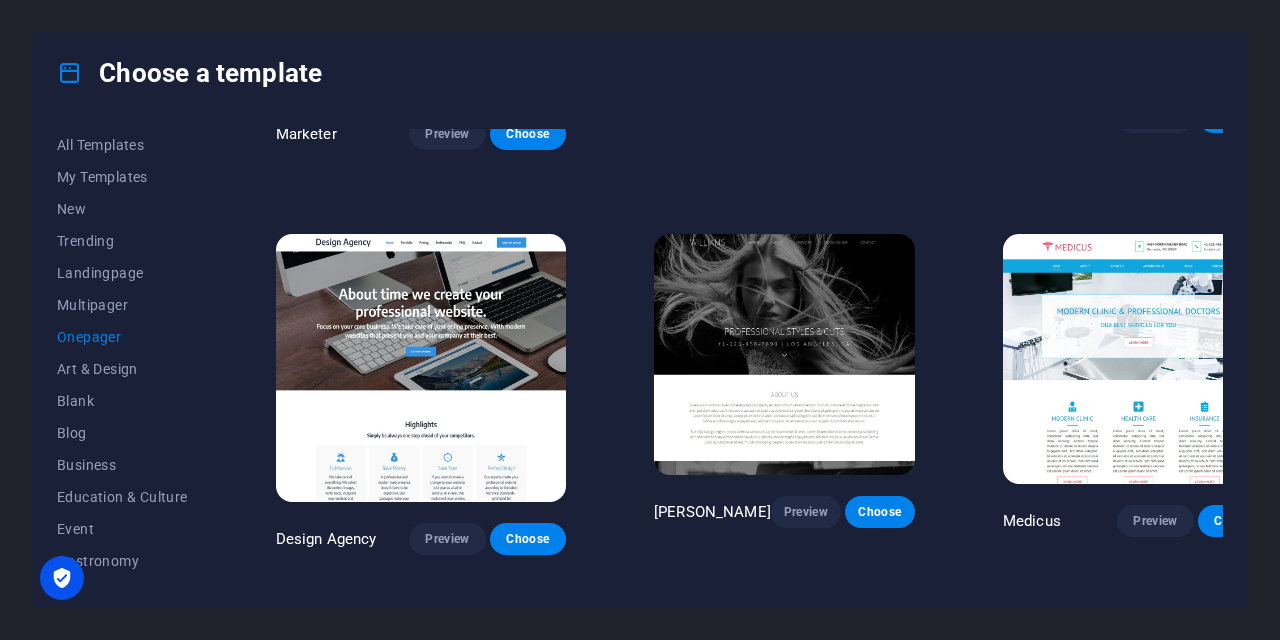 drag, startPoint x: 502, startPoint y: 567, endPoint x: 512, endPoint y: 565, distance: 10.198039 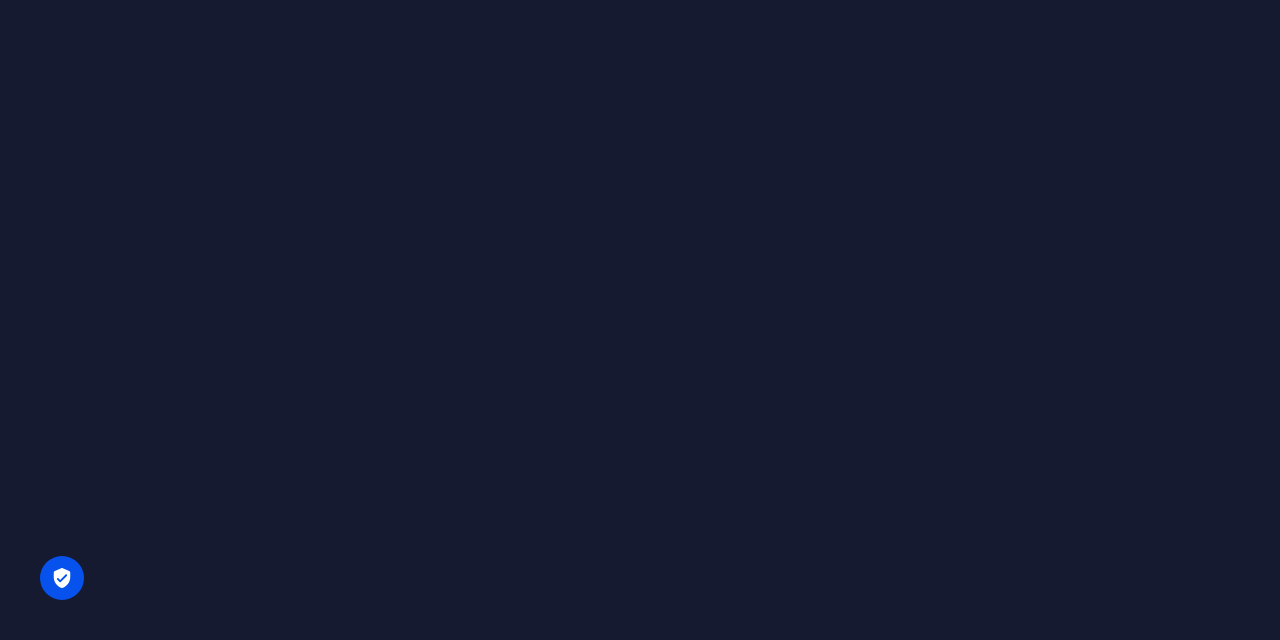 scroll, scrollTop: 0, scrollLeft: 0, axis: both 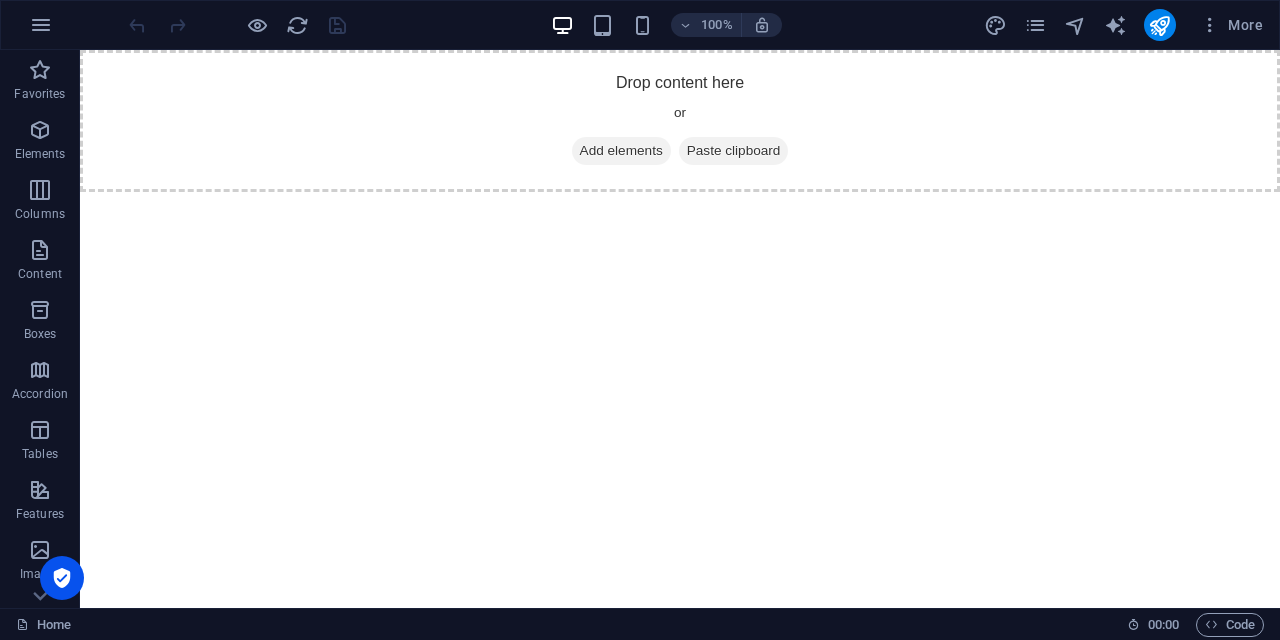 click on "Add elements" at bounding box center [621, 151] 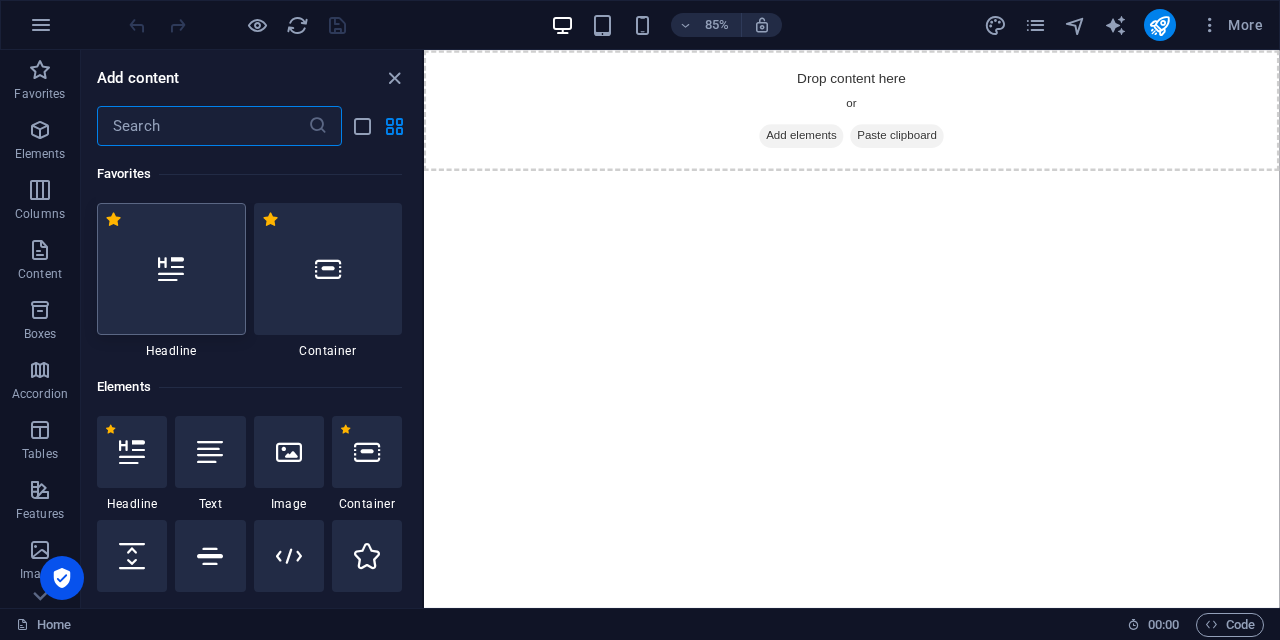 drag, startPoint x: 179, startPoint y: 276, endPoint x: 100, endPoint y: 312, distance: 86.815895 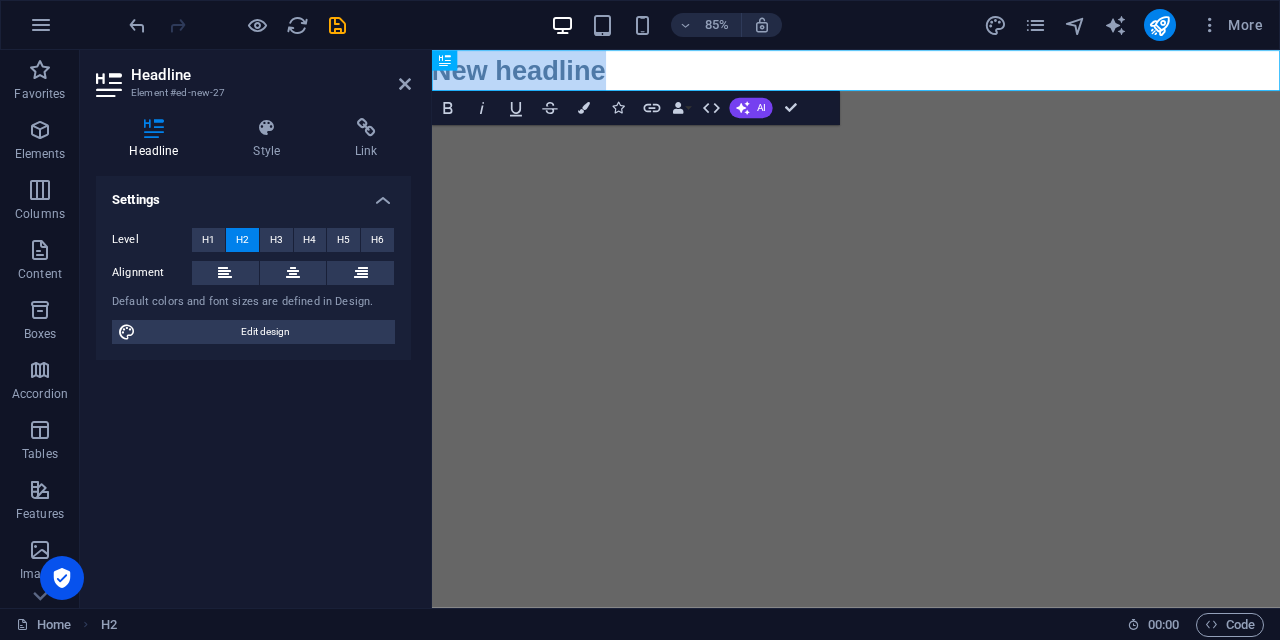 type 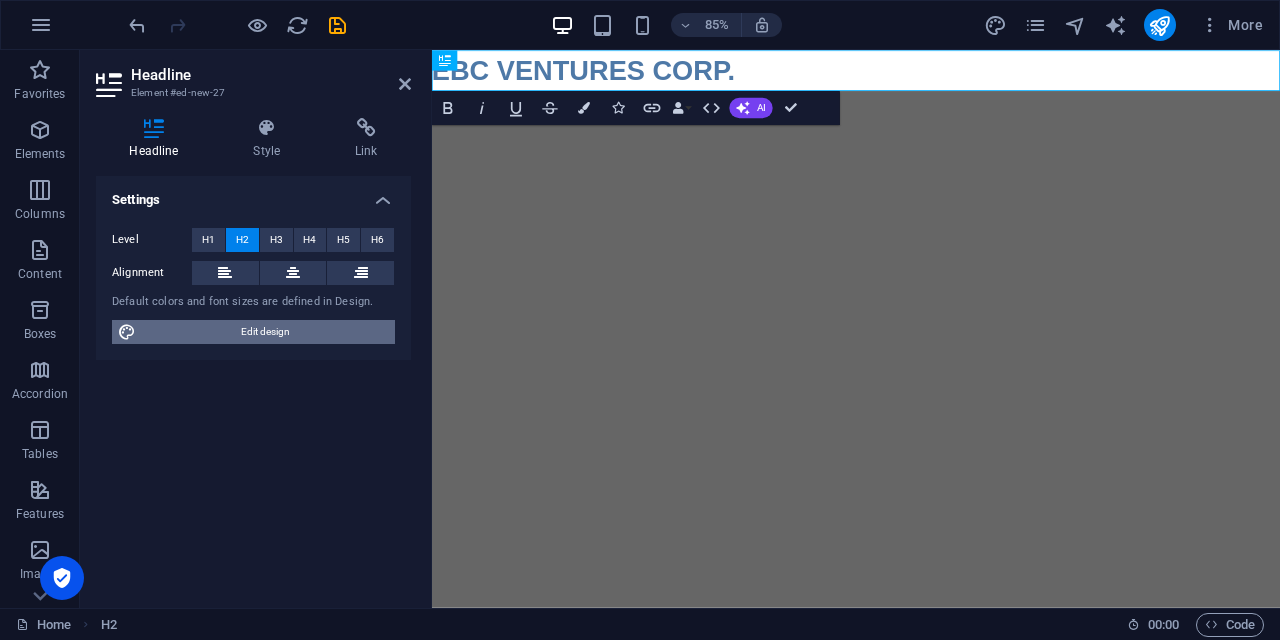 drag, startPoint x: 300, startPoint y: 325, endPoint x: 588, endPoint y: 806, distance: 560.6291 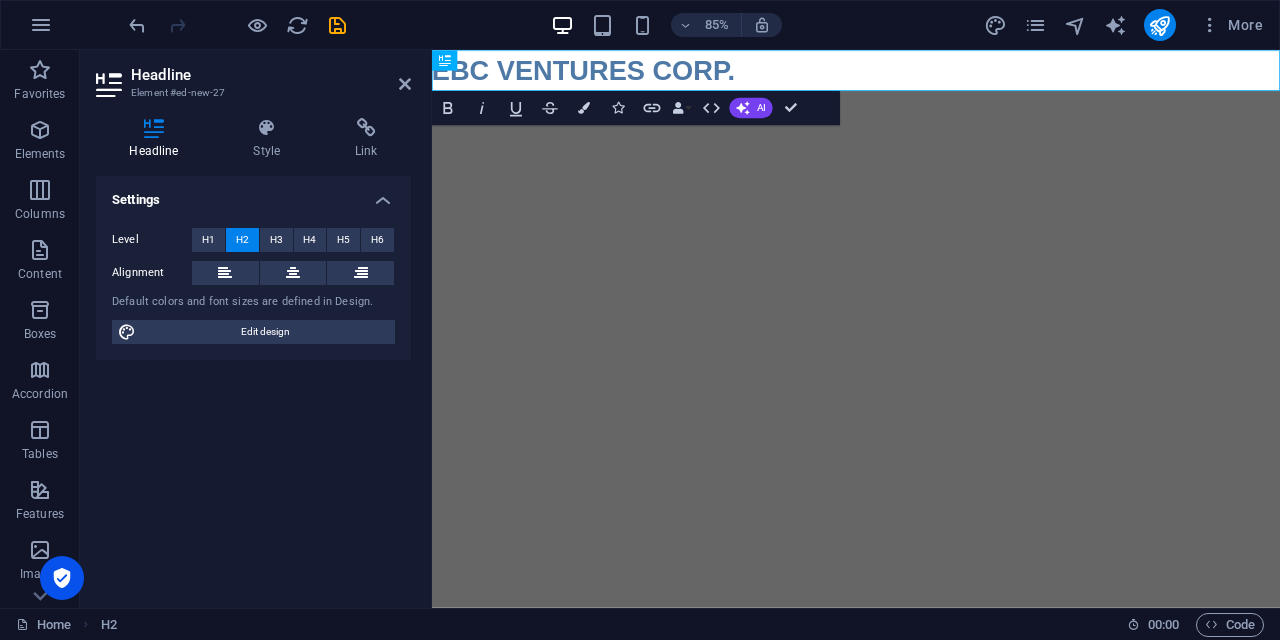 select on "px" 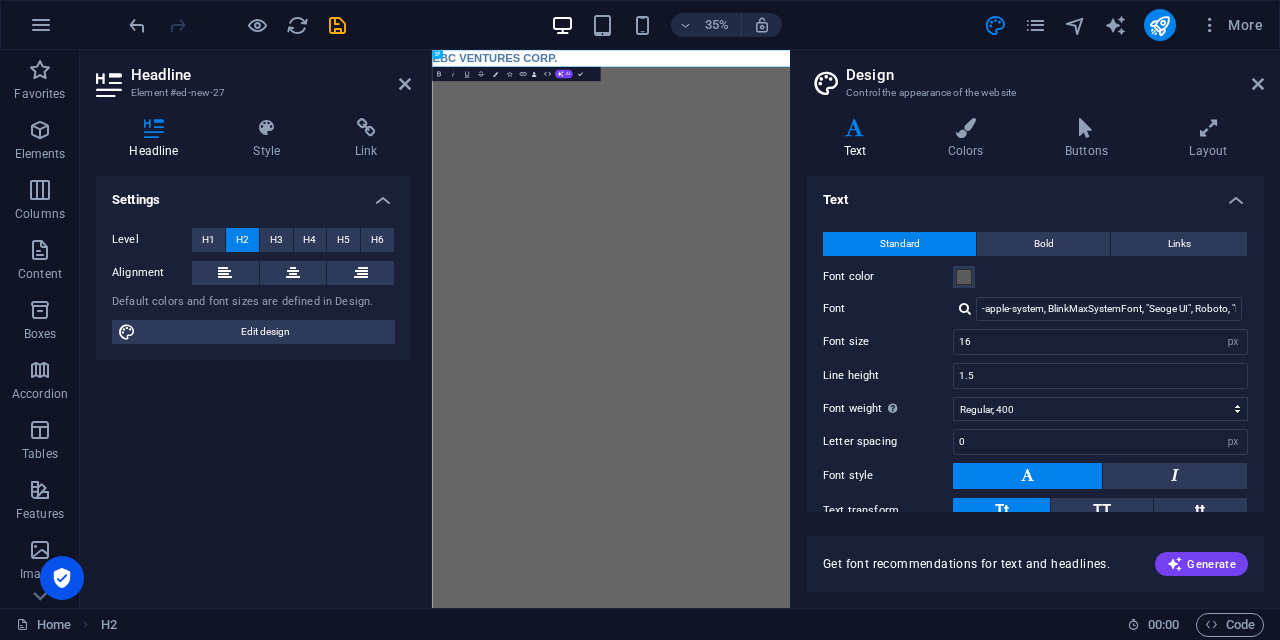 click on "Text" at bounding box center [859, 139] 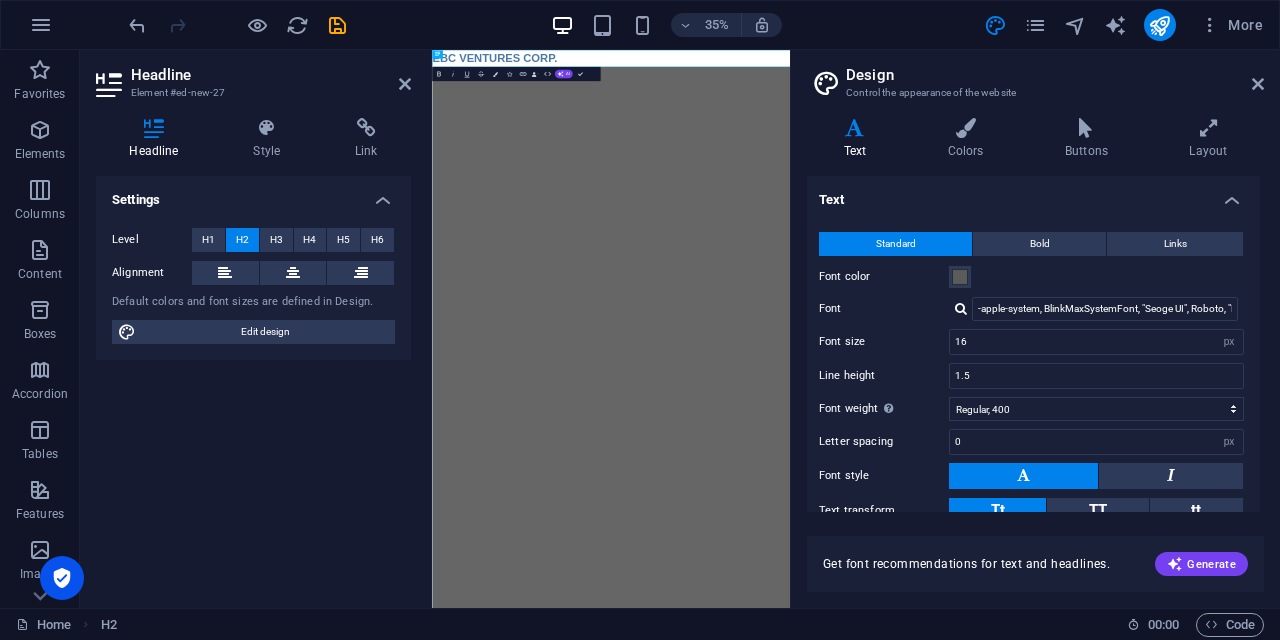 drag, startPoint x: 1257, startPoint y: 344, endPoint x: 1262, endPoint y: 419, distance: 75.16648 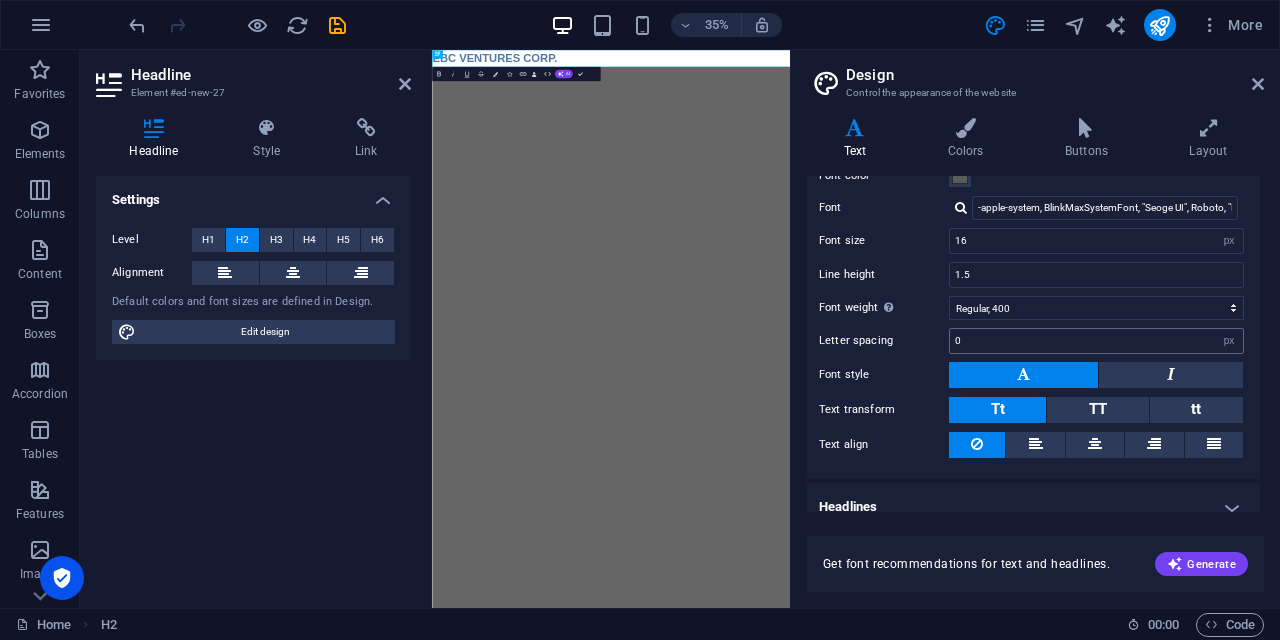 scroll, scrollTop: 69, scrollLeft: 4, axis: both 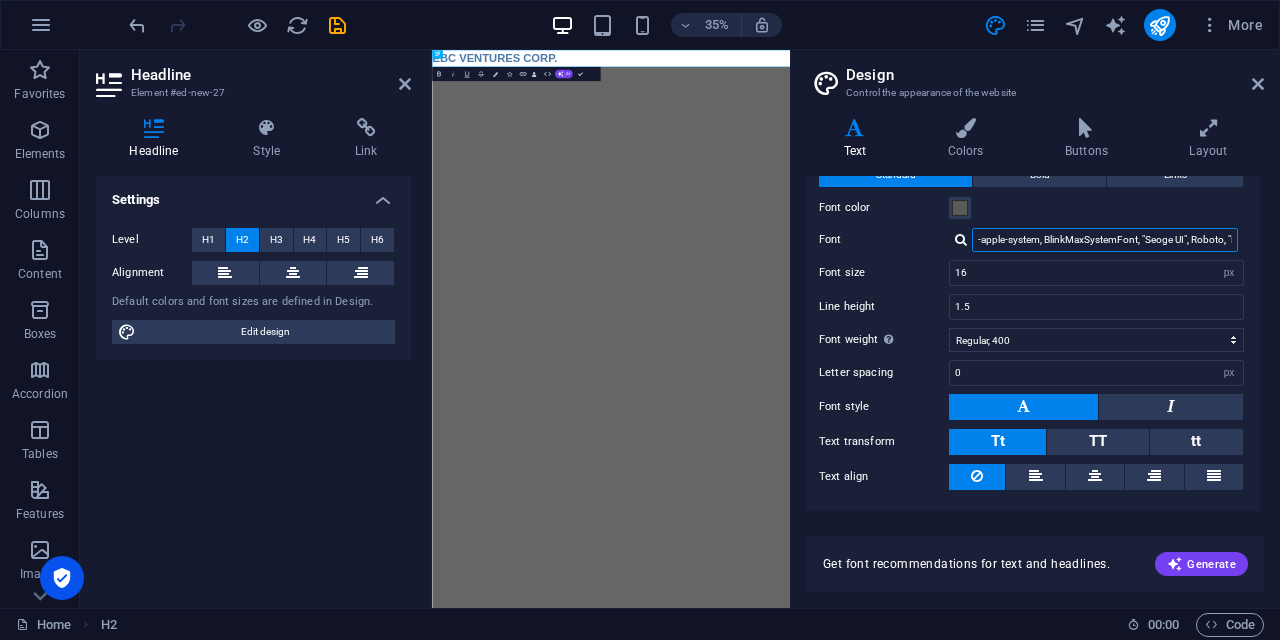 click on "-apple-system, BlinkMaxSystemFont, "Seoge UI", Roboto, "Helvetica Neue", Arial, sans-serif" at bounding box center (1105, 240) 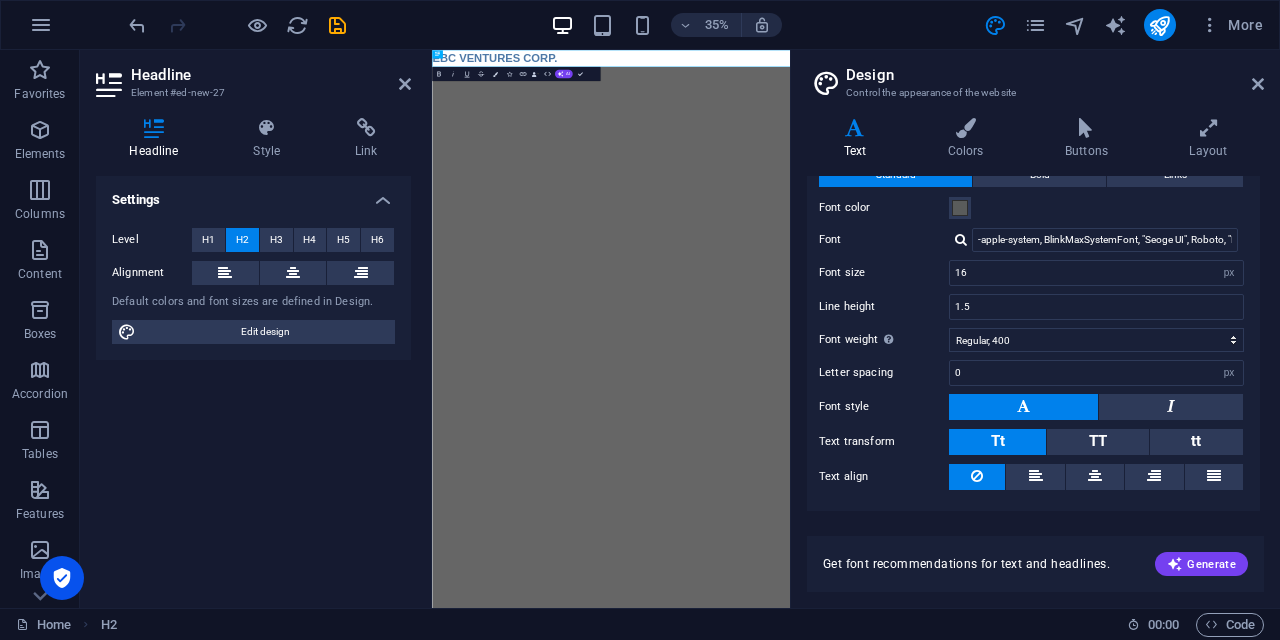 click at bounding box center (961, 239) 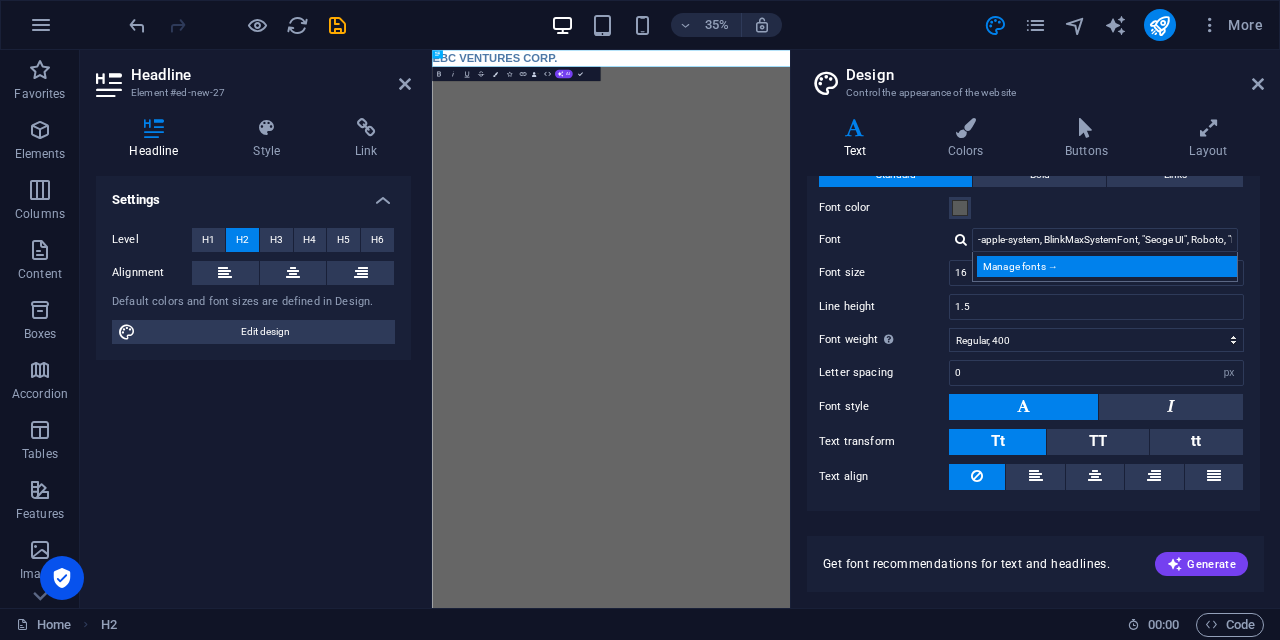 click on "Manage fonts →" at bounding box center [1109, 266] 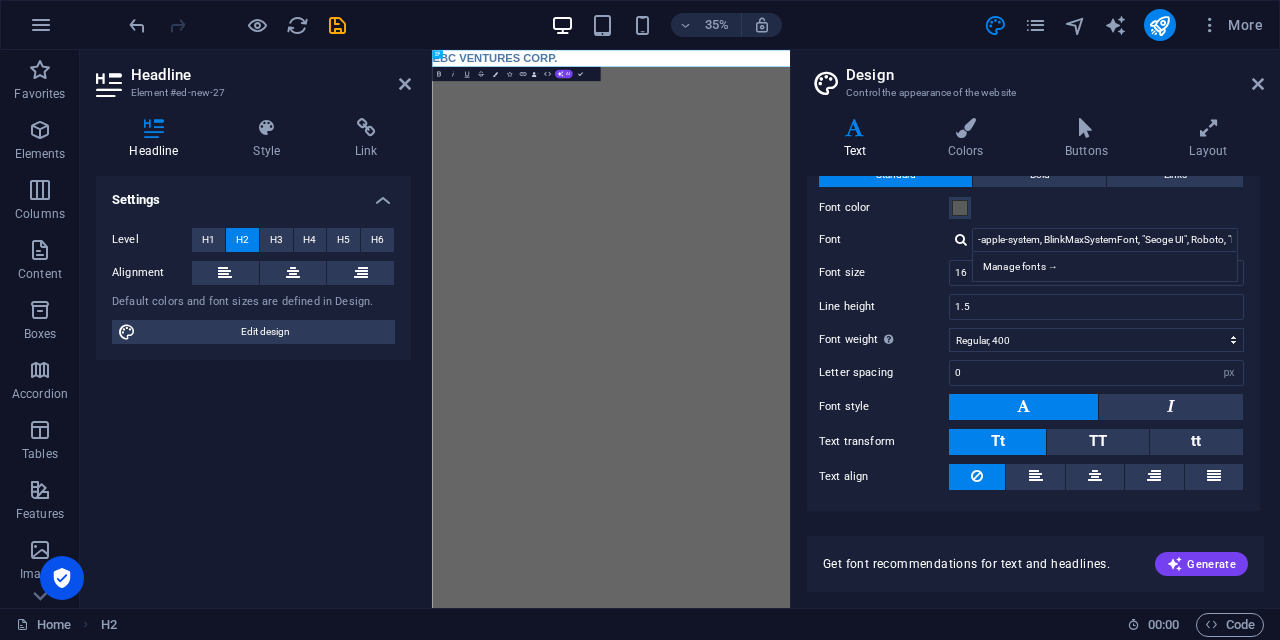 select on "popularity" 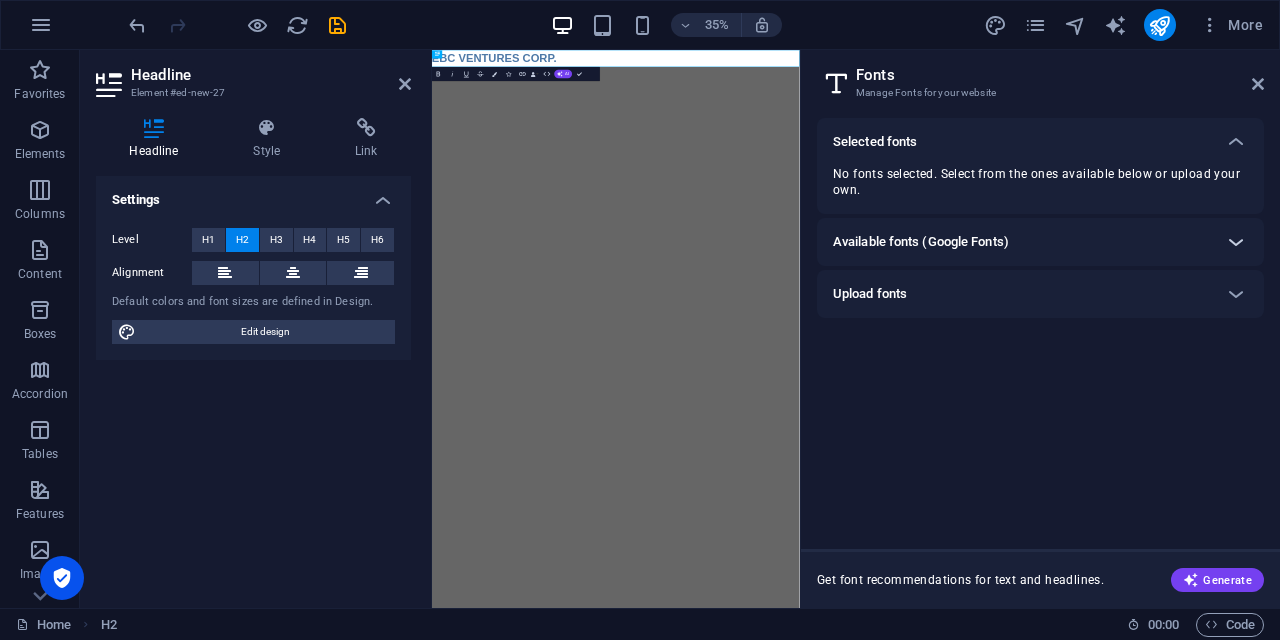 click at bounding box center (1236, 242) 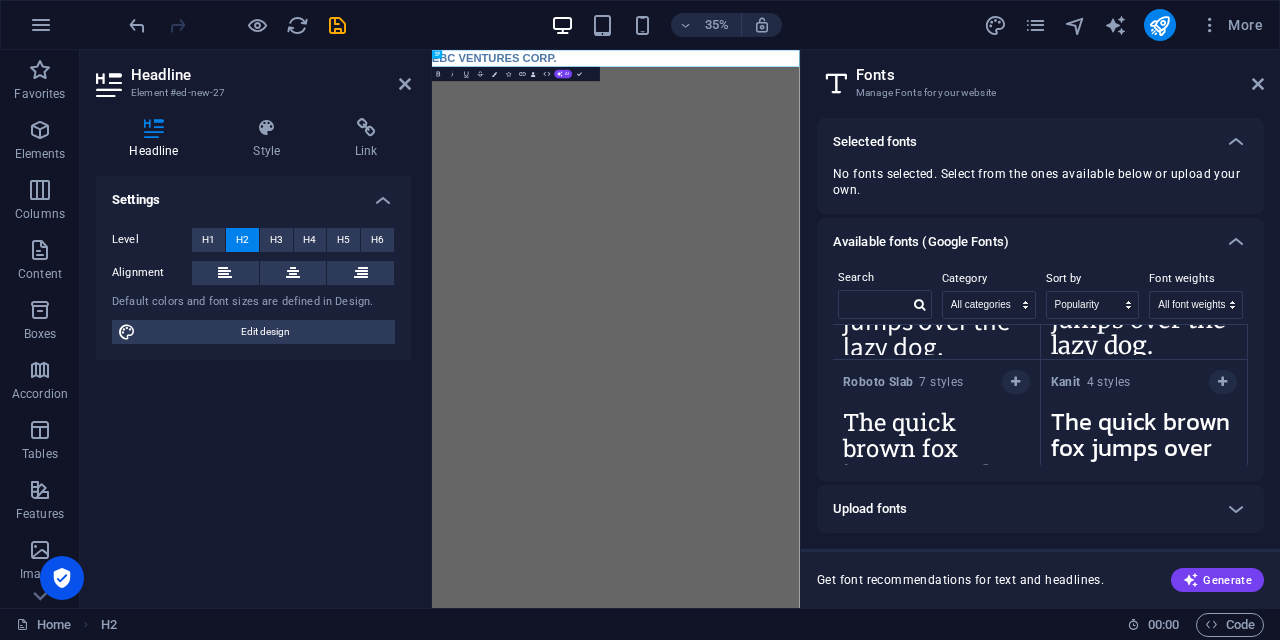 scroll, scrollTop: 0, scrollLeft: 0, axis: both 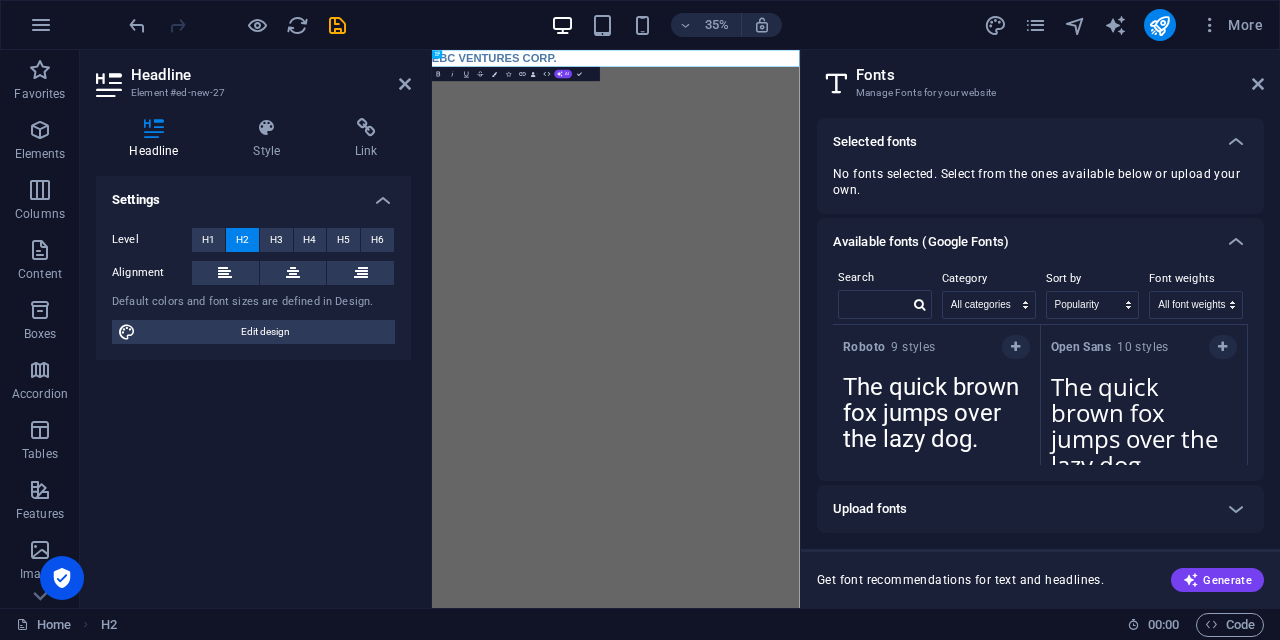 click on "The quick brown fox jumps over the lazy dog." at bounding box center [936, 419] 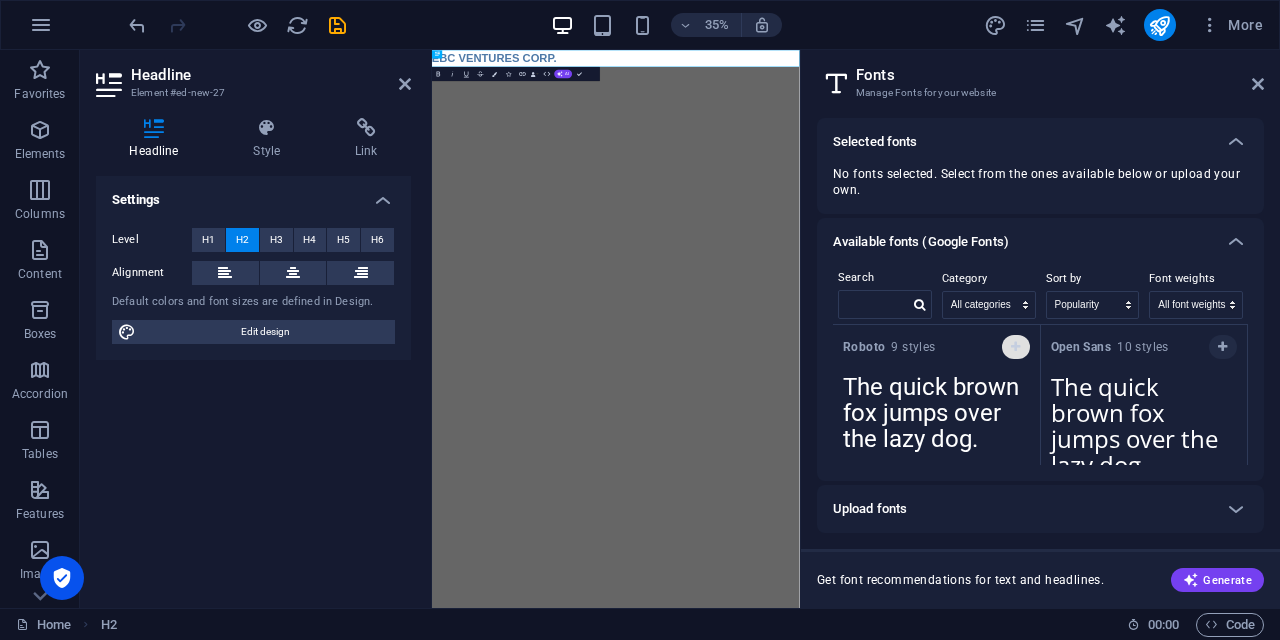 click at bounding box center [1015, 347] 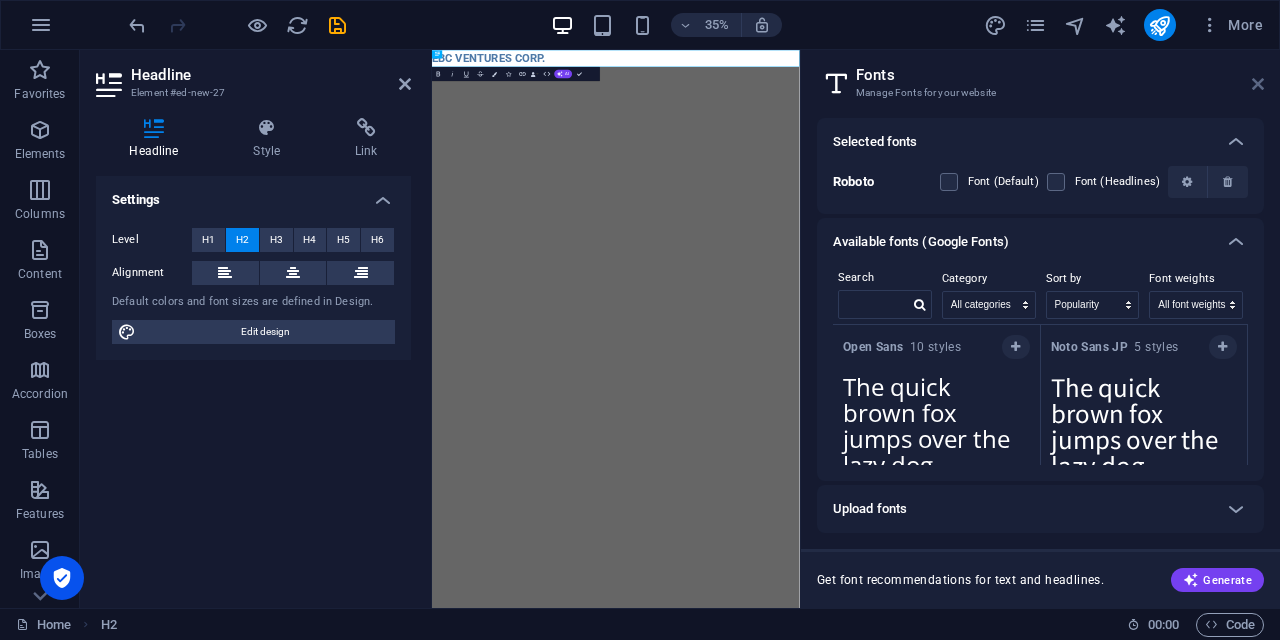 drag, startPoint x: 1261, startPoint y: 90, endPoint x: 975, endPoint y: 47, distance: 289.21445 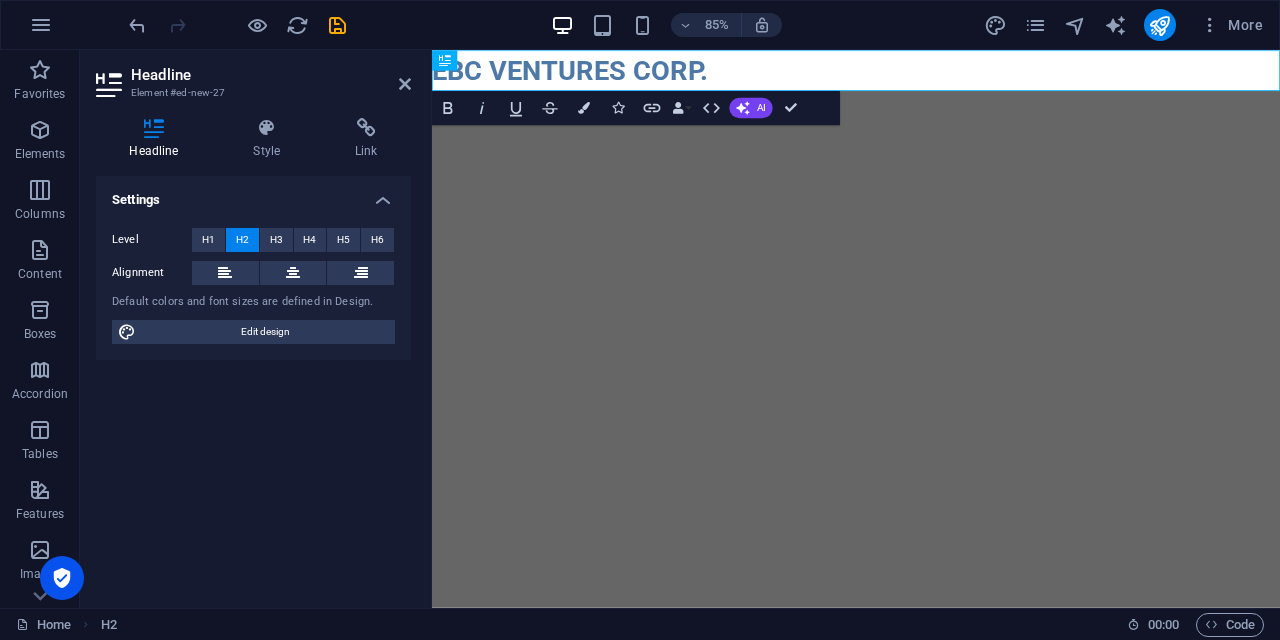 click on "Skip to main content
EBC VENTURES CORP." at bounding box center (931, 74) 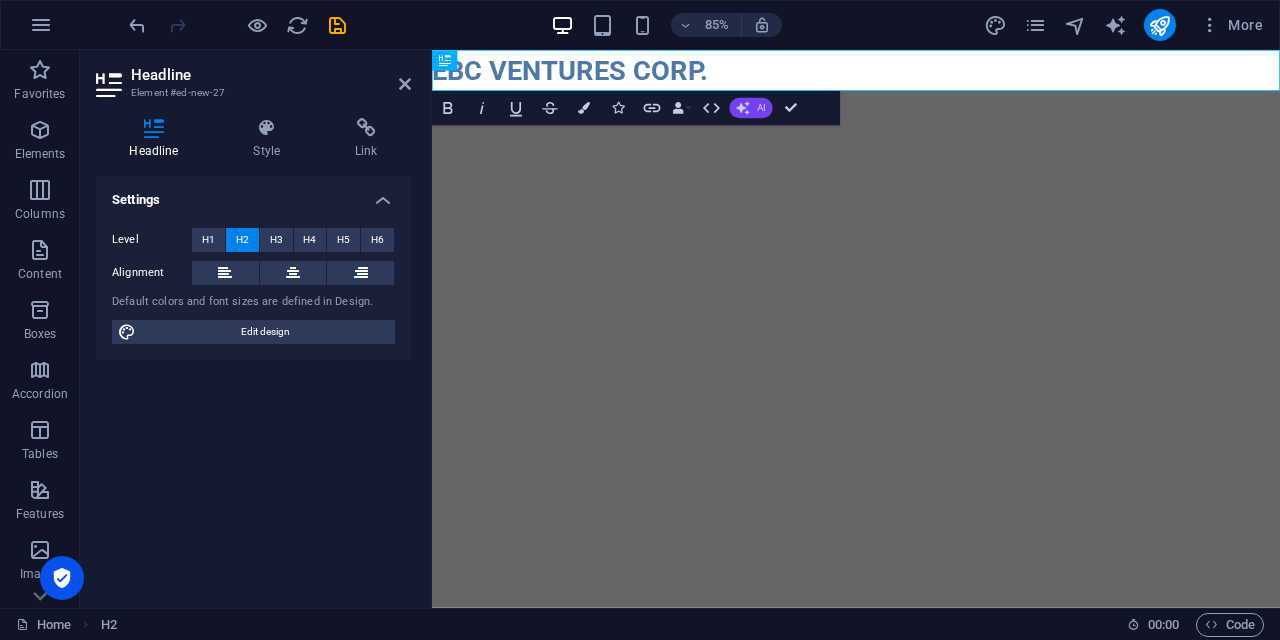 click 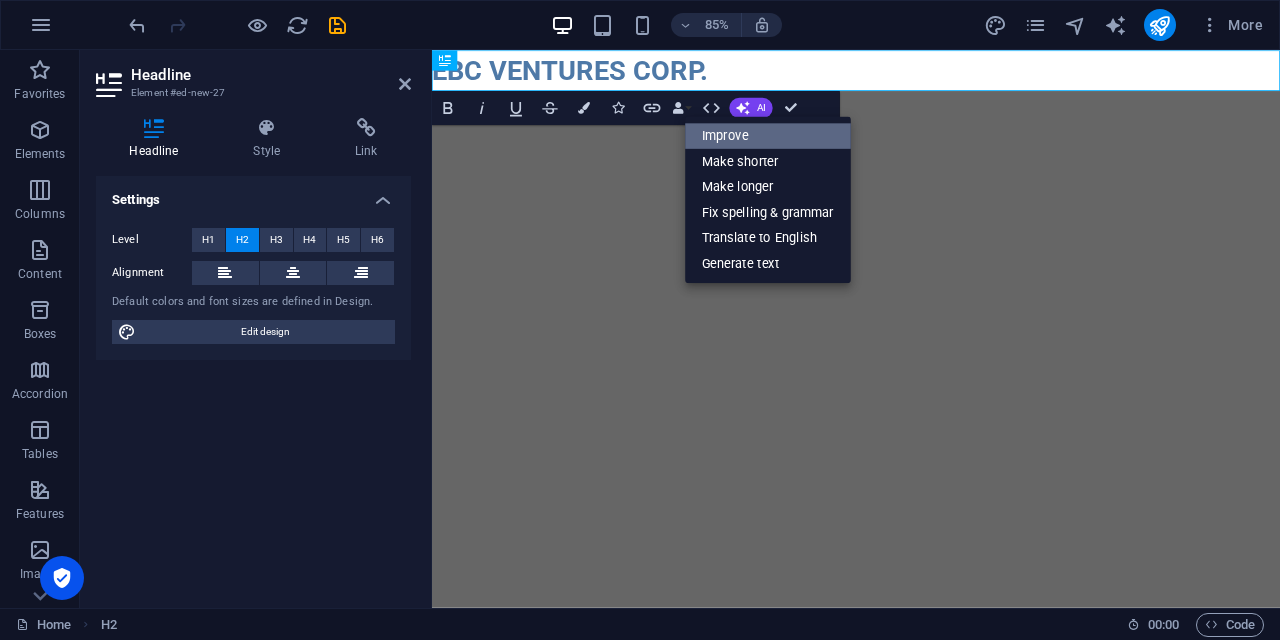 click on "Improve" at bounding box center [768, 136] 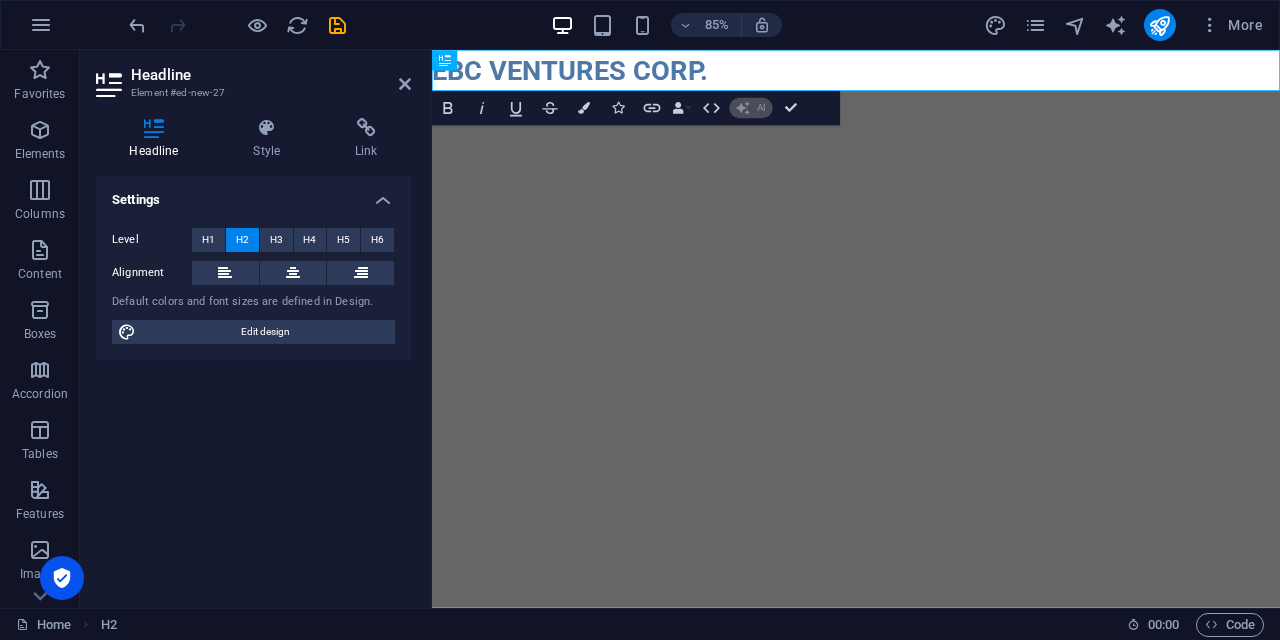 type 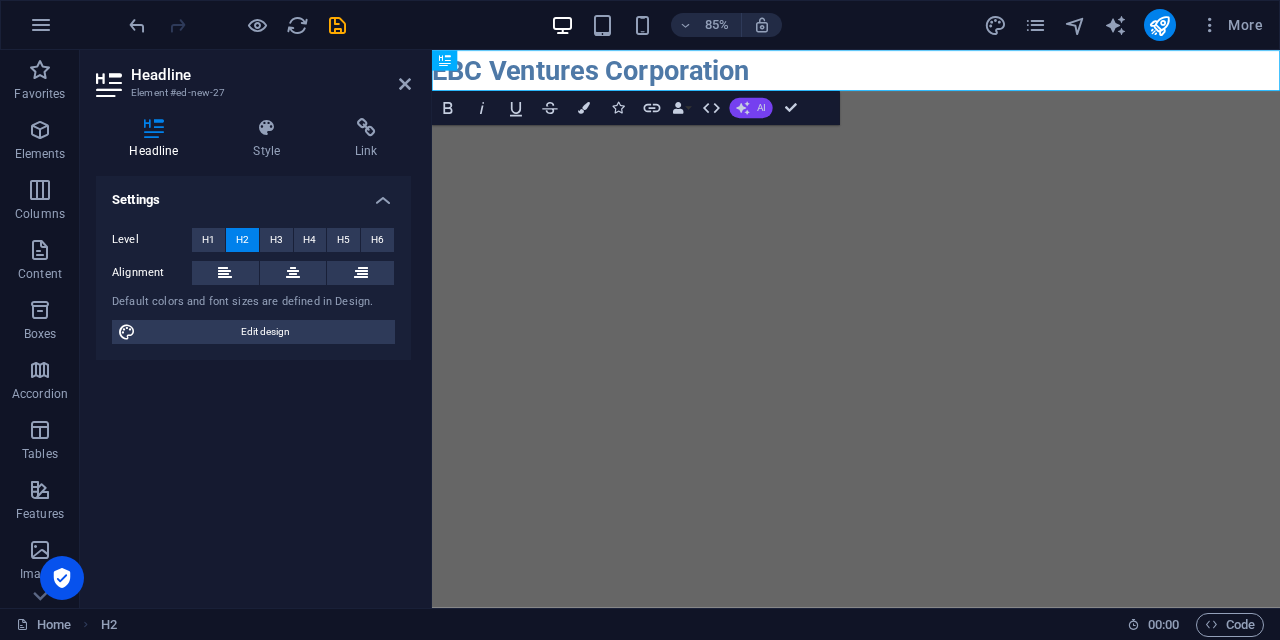 click on "AI" at bounding box center (751, 108) 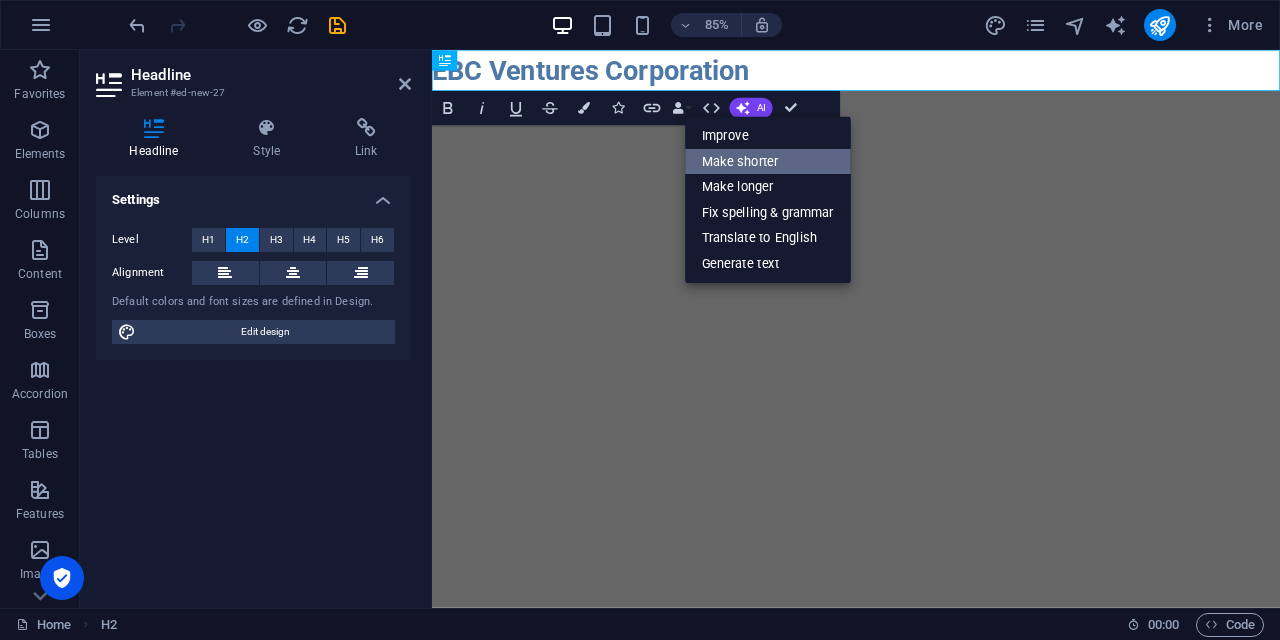drag, startPoint x: 766, startPoint y: 160, endPoint x: 843, endPoint y: 155, distance: 77.16217 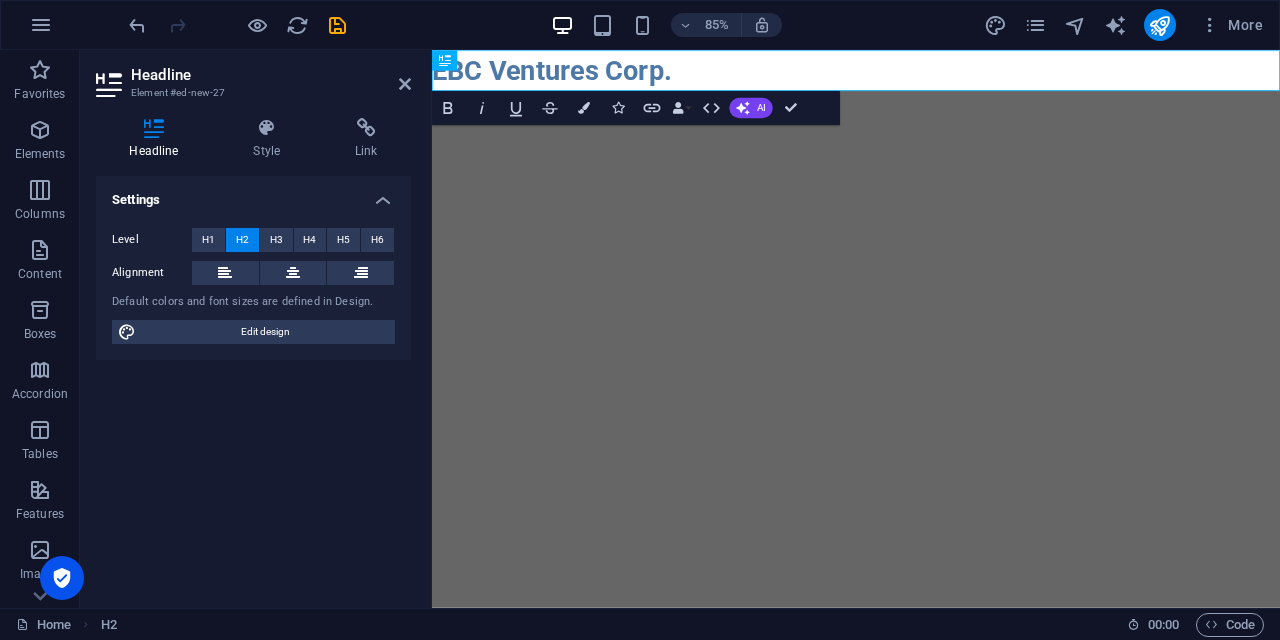 click on "Skip to main content
EBC Ventures Corp." at bounding box center [931, 74] 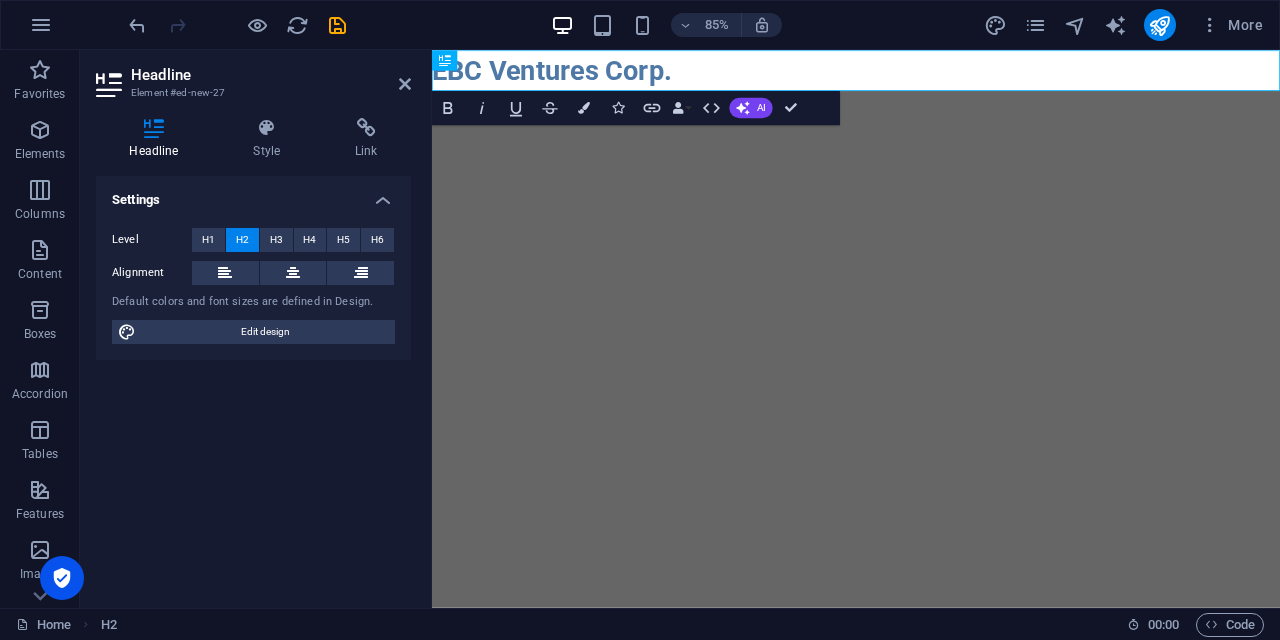 click on "Skip to main content
EBC Ventures Corp." at bounding box center [931, 74] 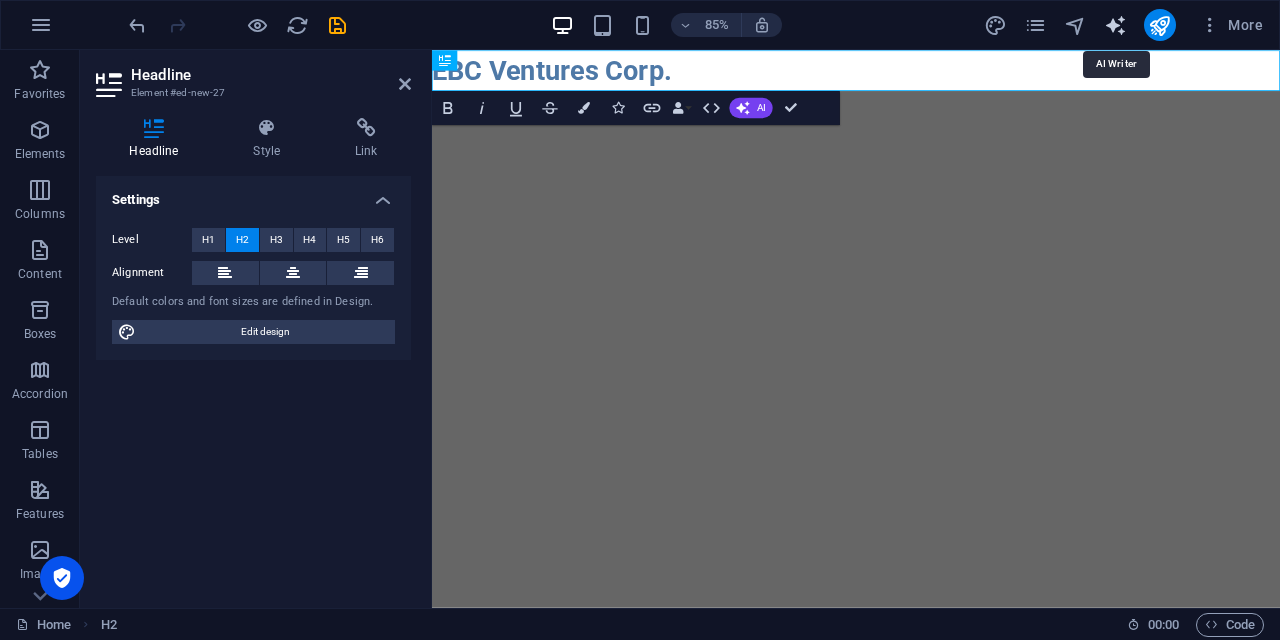 click at bounding box center [1115, 25] 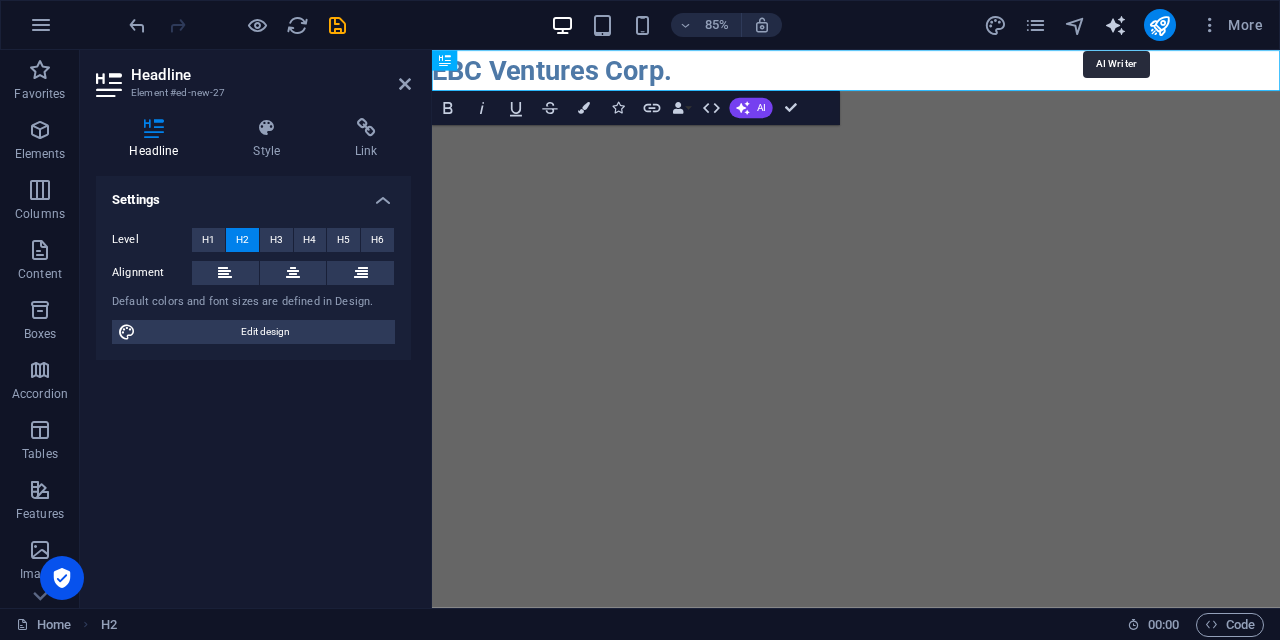 select on "English" 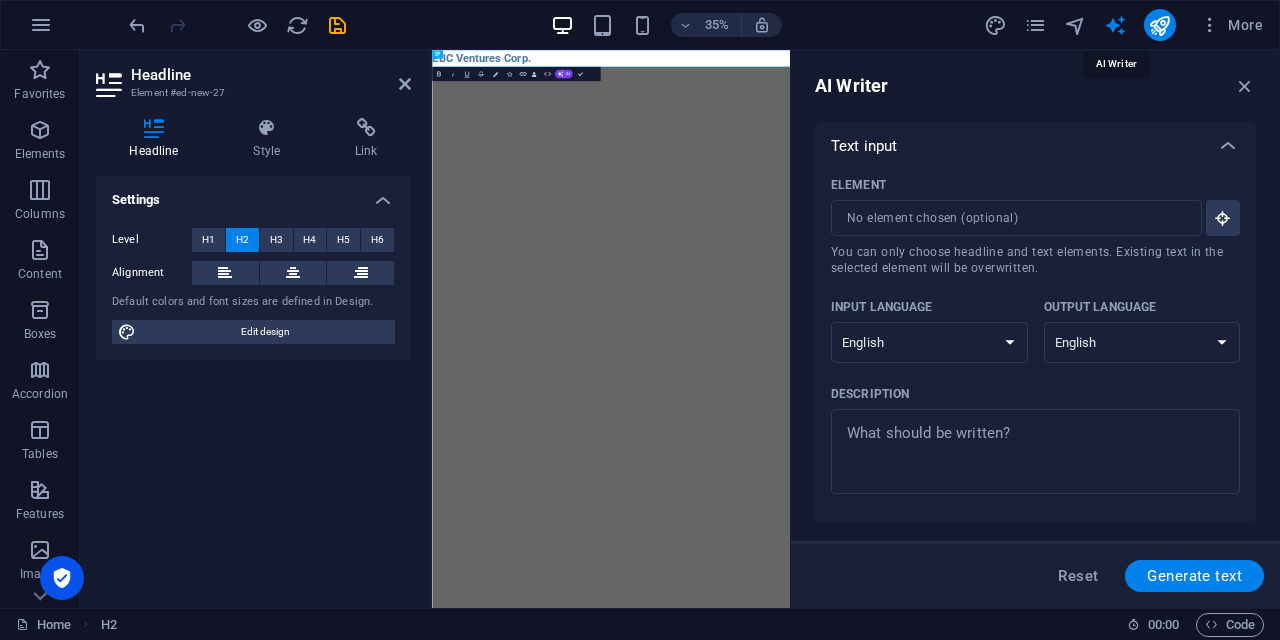 scroll, scrollTop: 0, scrollLeft: 0, axis: both 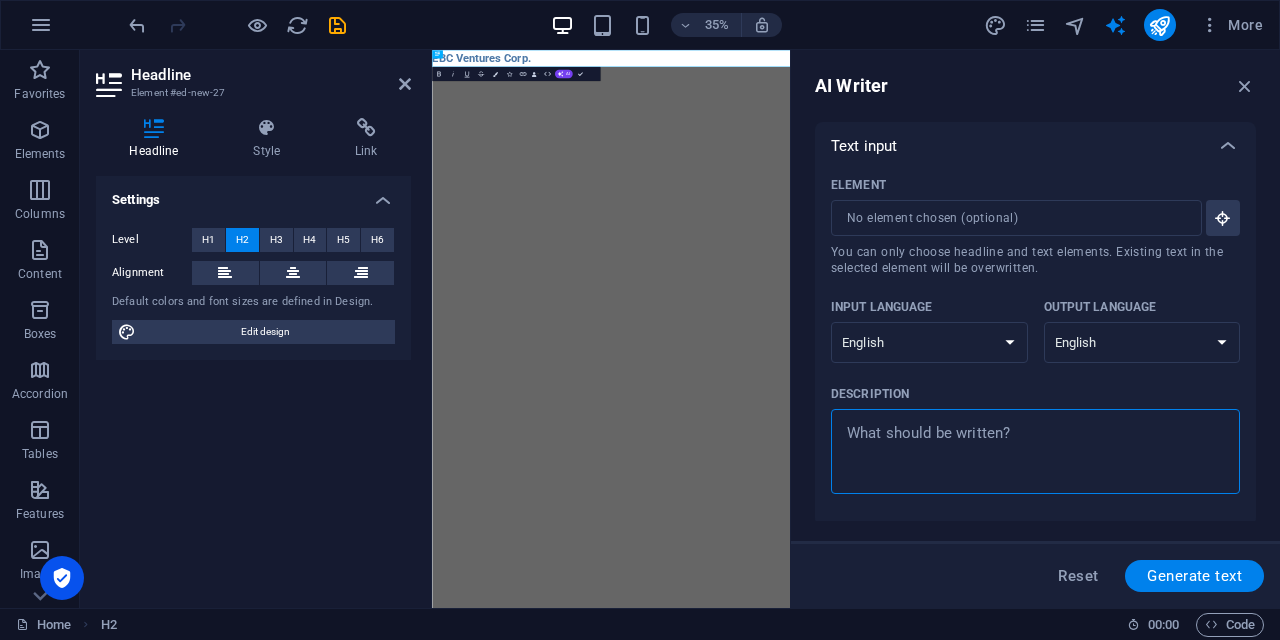 type on "x" 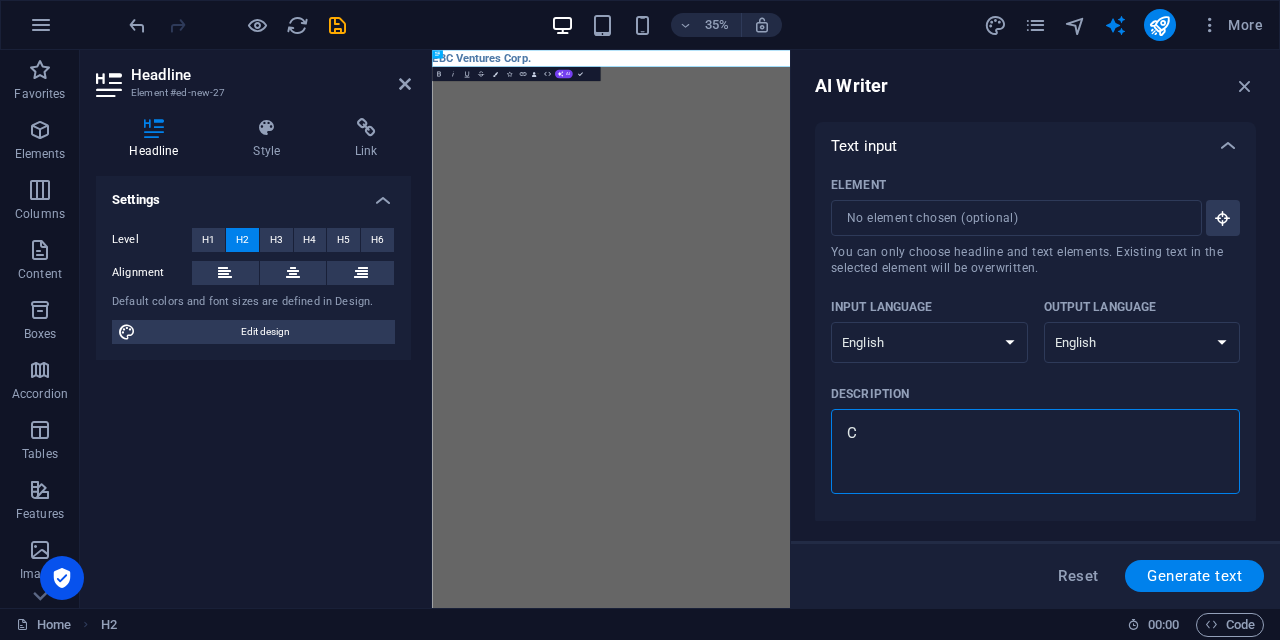 type on "CO" 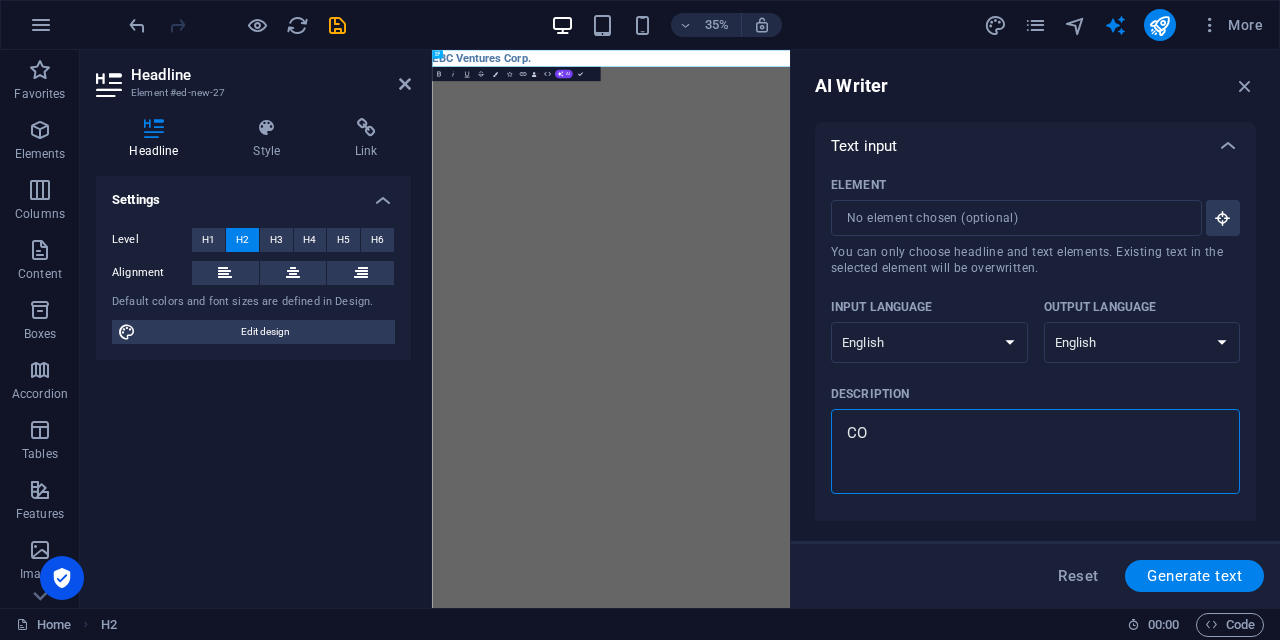type on "COM" 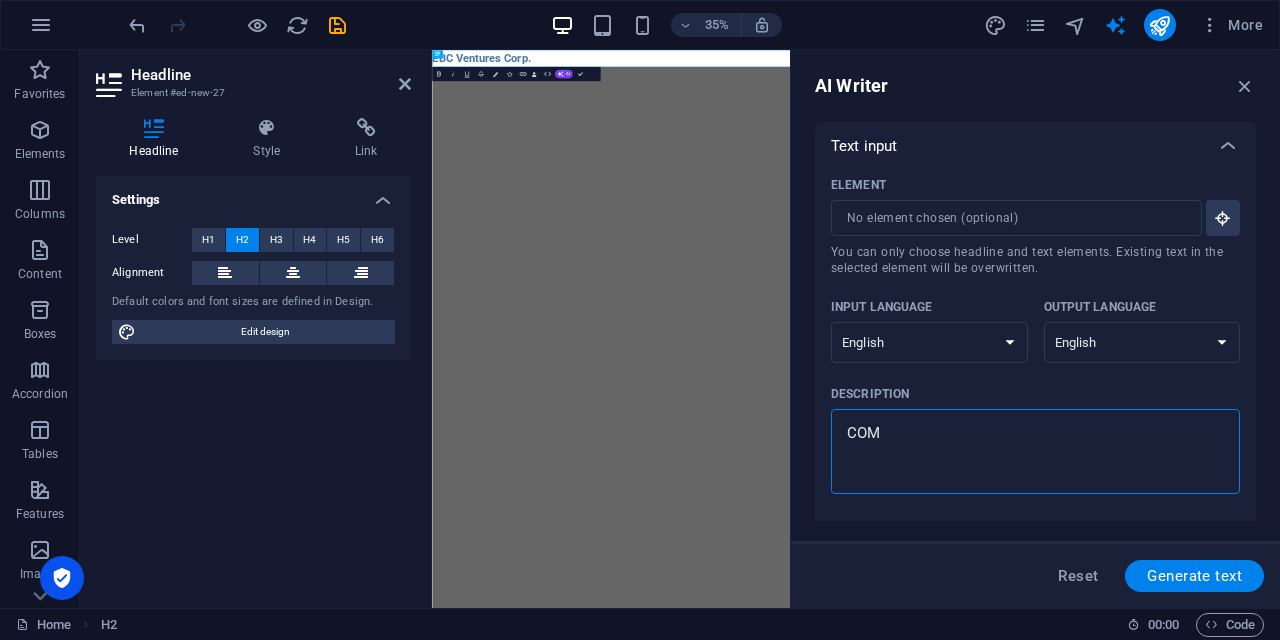 type on "COM[" 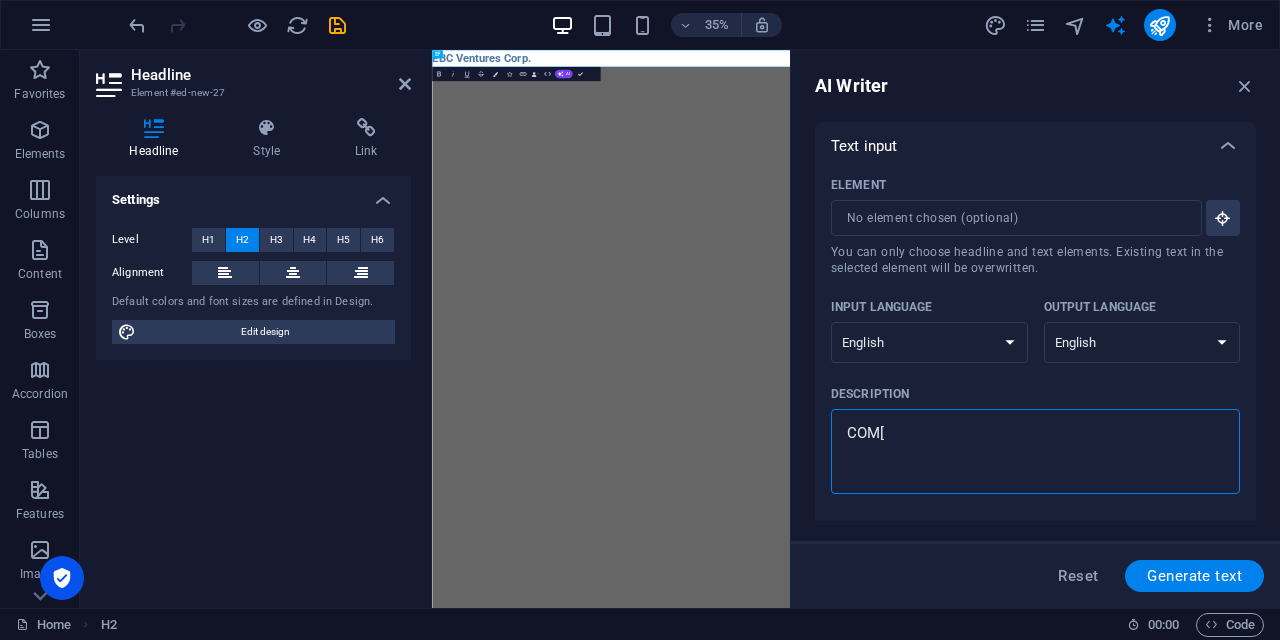 type on "COM[A" 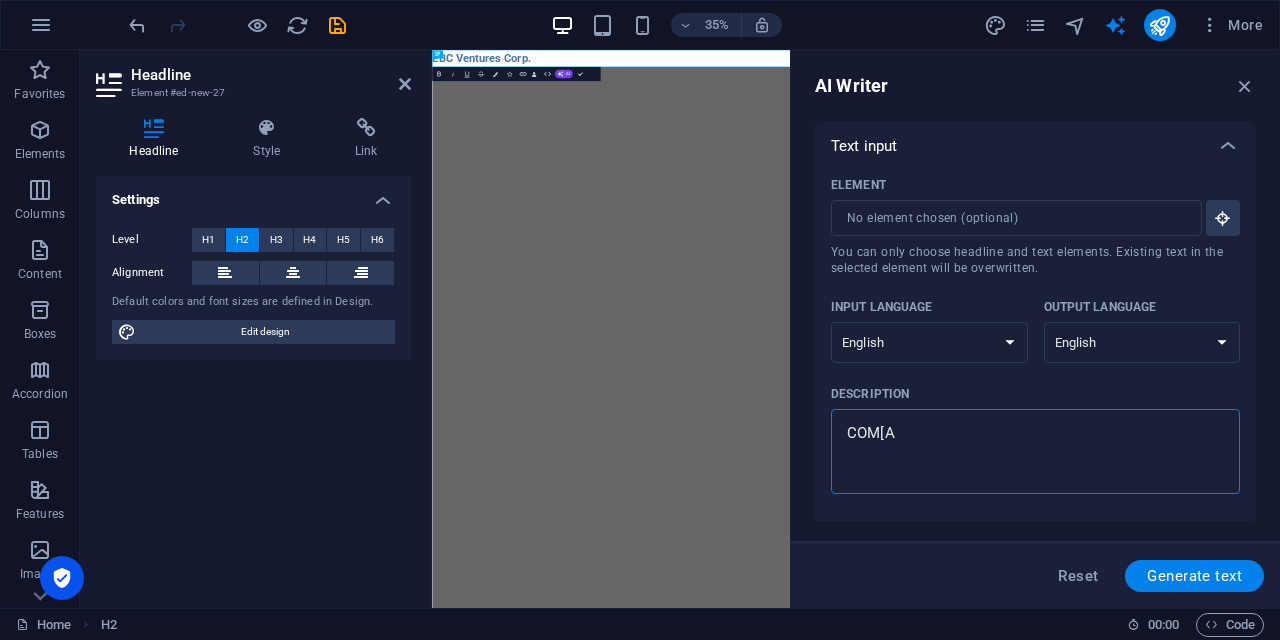 type on "COM[AN" 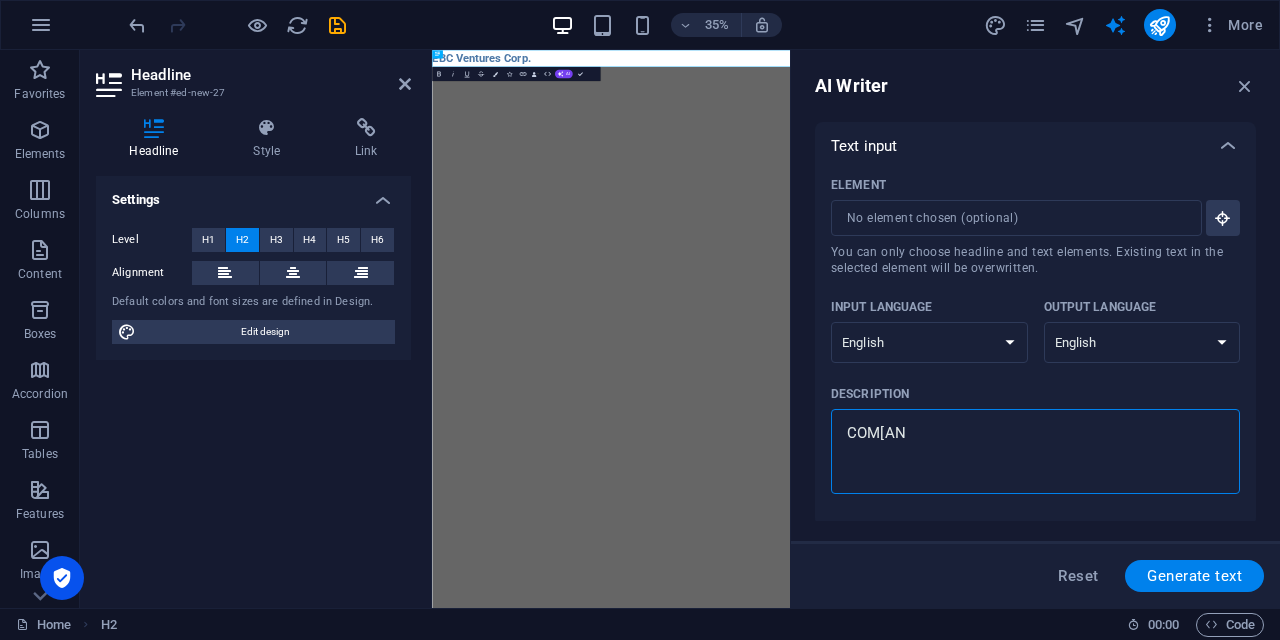 type on "COM[A" 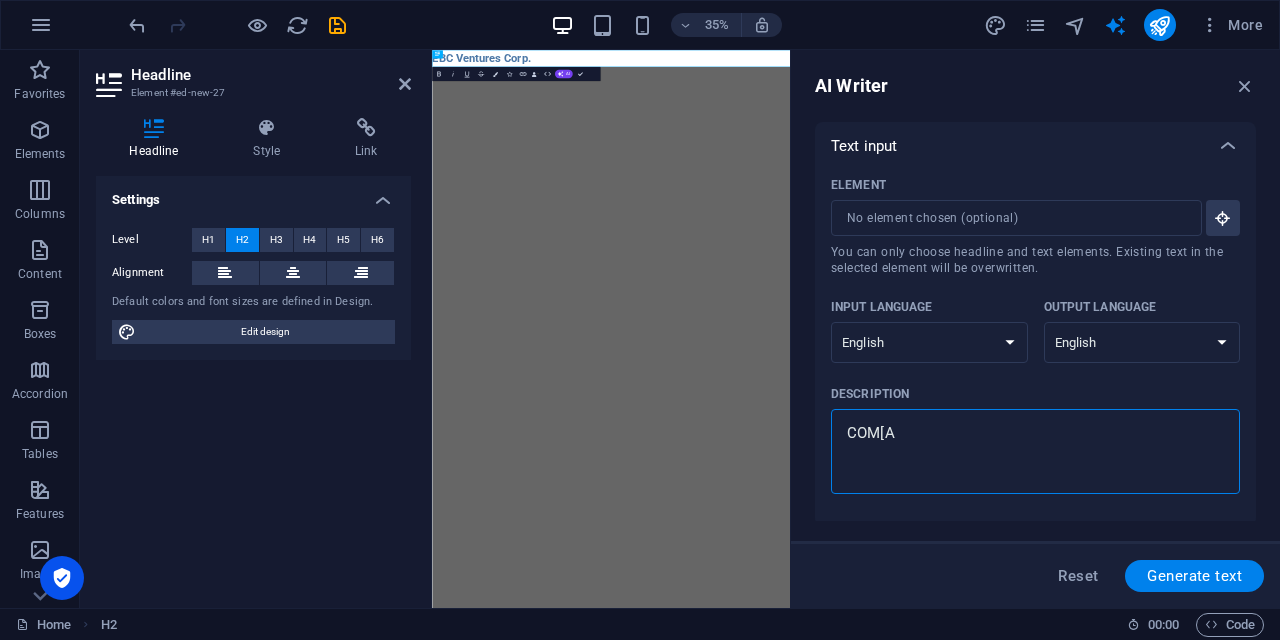 type on "COM[" 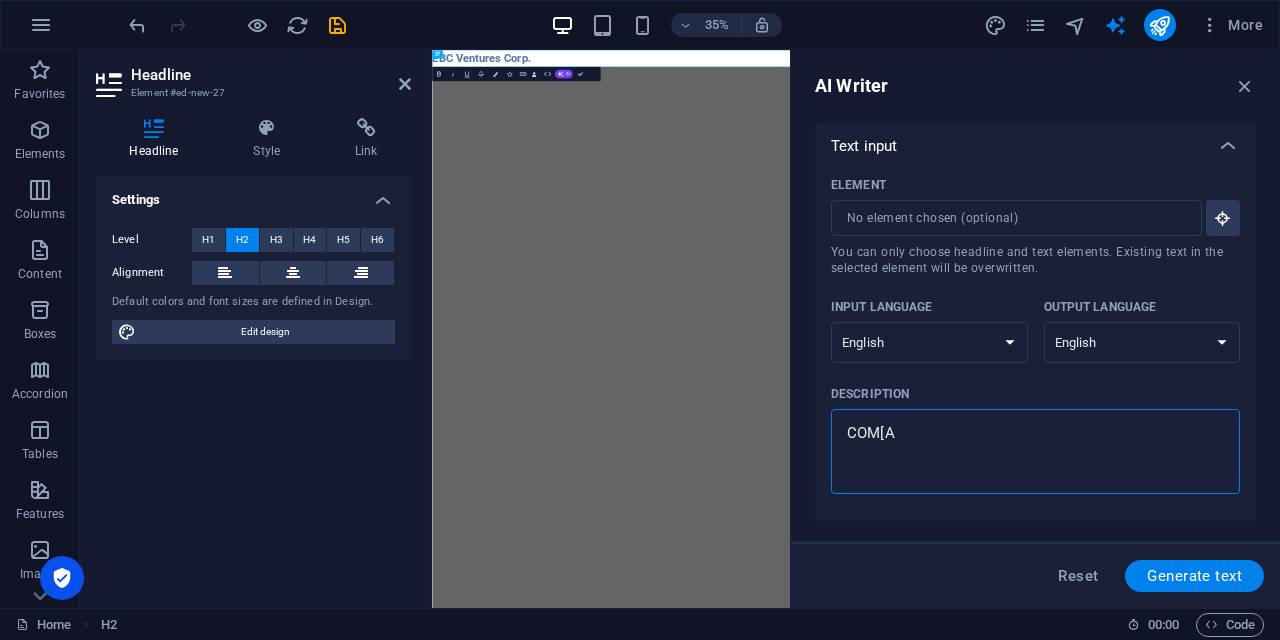type on "x" 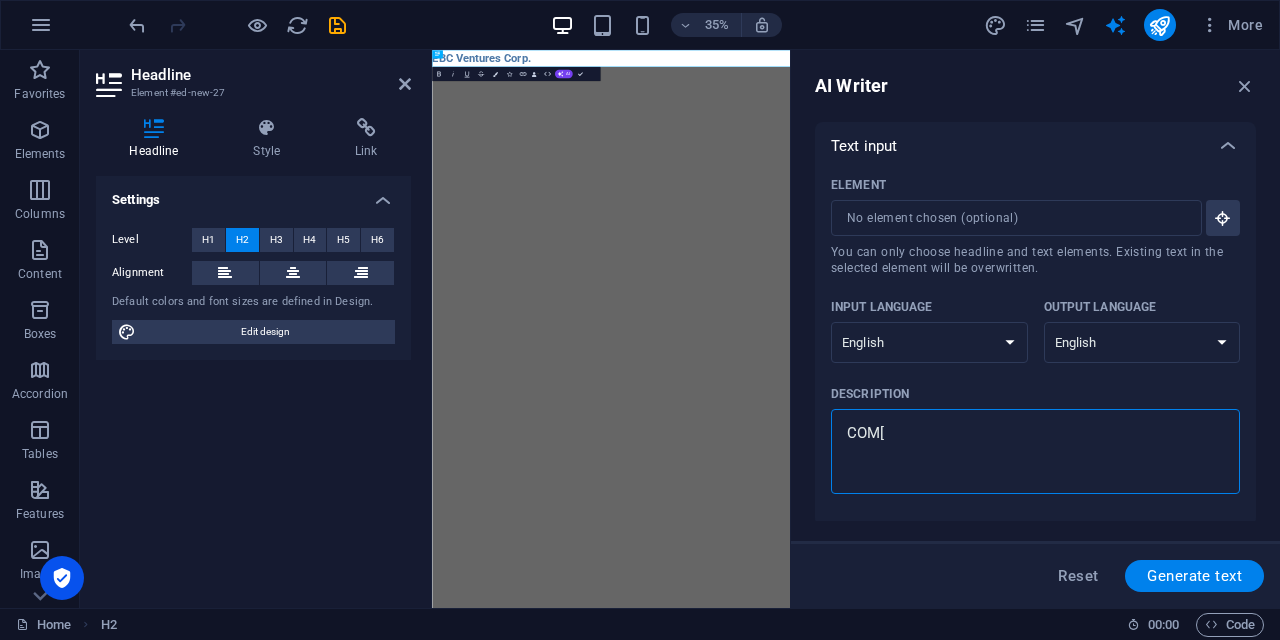 type on "COM" 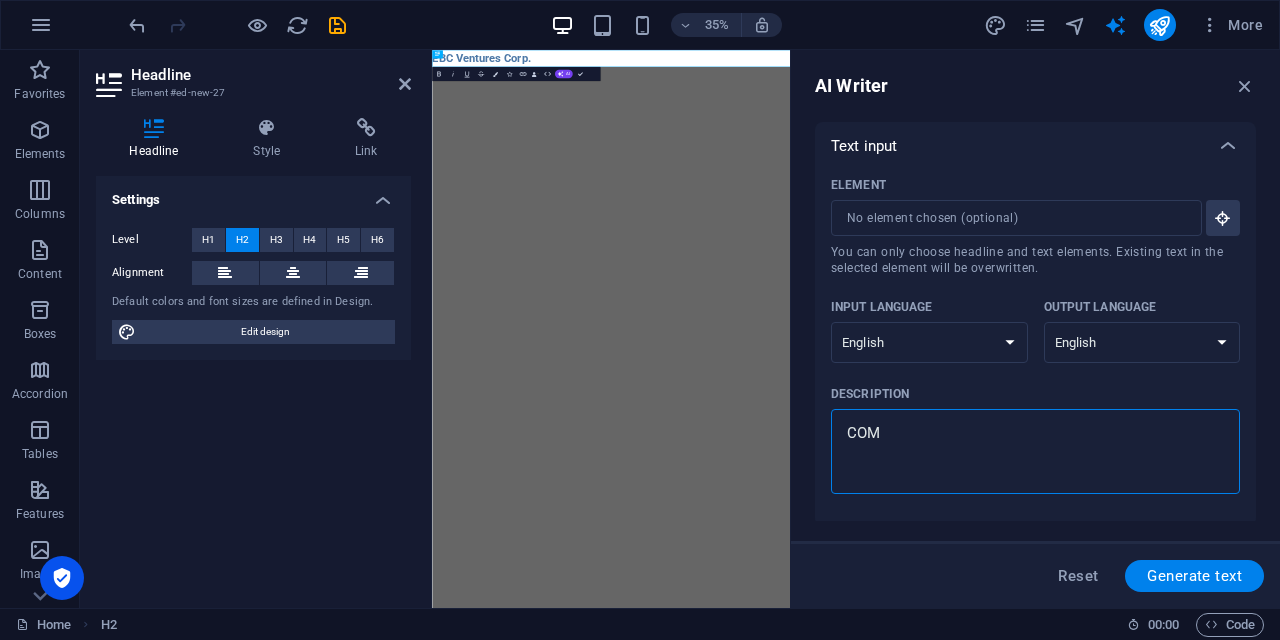 type on "COMP" 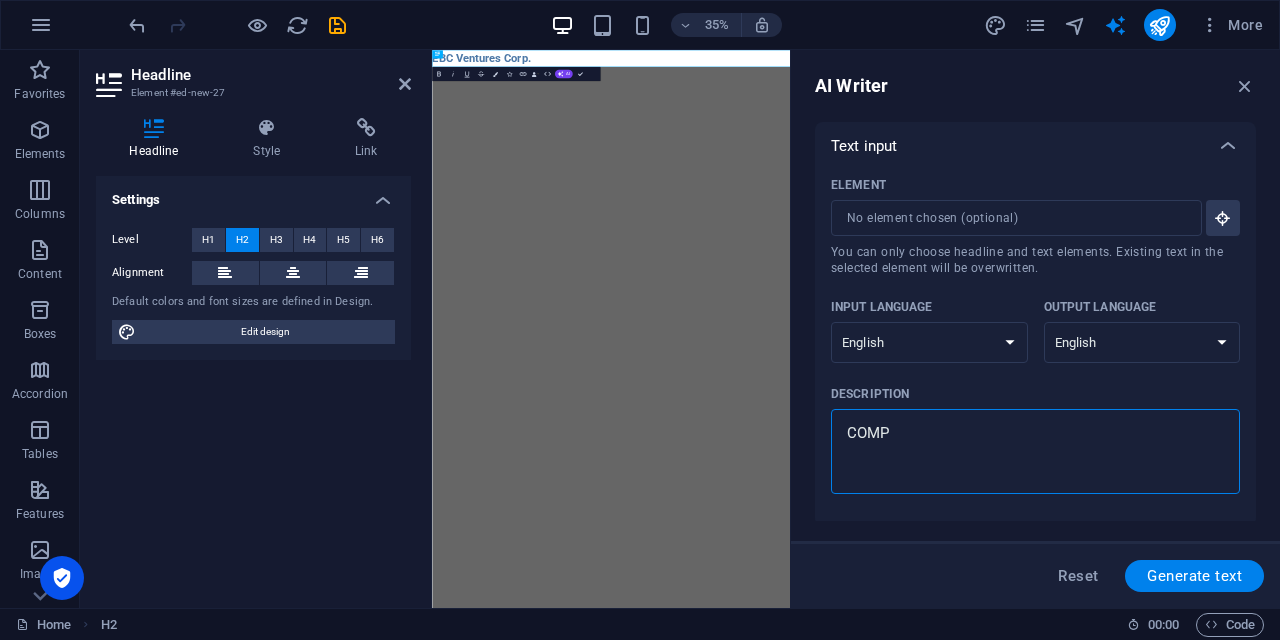 type on "COMPA" 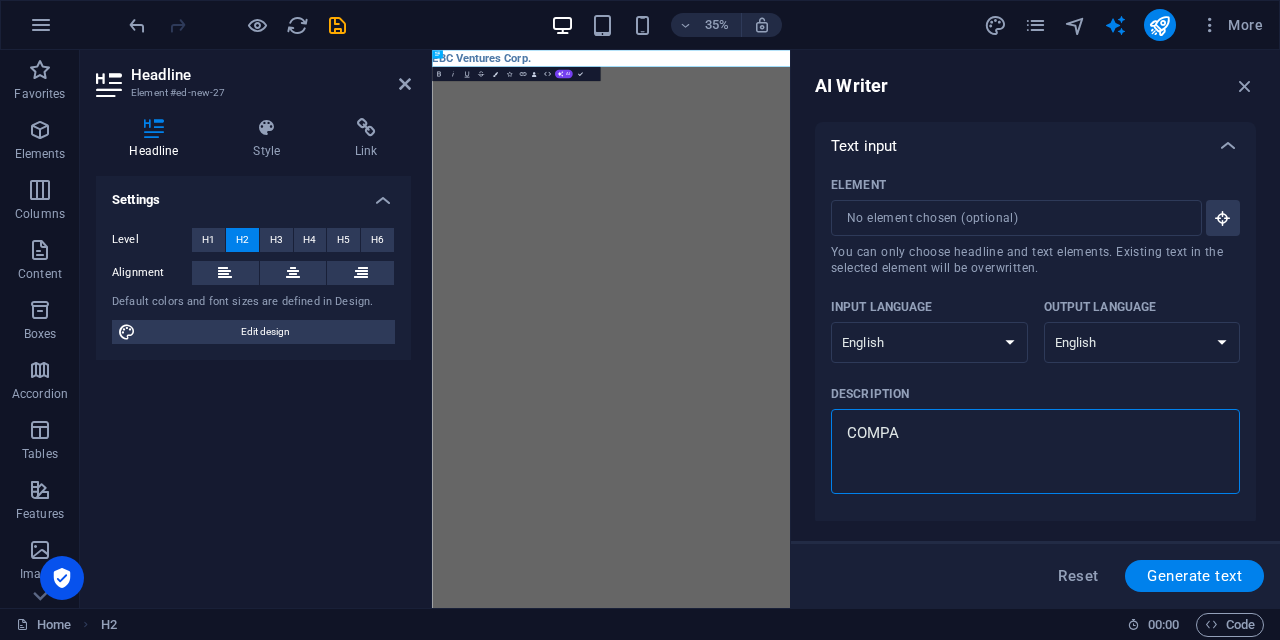 type on "COMPAN" 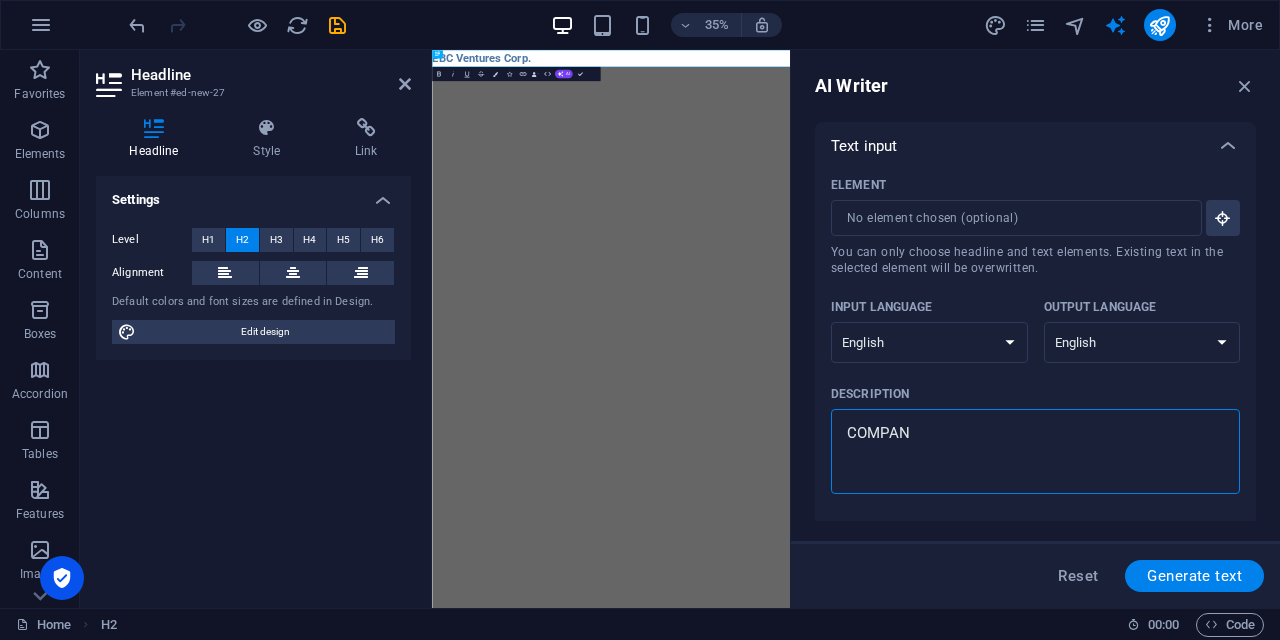 type on "COMPANT" 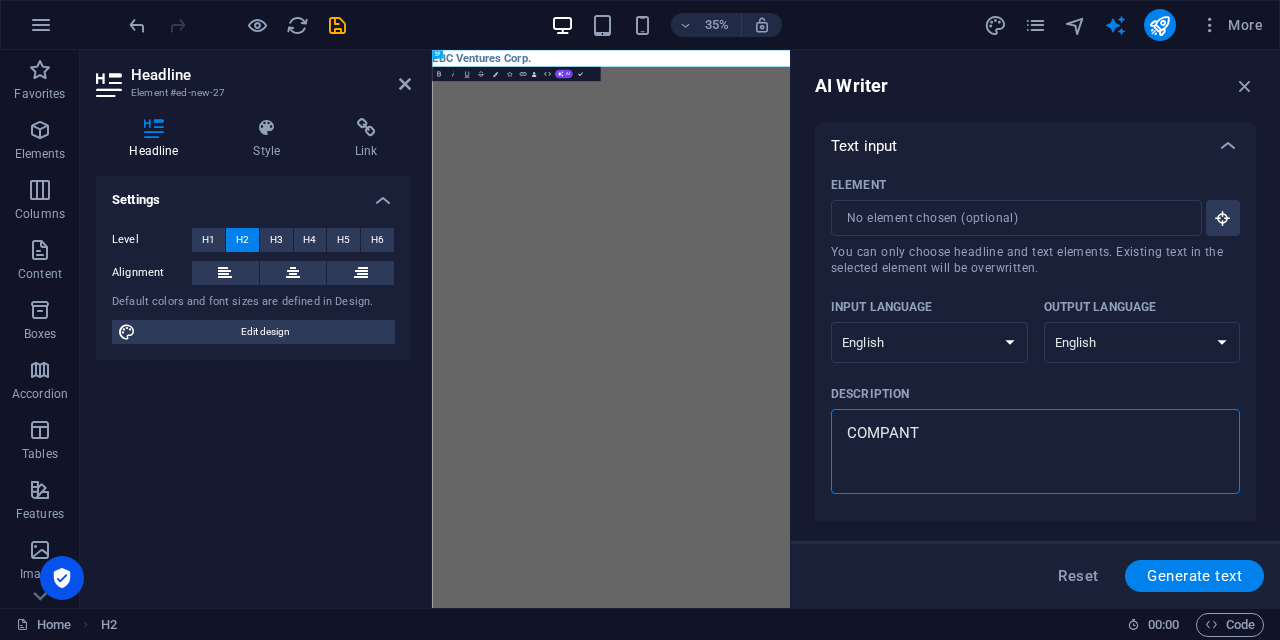 type on "COMPANT" 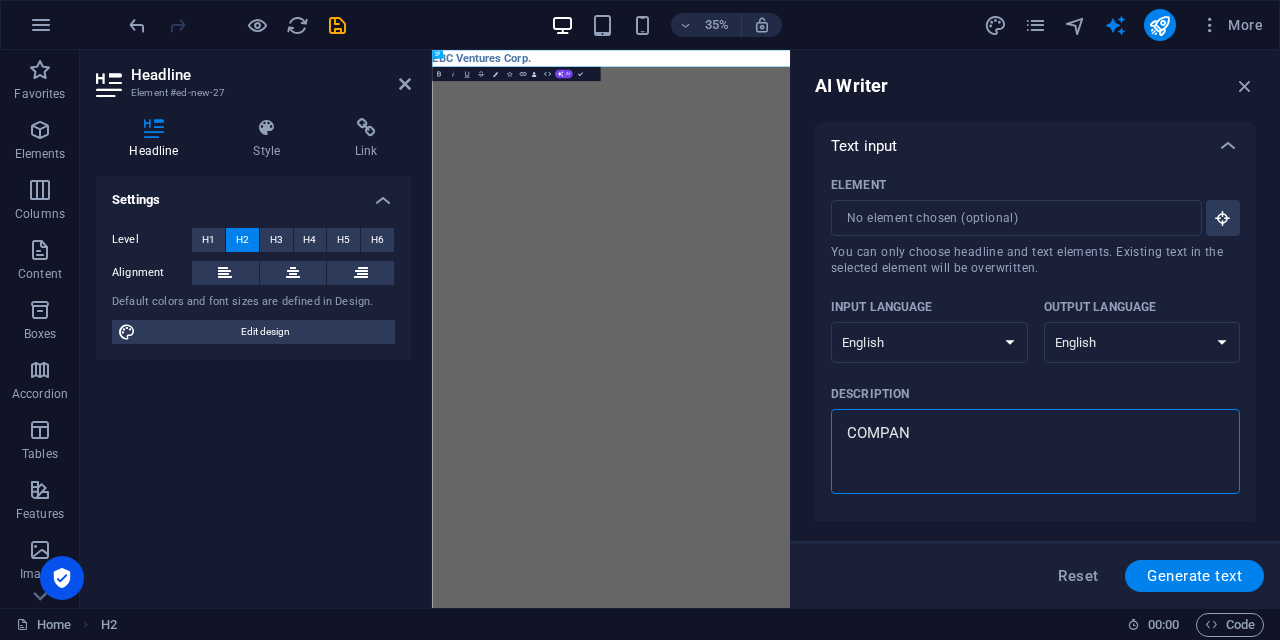 type on "COMPANY" 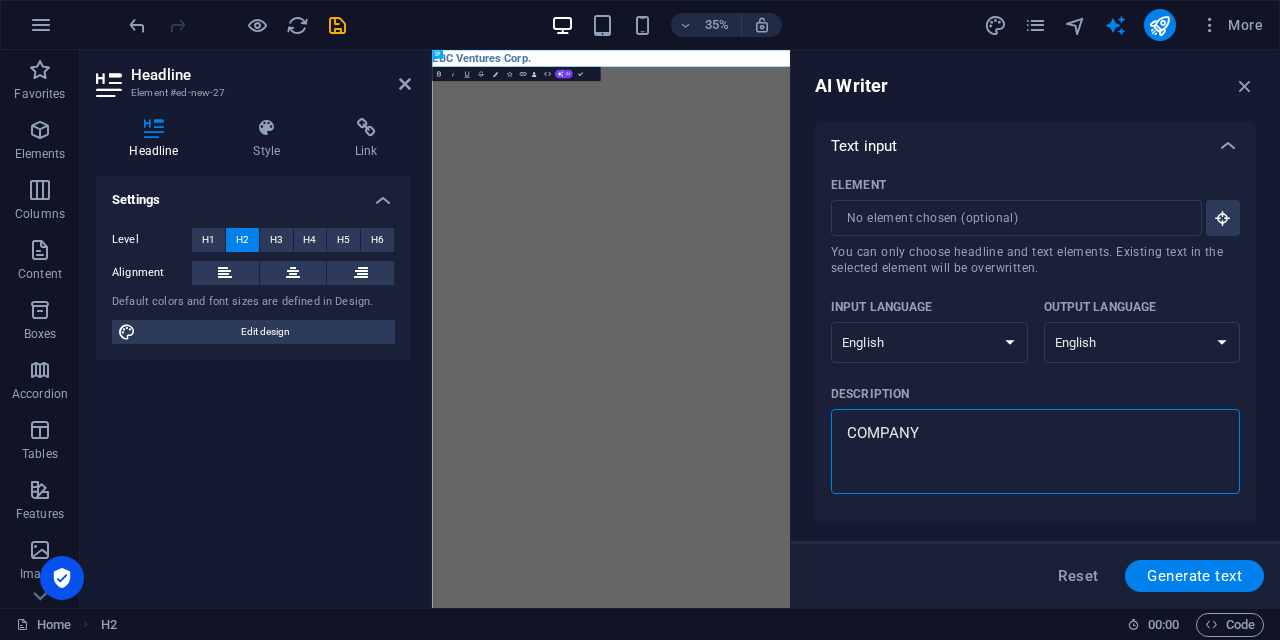 type on "COMPANY" 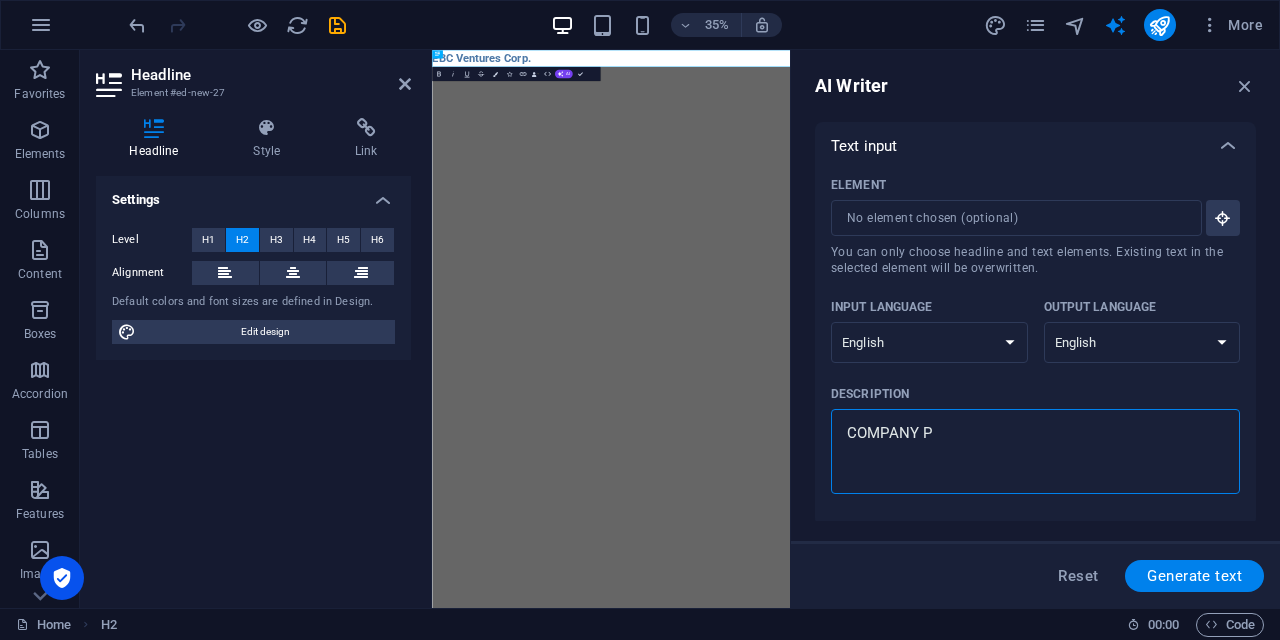 type on "COMPANY PR" 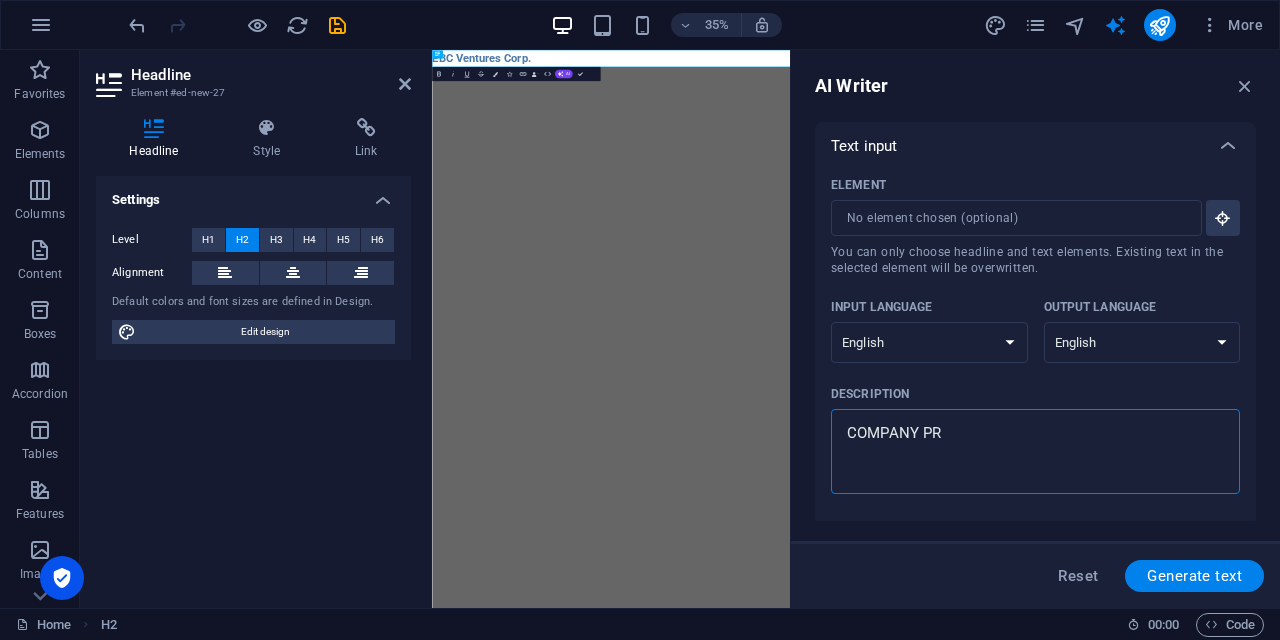 type on "COMPANY PRF" 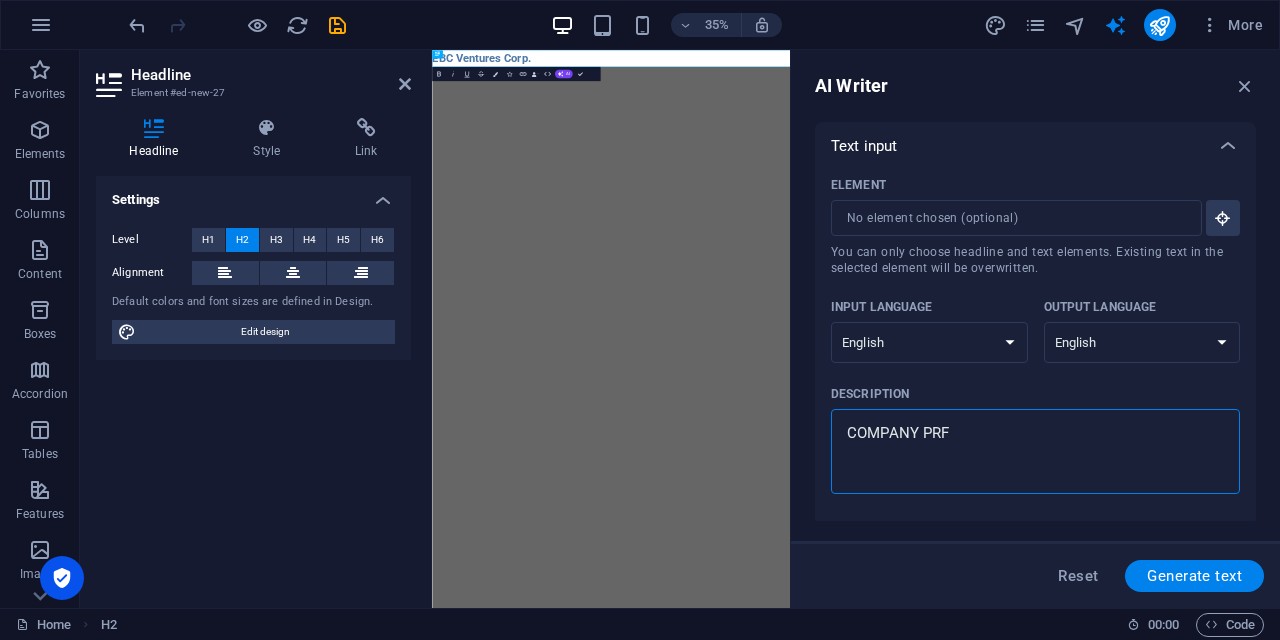 type on "COMPANY PRFI" 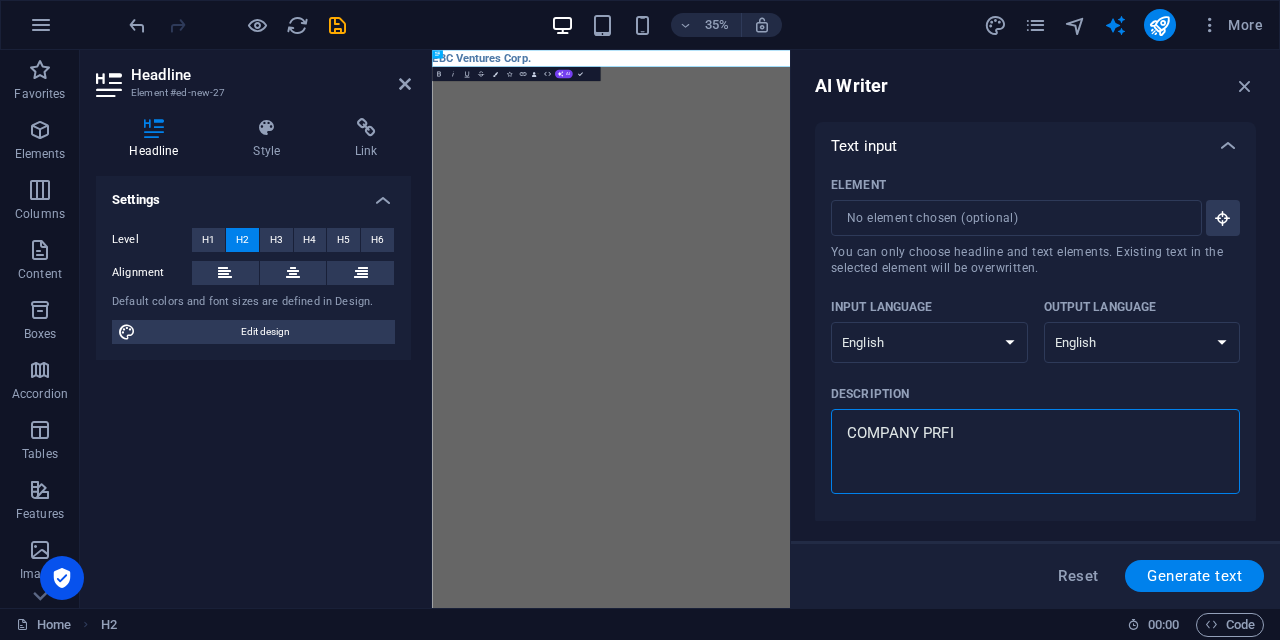 type on "COMPANY PRFIL" 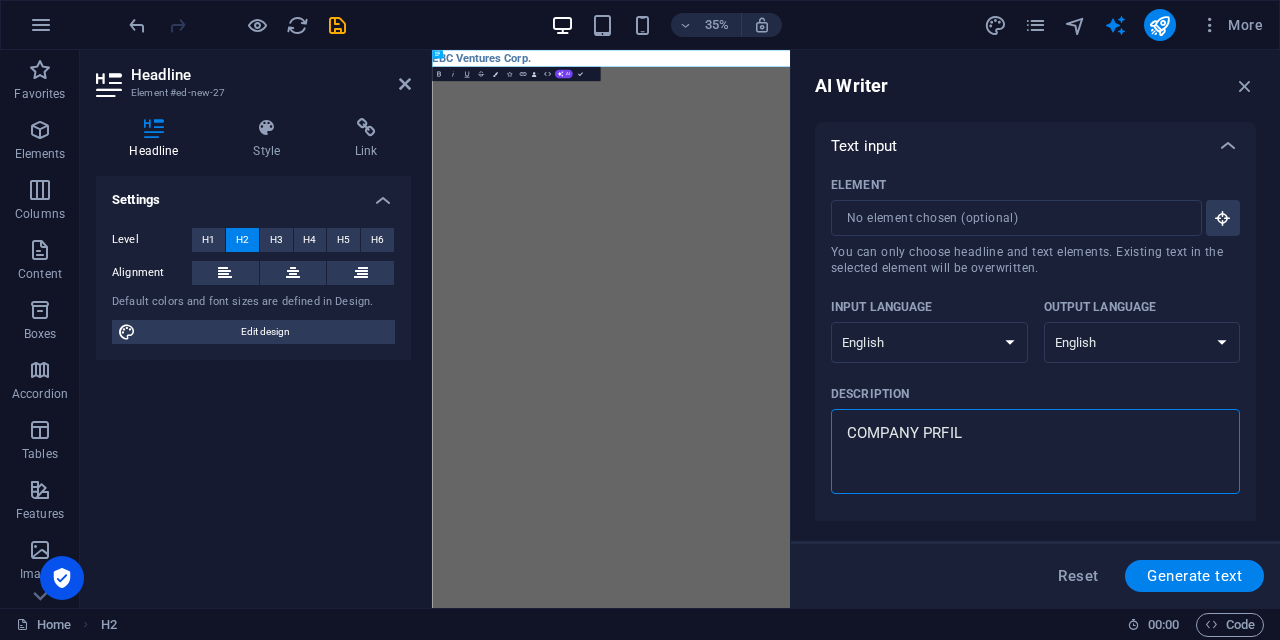 type on "x" 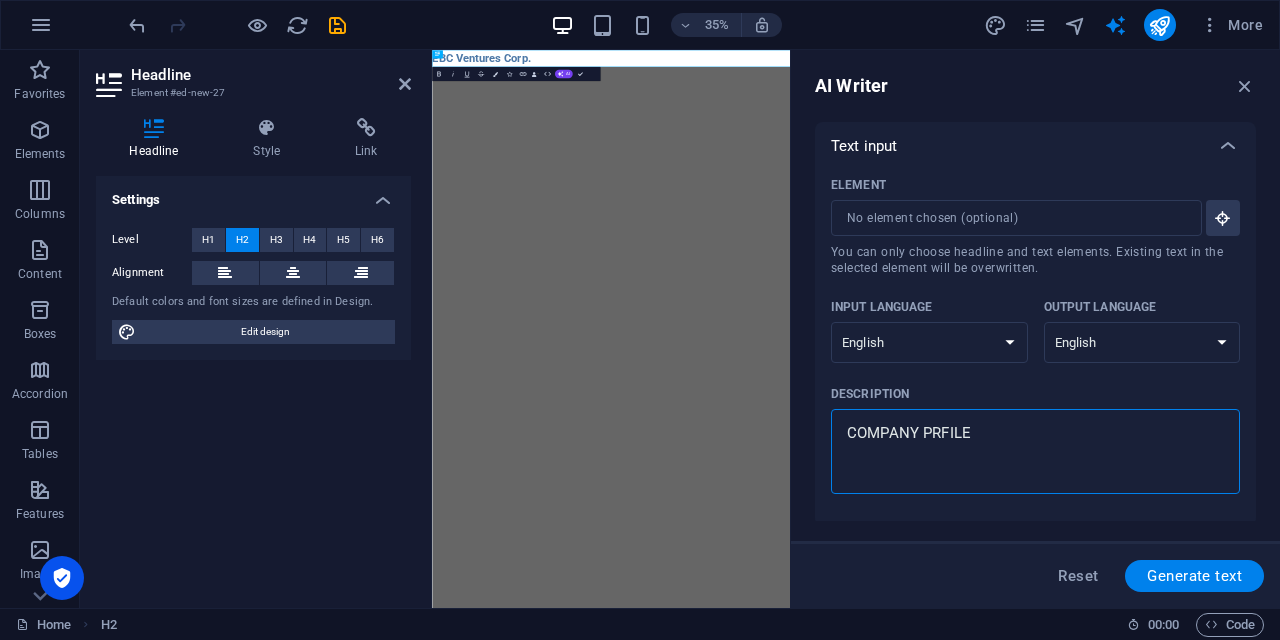 type on "COMPANY PRFIL" 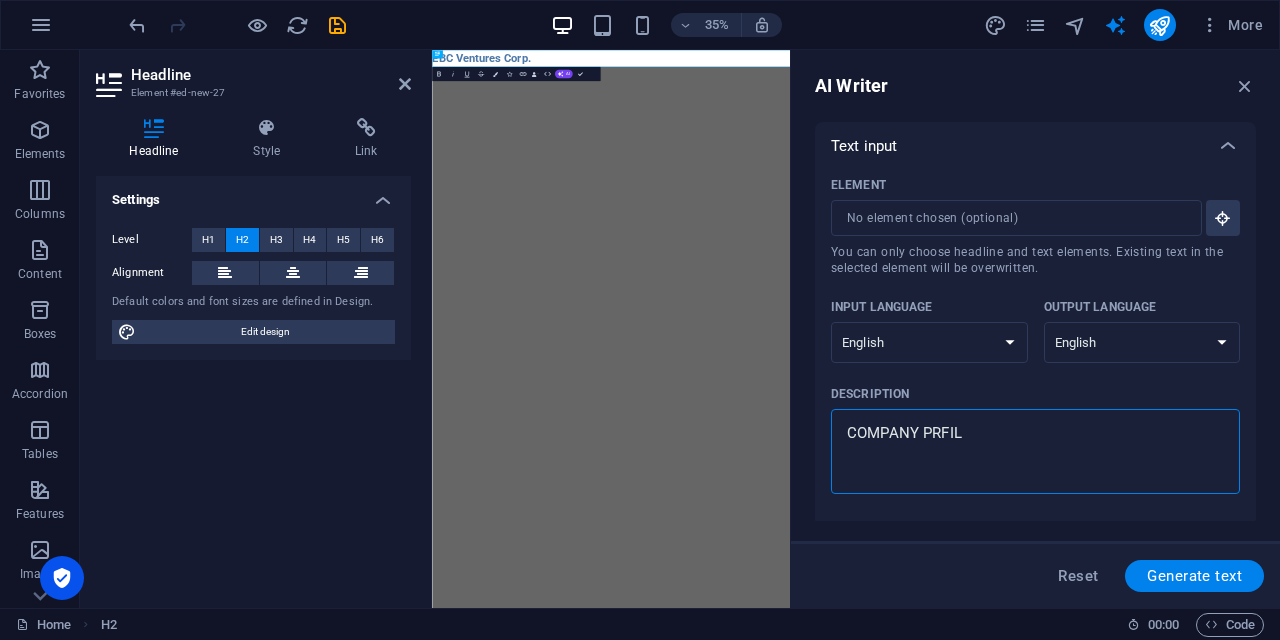 type on "COMPANY PRFI" 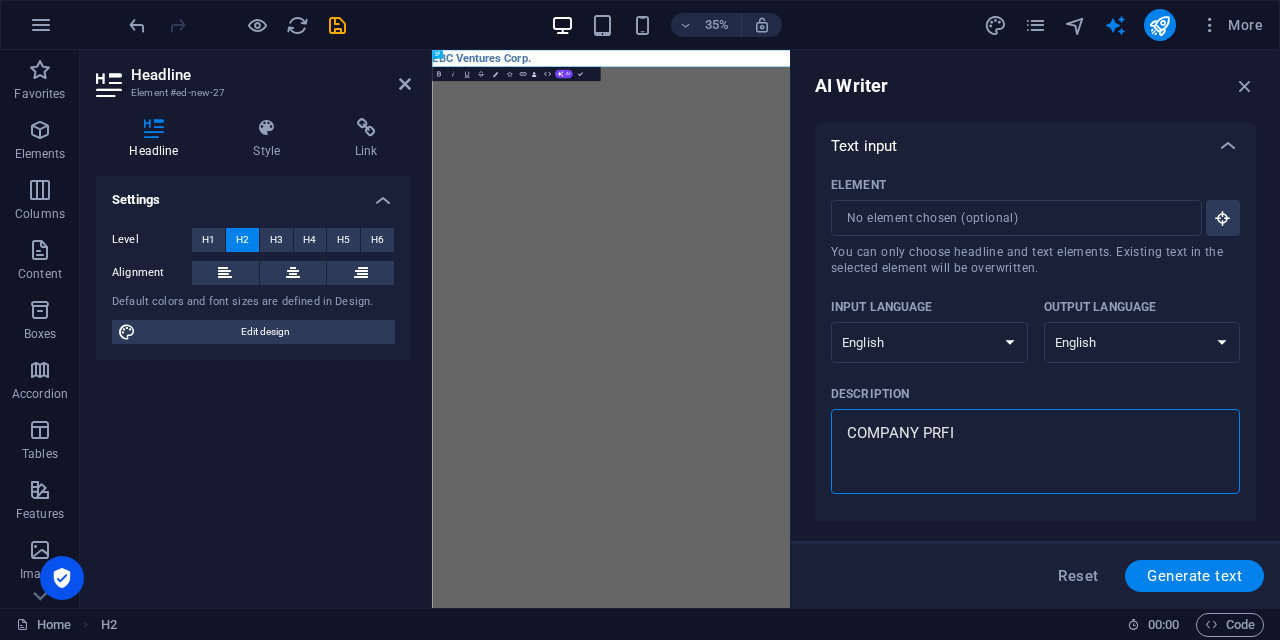 type on "COMPANY PRF" 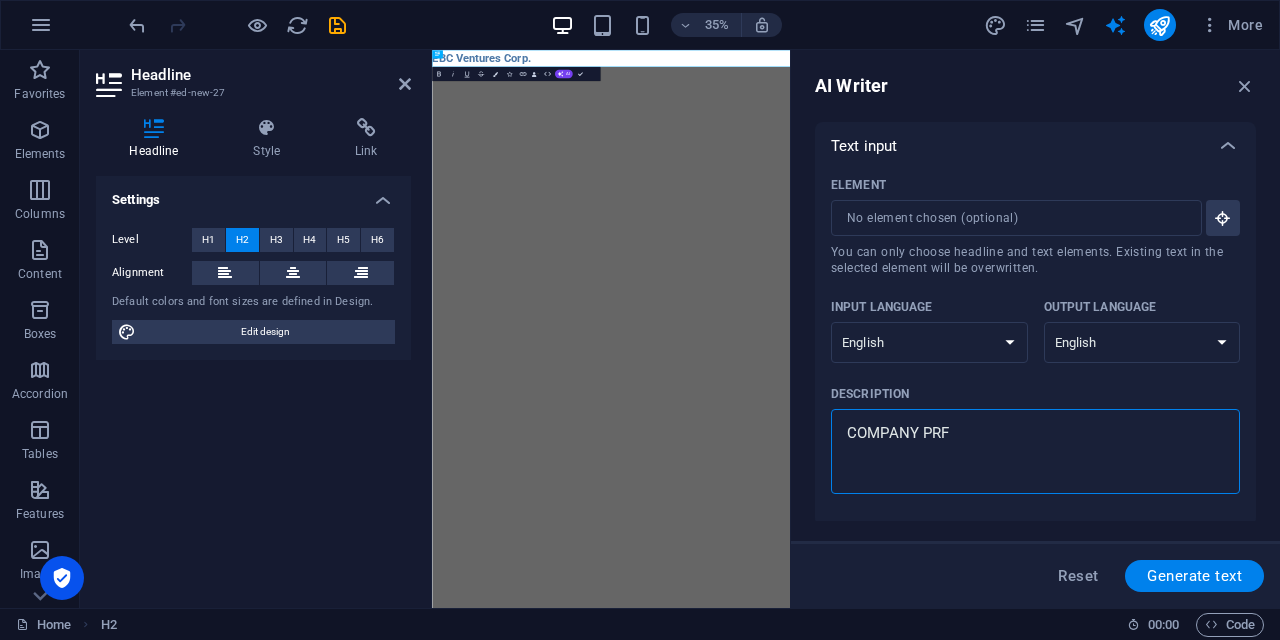 type on "COMPANY PR" 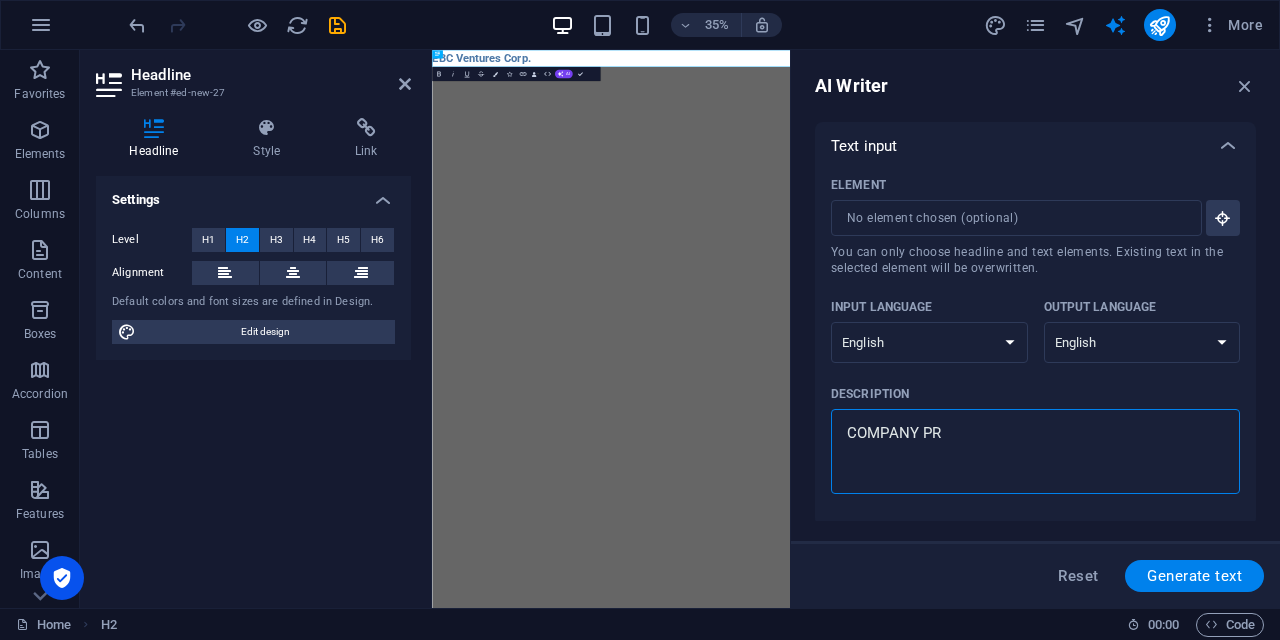 type on "COMPANY PRO" 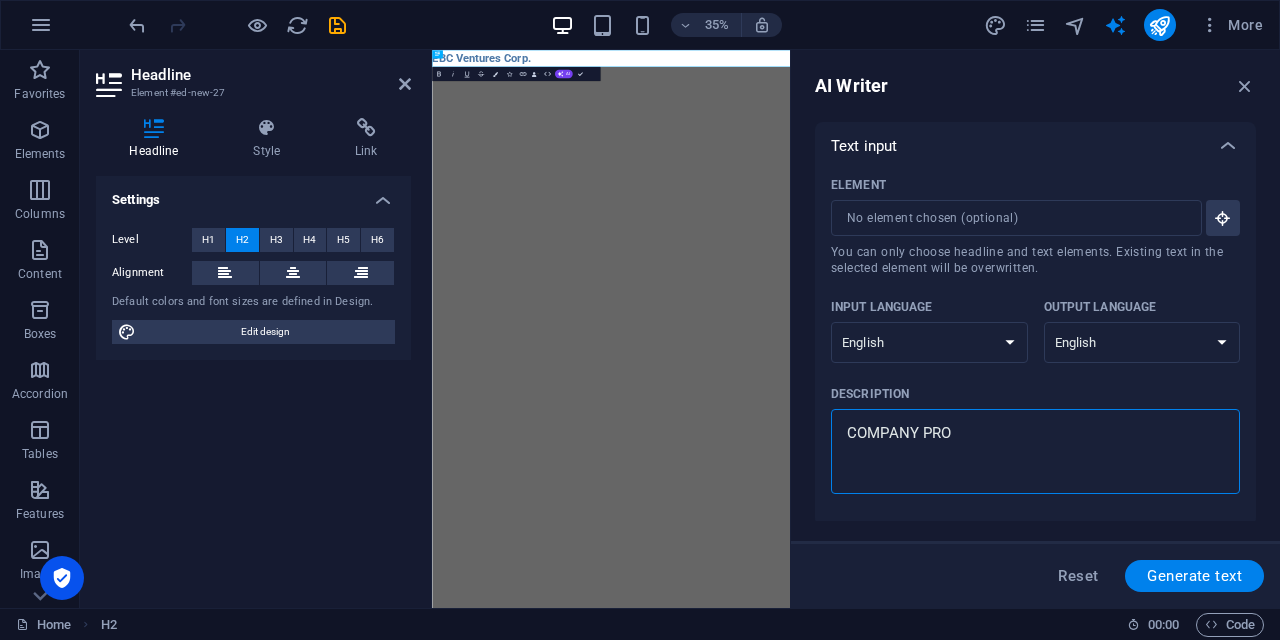 type on "COMPANY PROF" 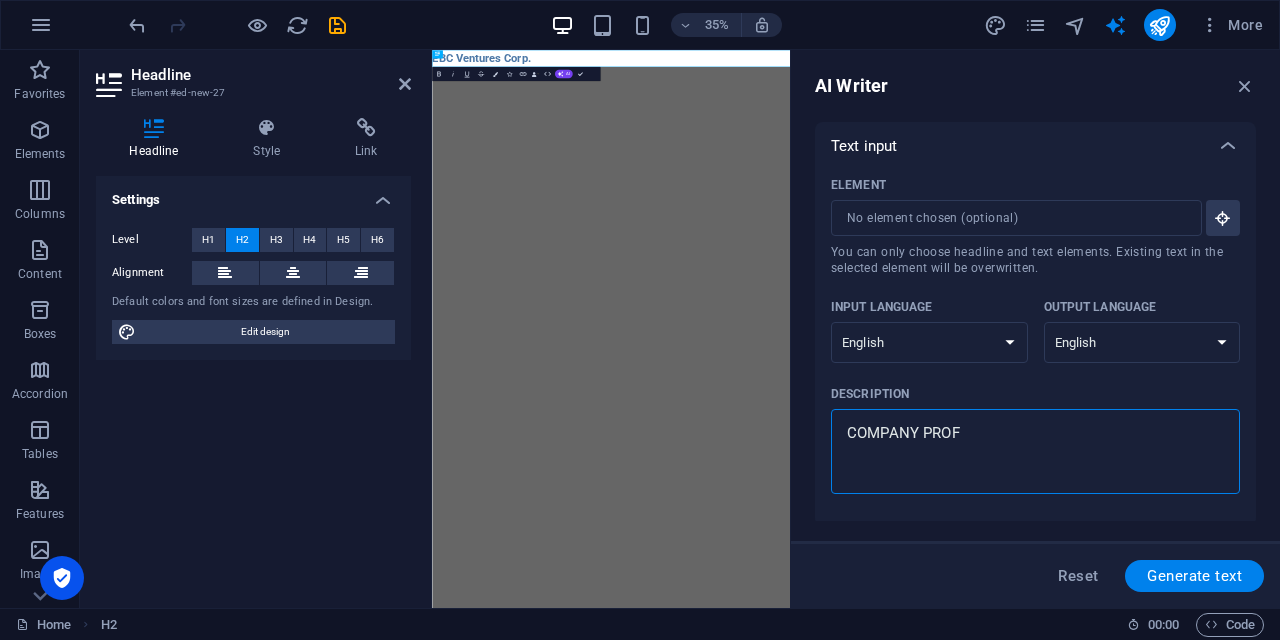 type on "COMPANY PROFI" 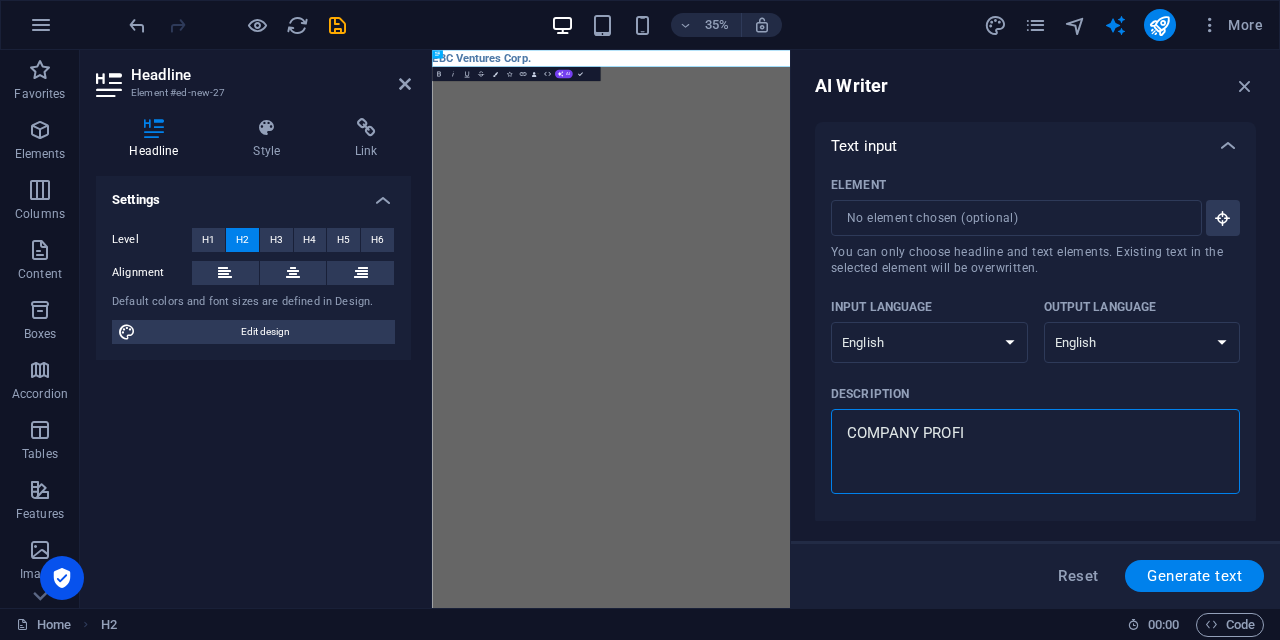 type on "COMPANY PROFIL" 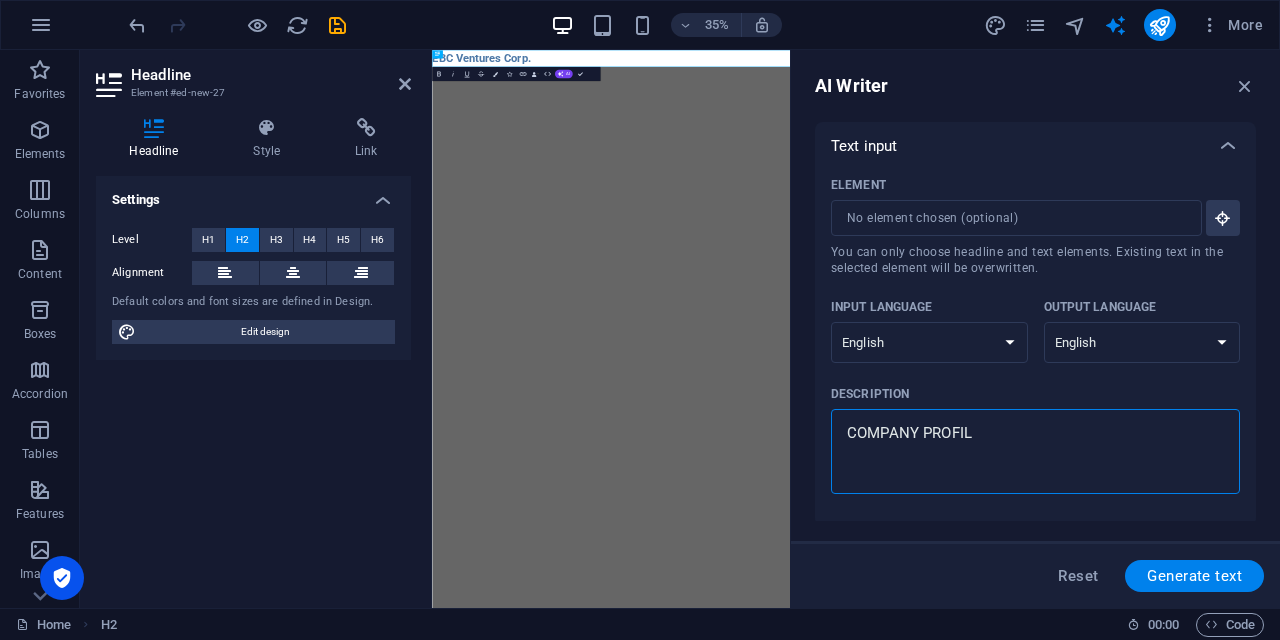 type on "COMPANY PROFILE" 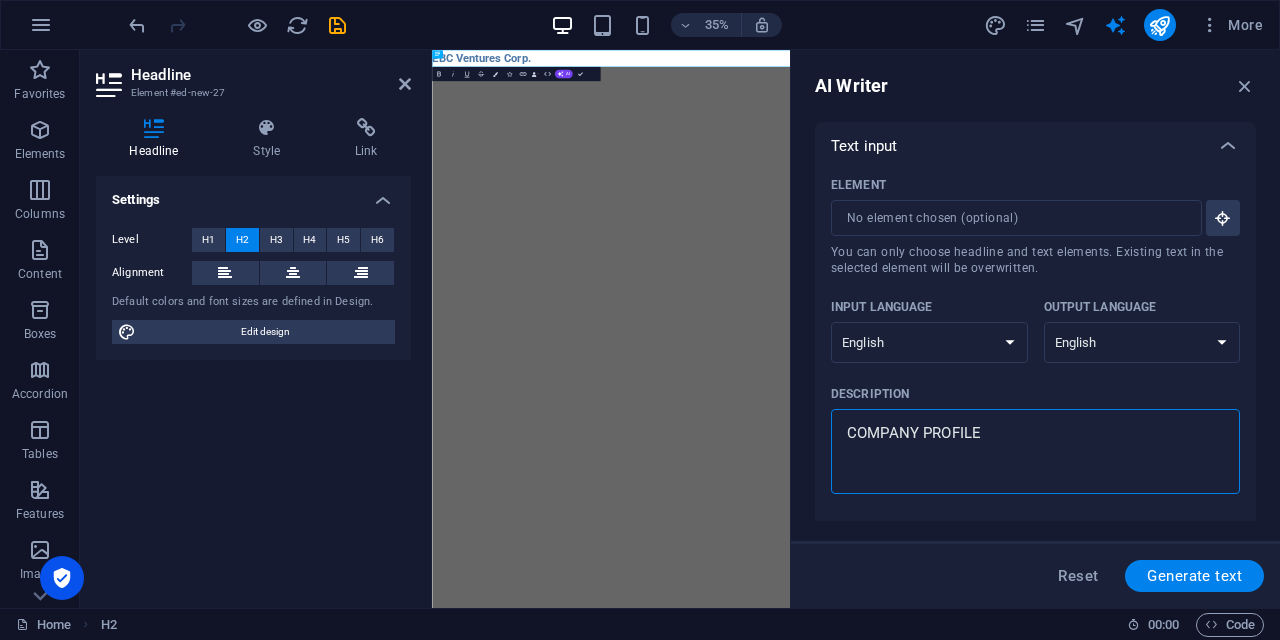 type on "COMPANY PROFILE" 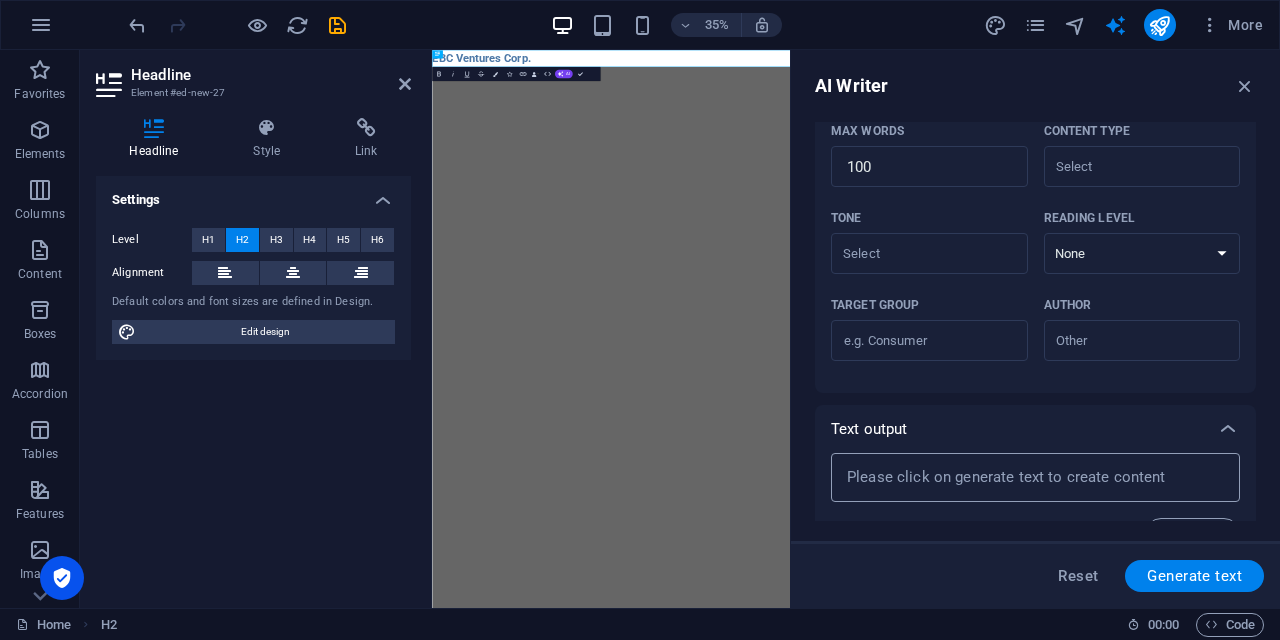 scroll, scrollTop: 438, scrollLeft: 0, axis: vertical 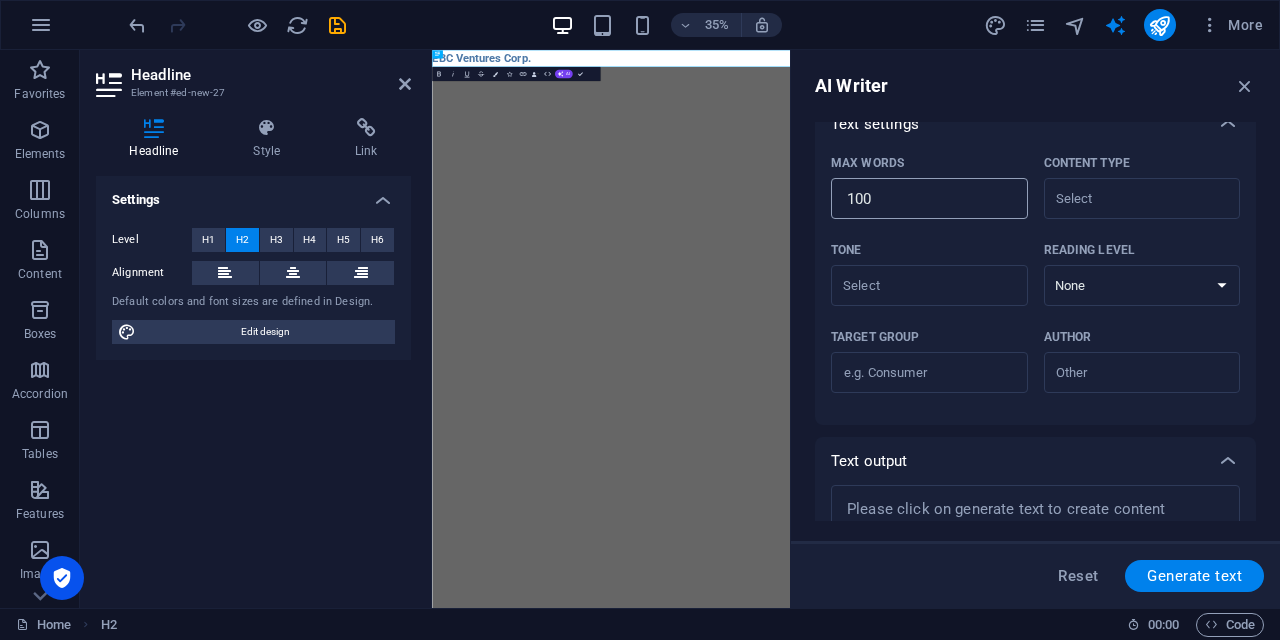 type on "COMPANY PROFILE" 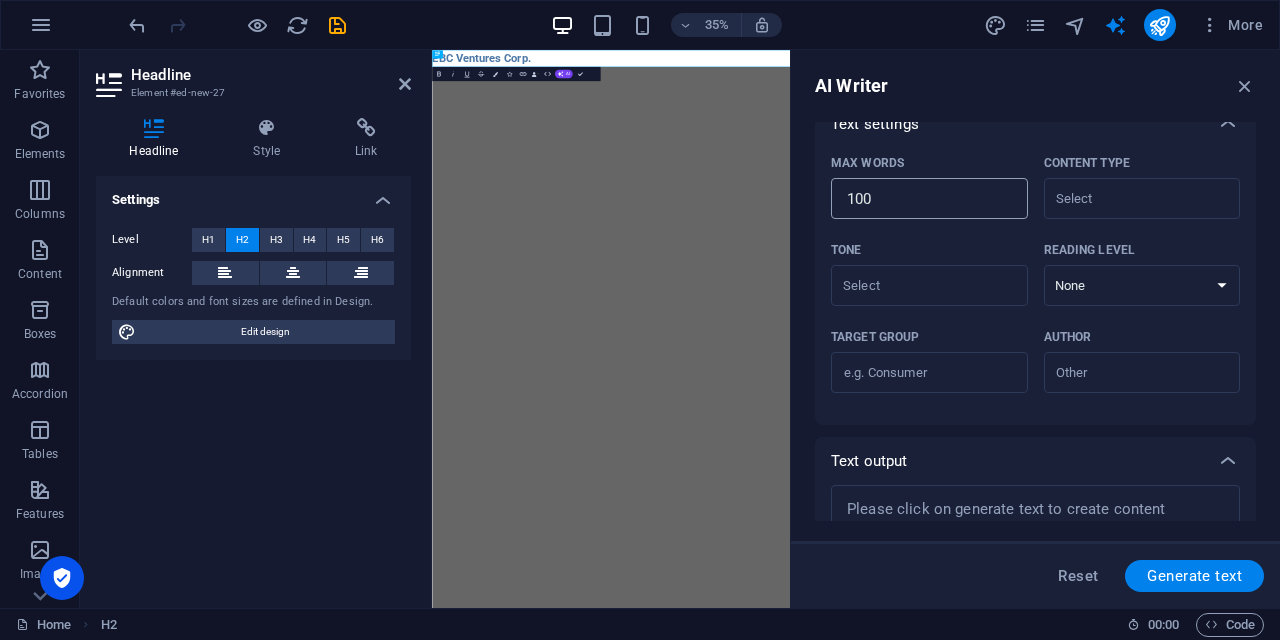 type on "99" 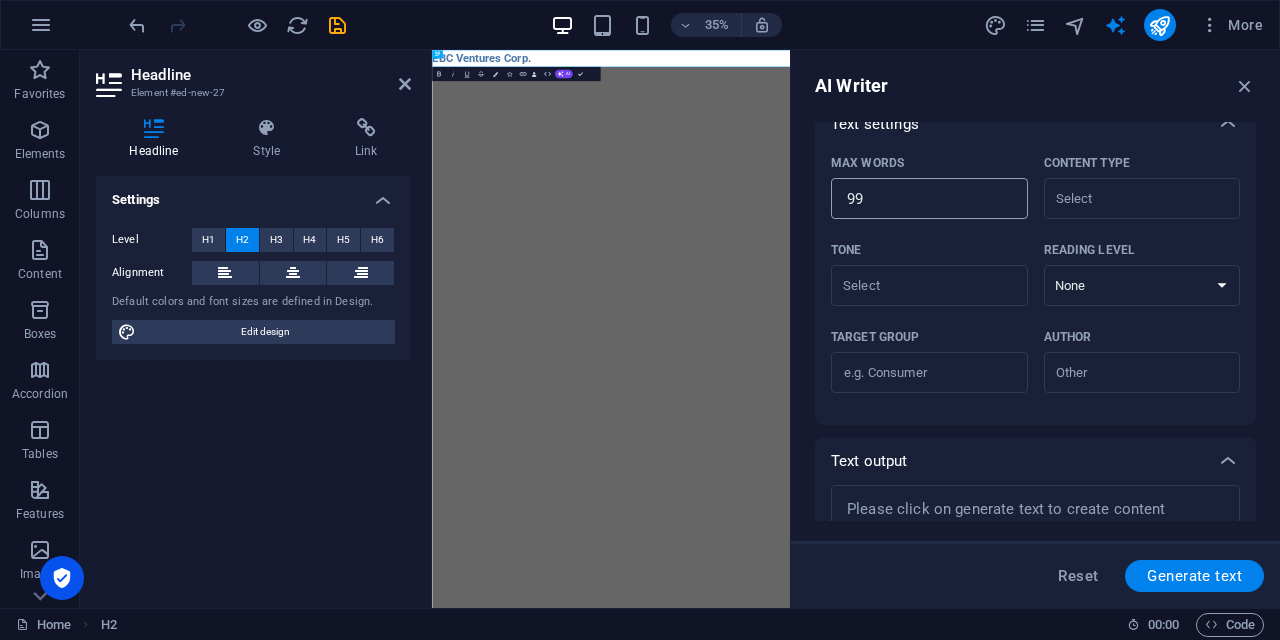 type on "x" 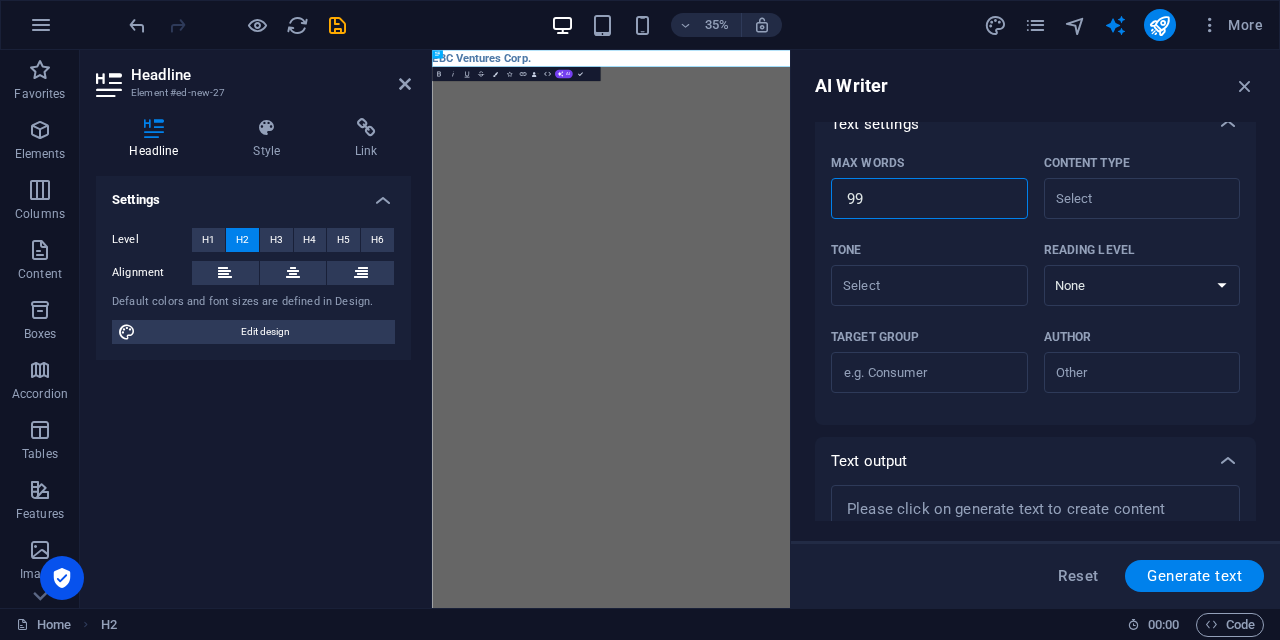 type on "100" 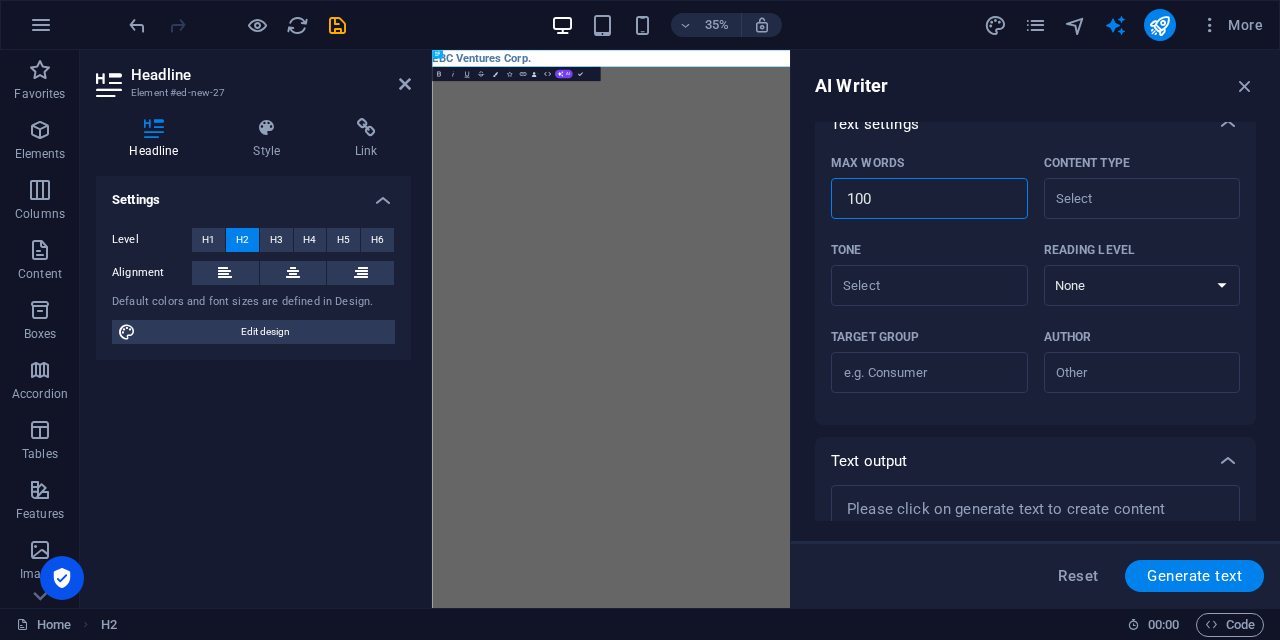 click on "100" at bounding box center [929, 199] 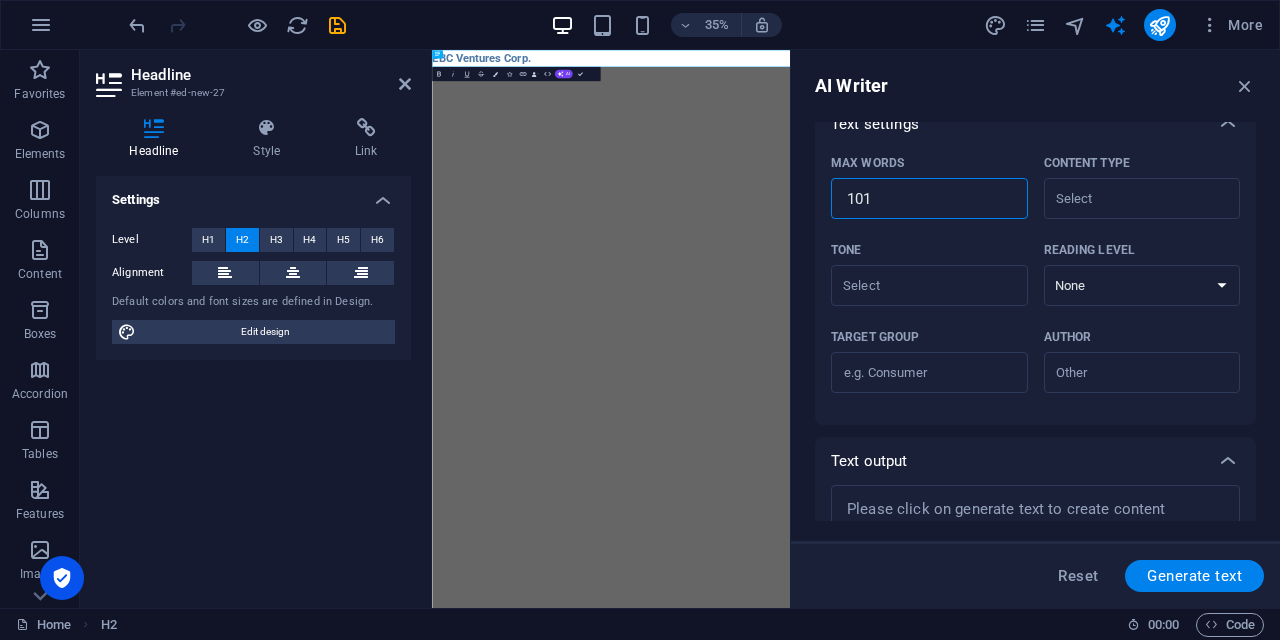 click on "101" at bounding box center (929, 199) 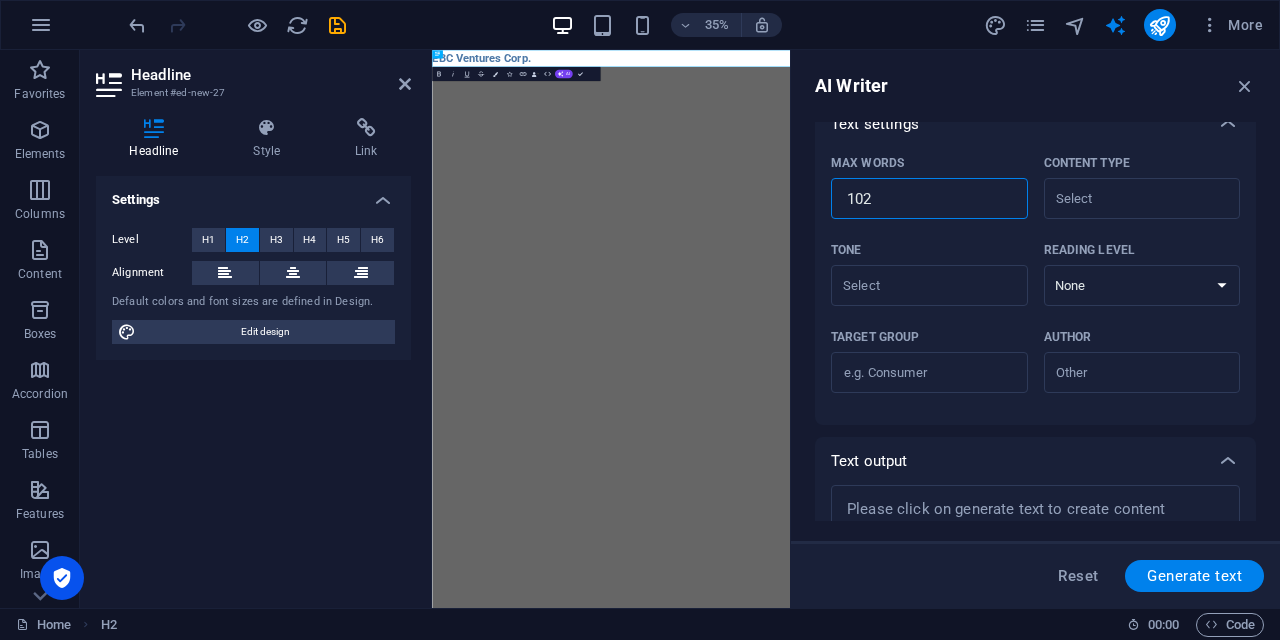 click on "102" at bounding box center [929, 199] 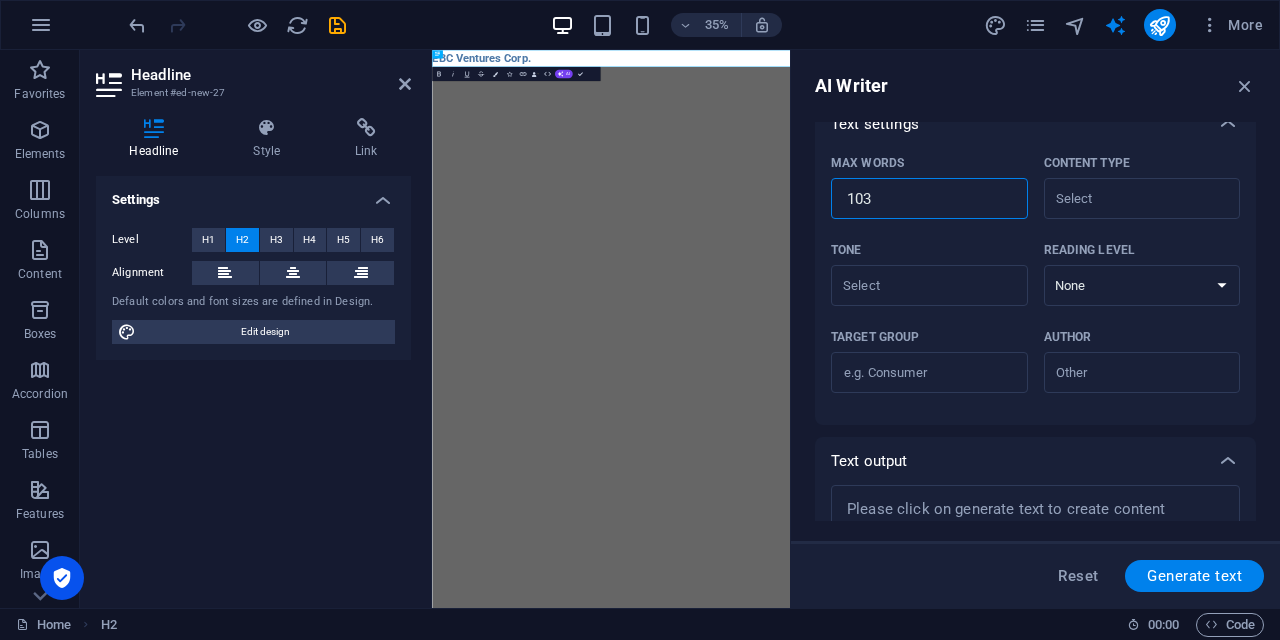 click on "103" at bounding box center [929, 199] 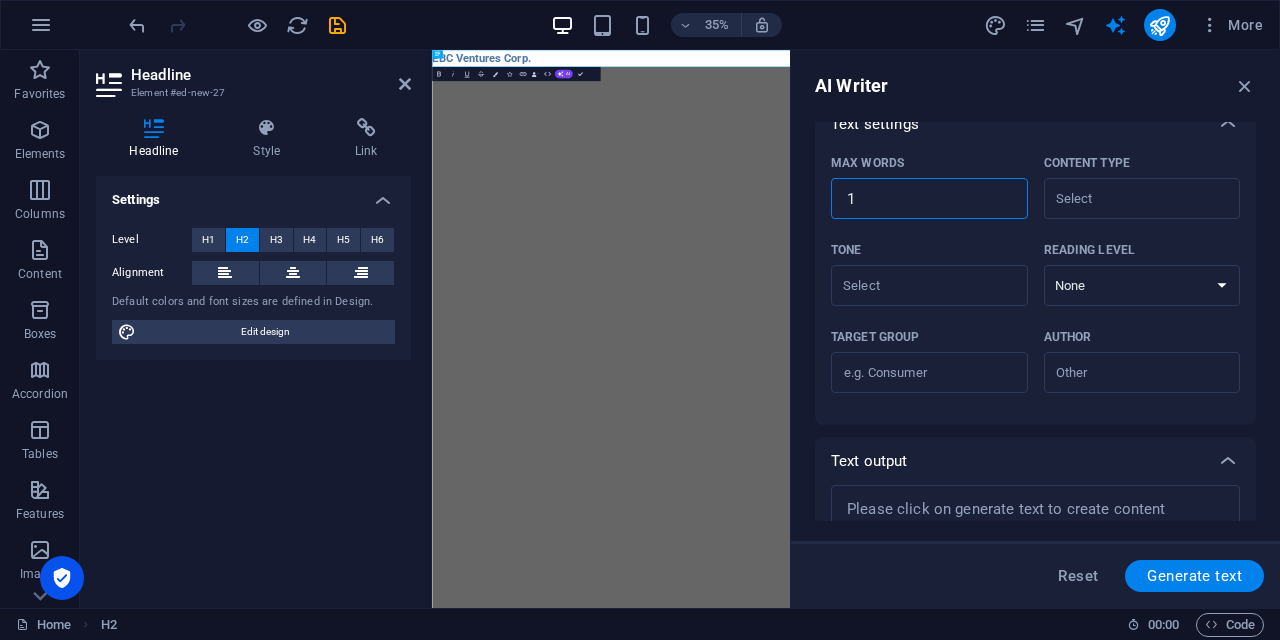 type on "x" 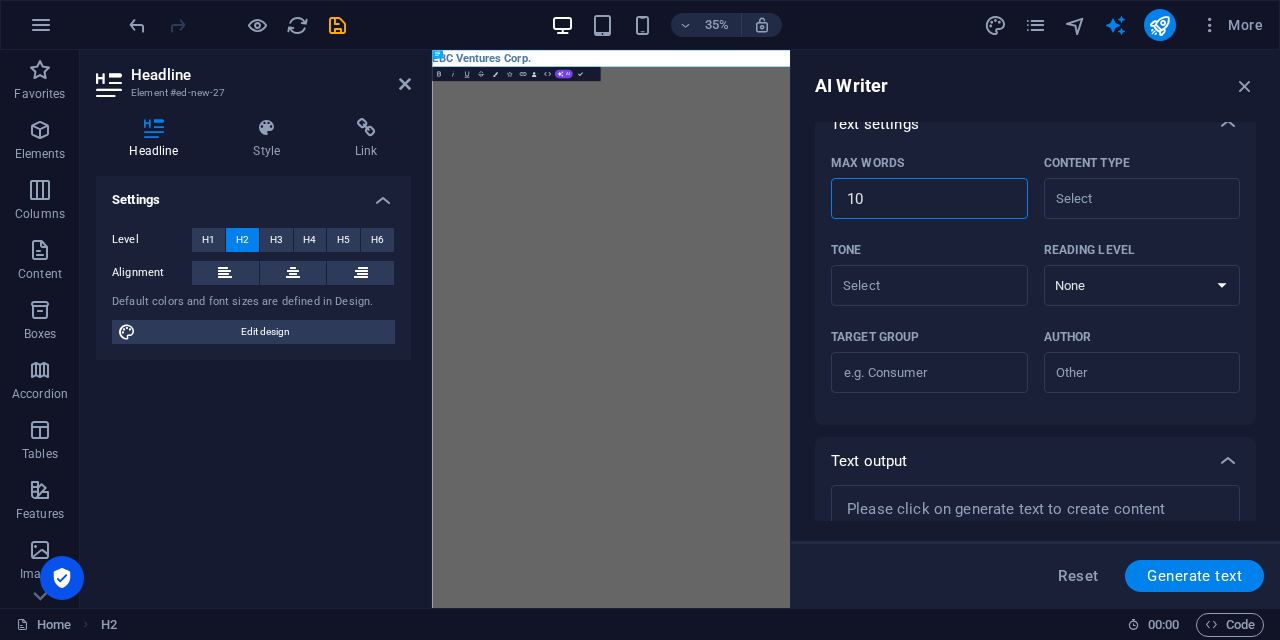 type on "x" 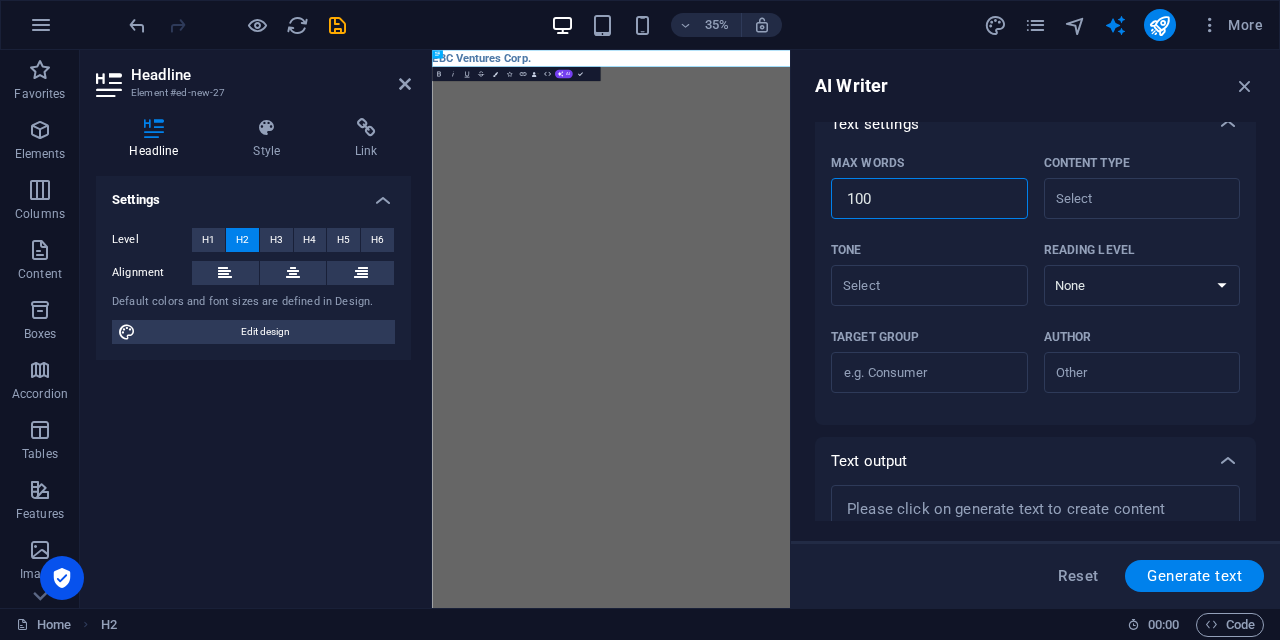 type on "x" 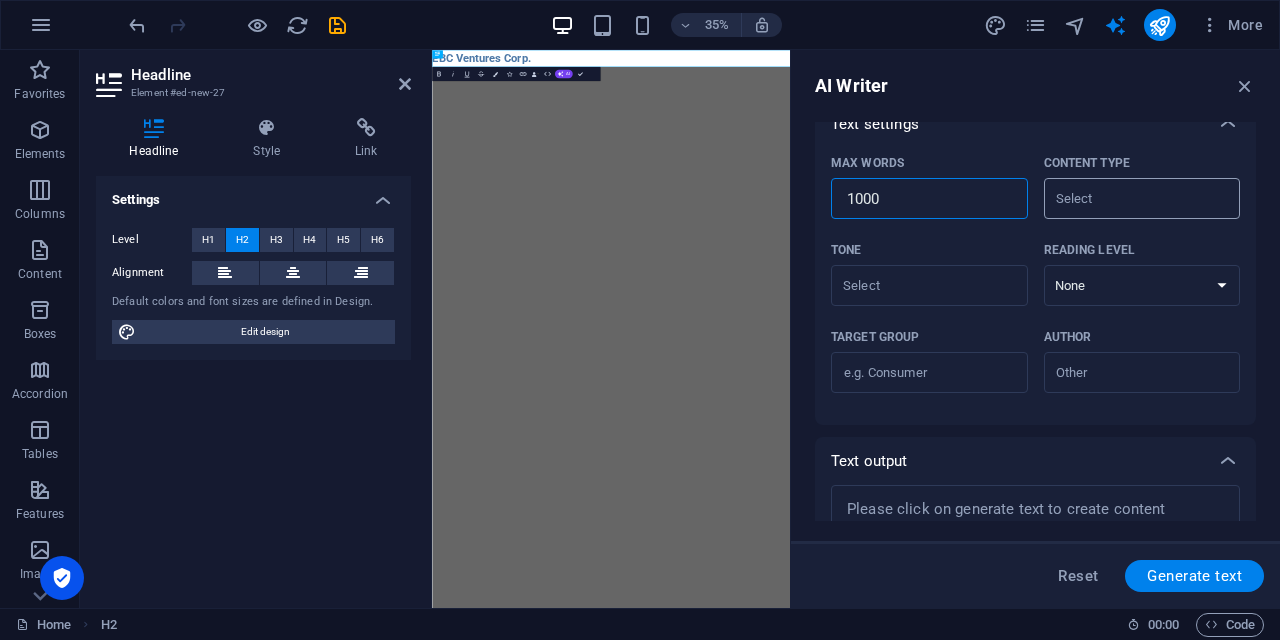 type on "1000" 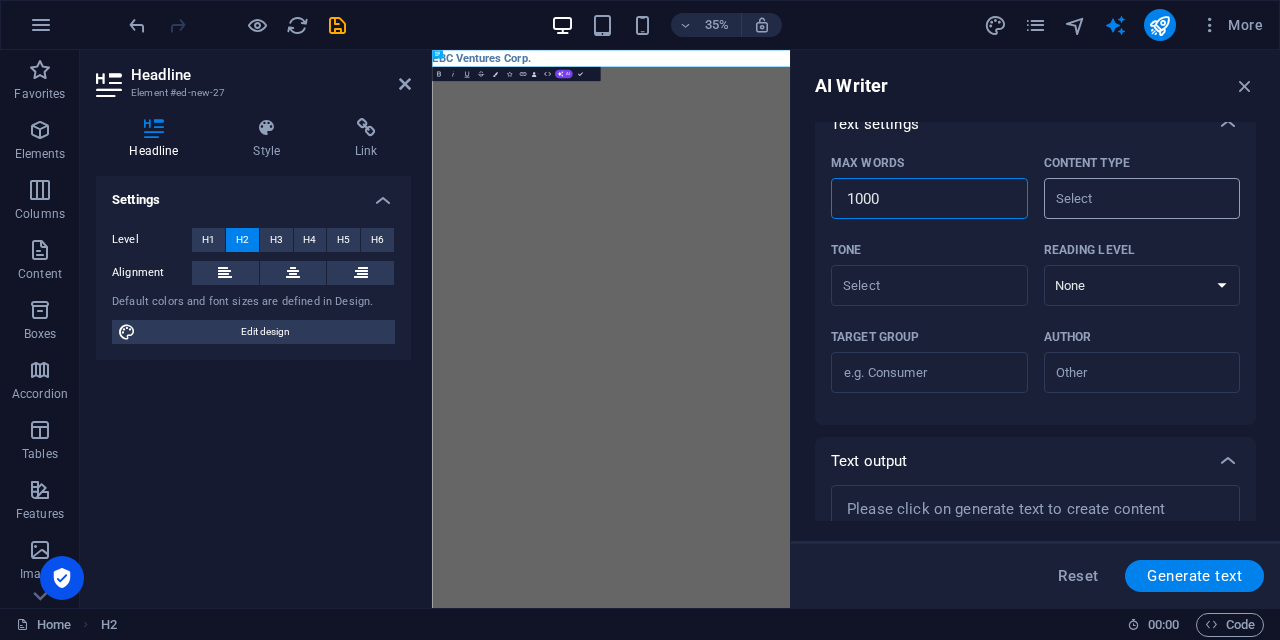 click on "Content type ​" at bounding box center (1126, 198) 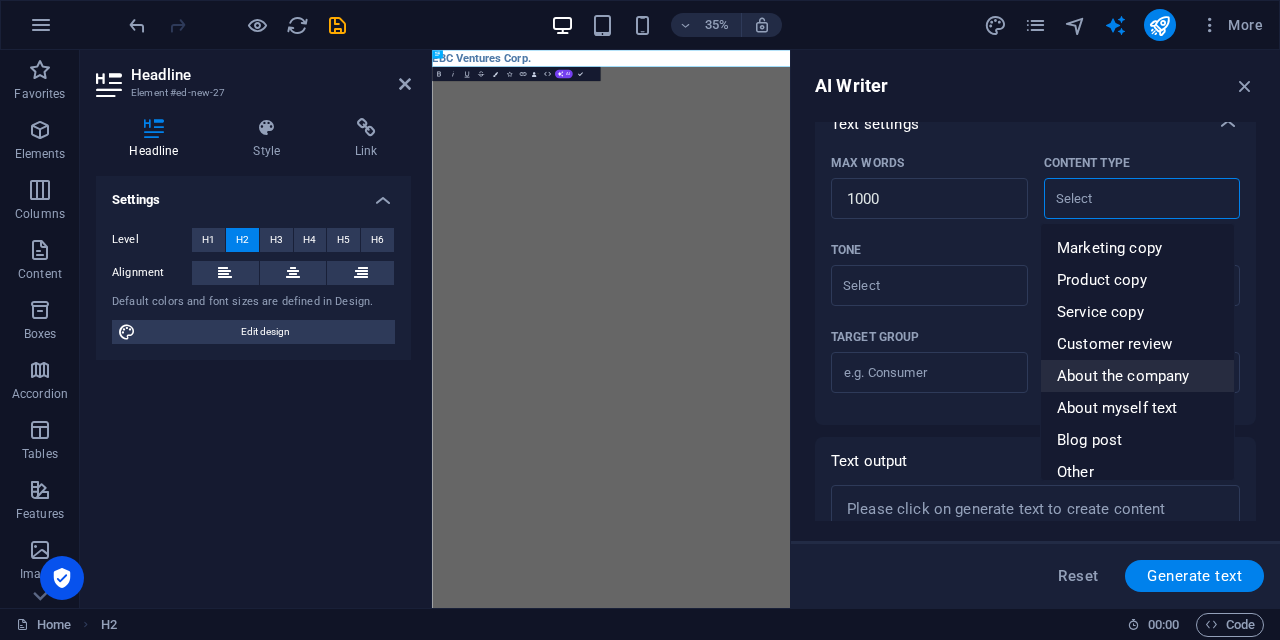 click on "About the company" at bounding box center [1123, 376] 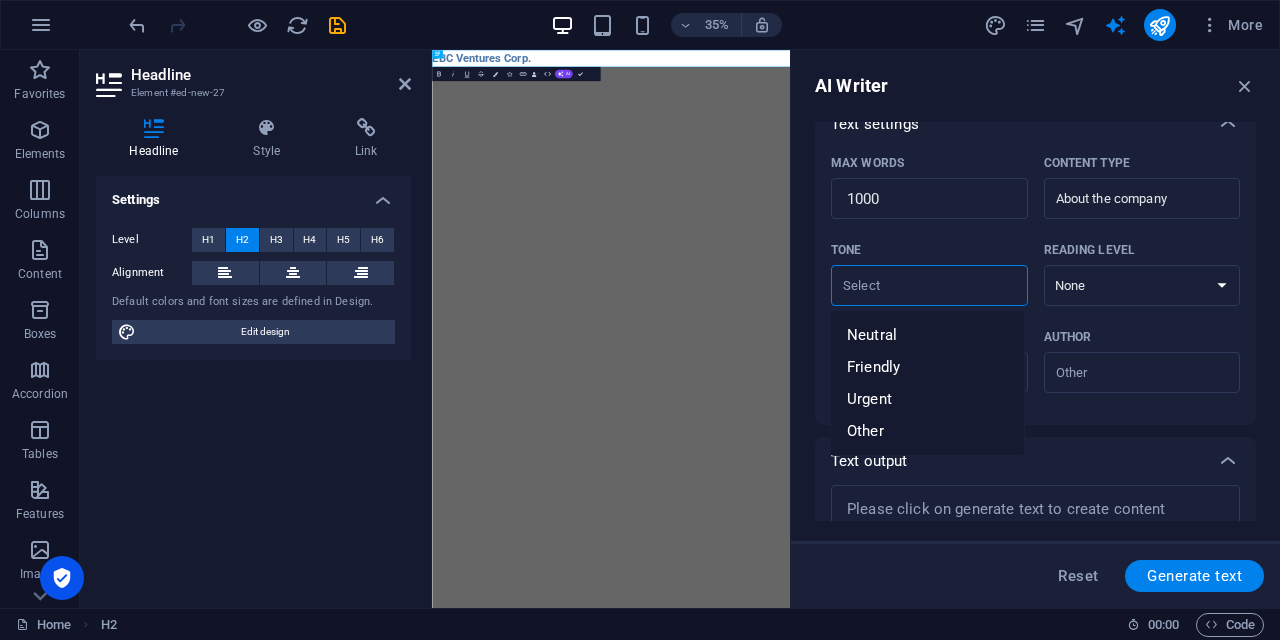 click on "Tone ​" at bounding box center [913, 285] 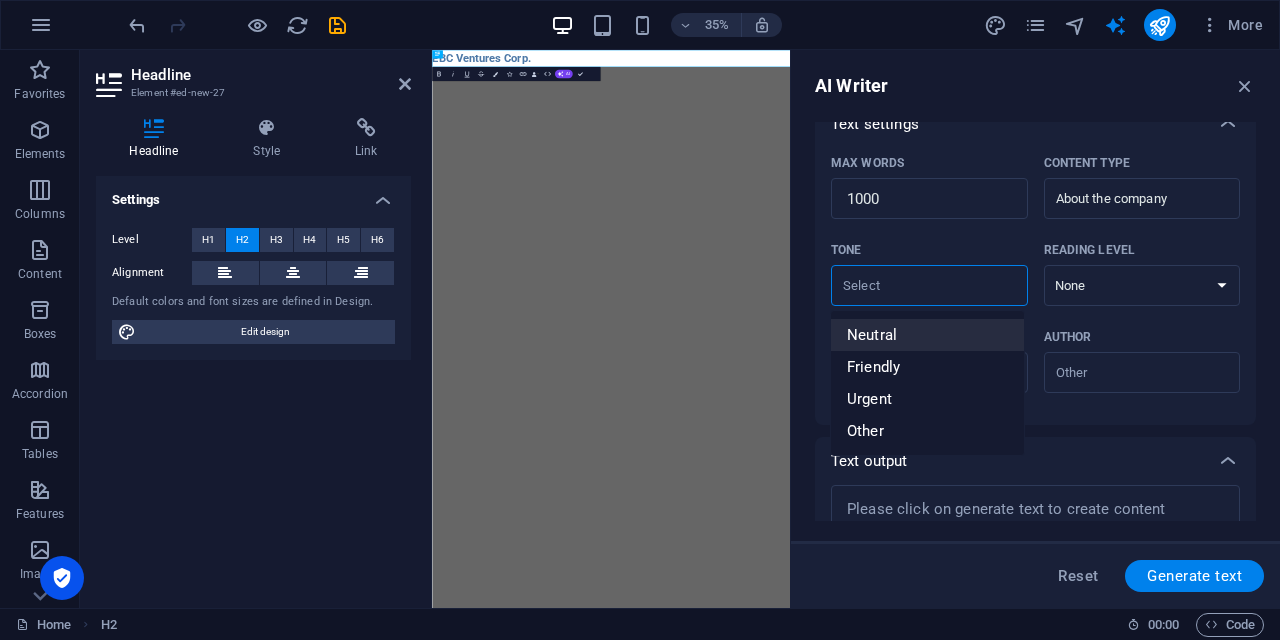 click on "Neutral" at bounding box center [927, 335] 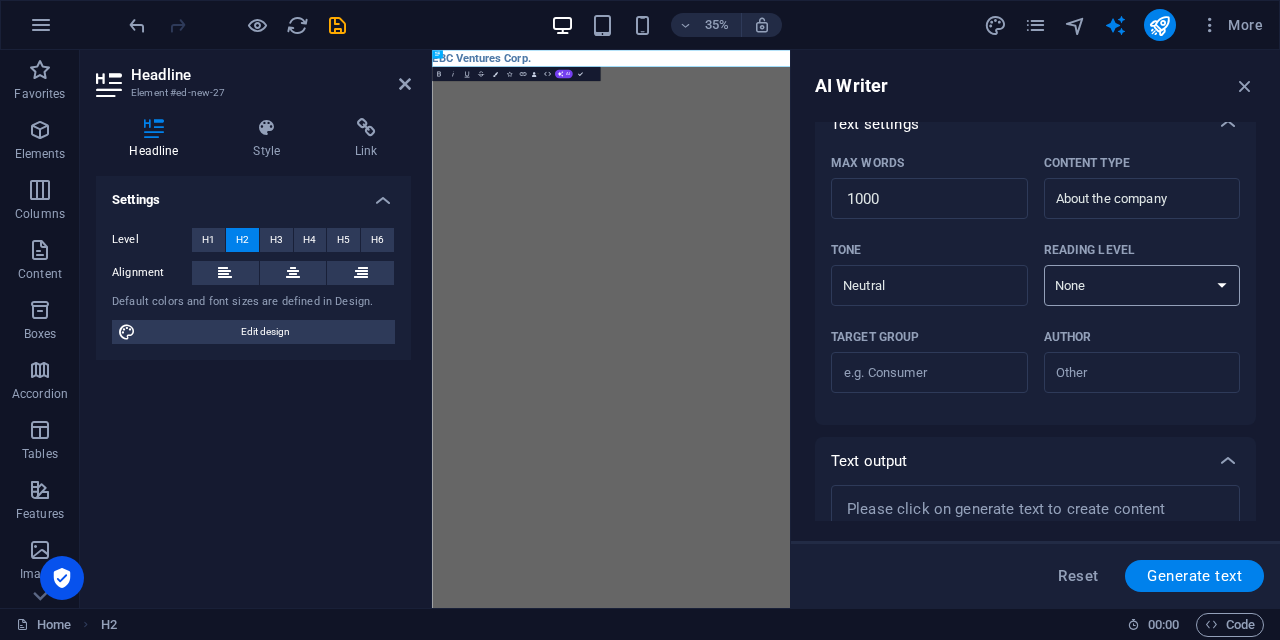 select on "Academic" 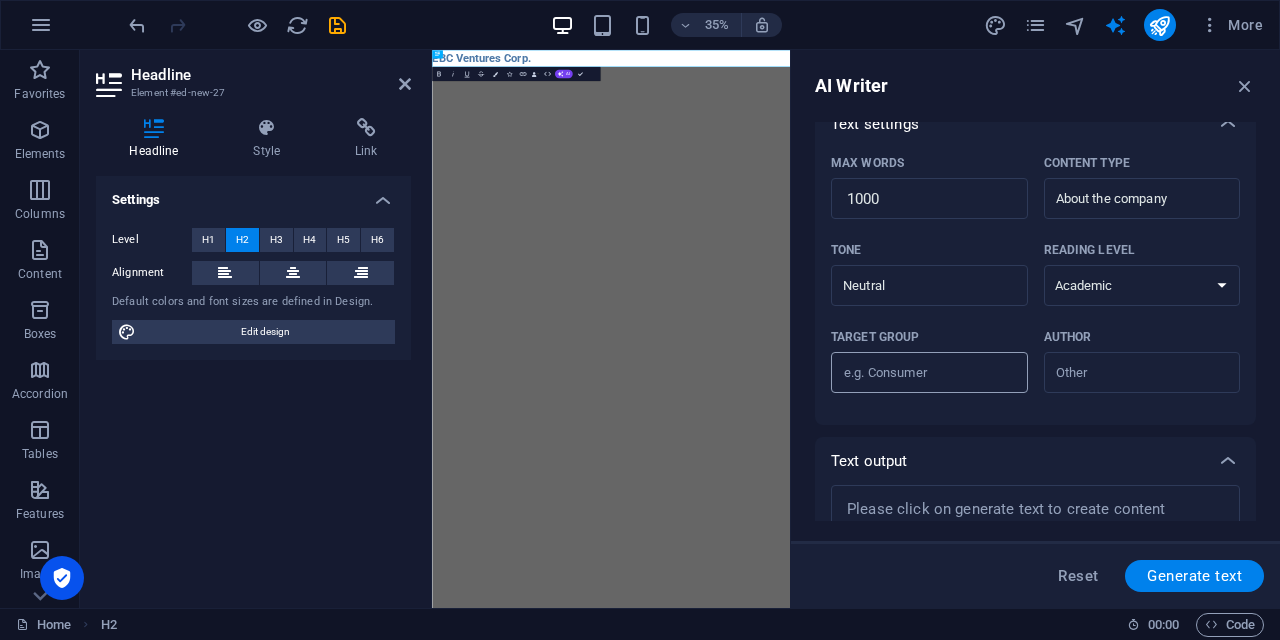 click on "Target group ​" at bounding box center (929, 373) 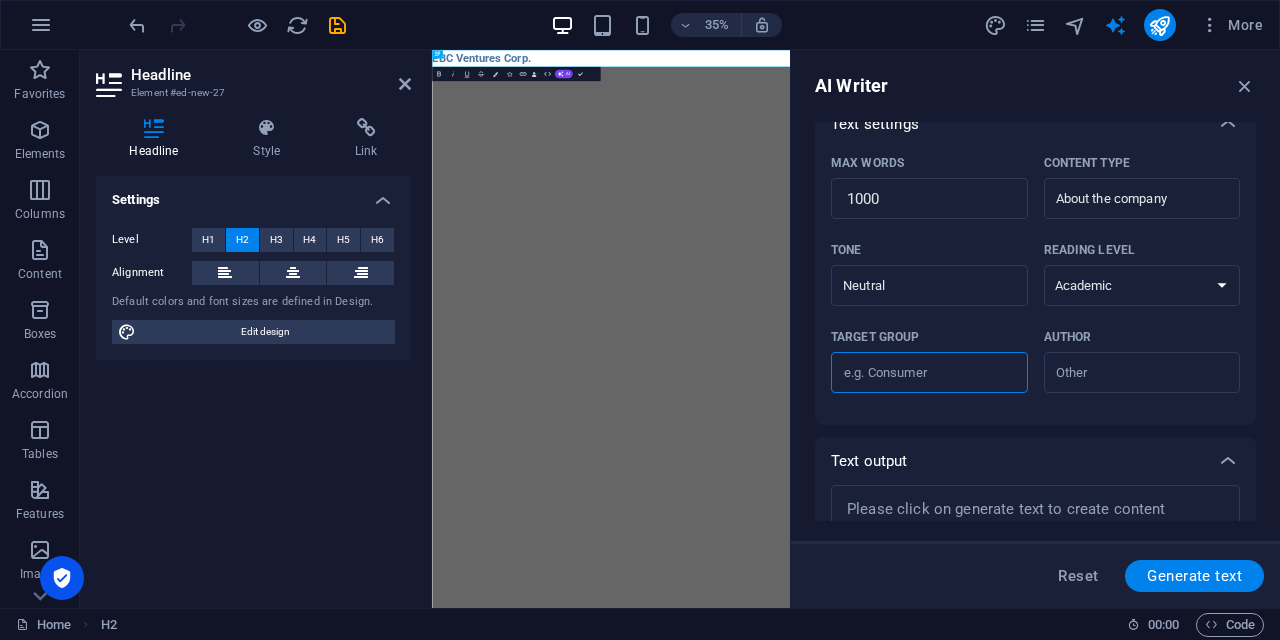 scroll, scrollTop: 515, scrollLeft: 0, axis: vertical 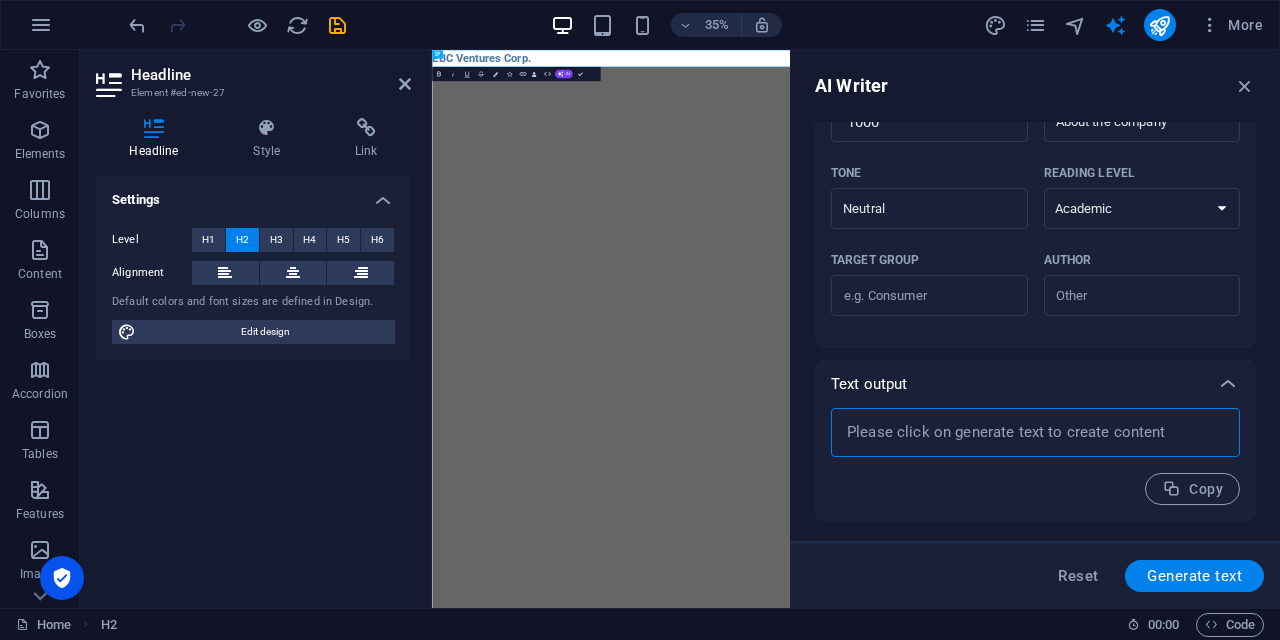 click at bounding box center [1035, 432] 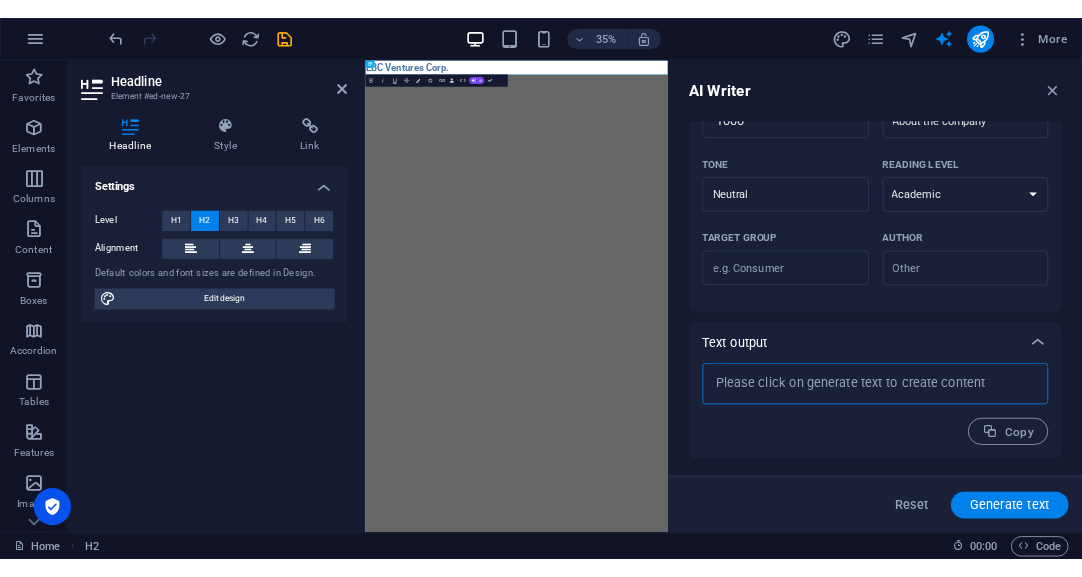 scroll, scrollTop: 0, scrollLeft: 0, axis: both 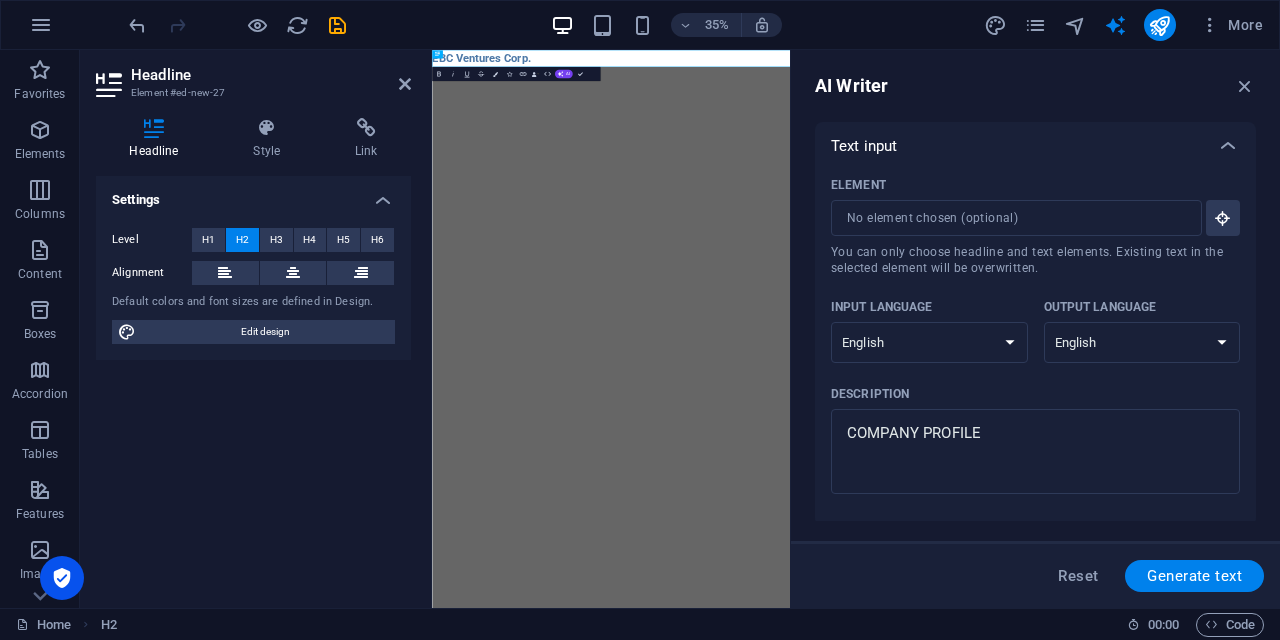 type on "x" 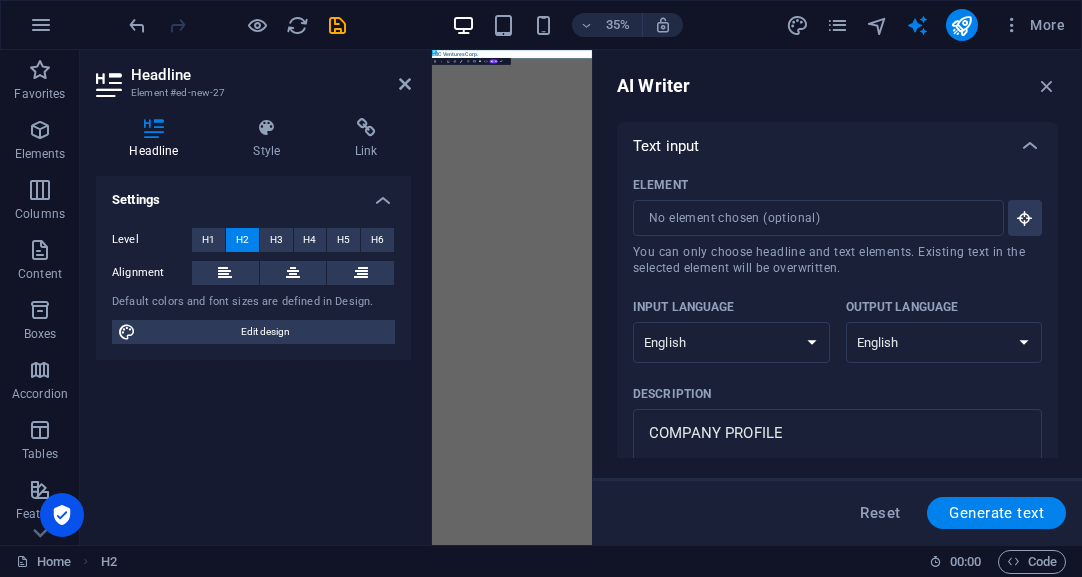 type on "x" 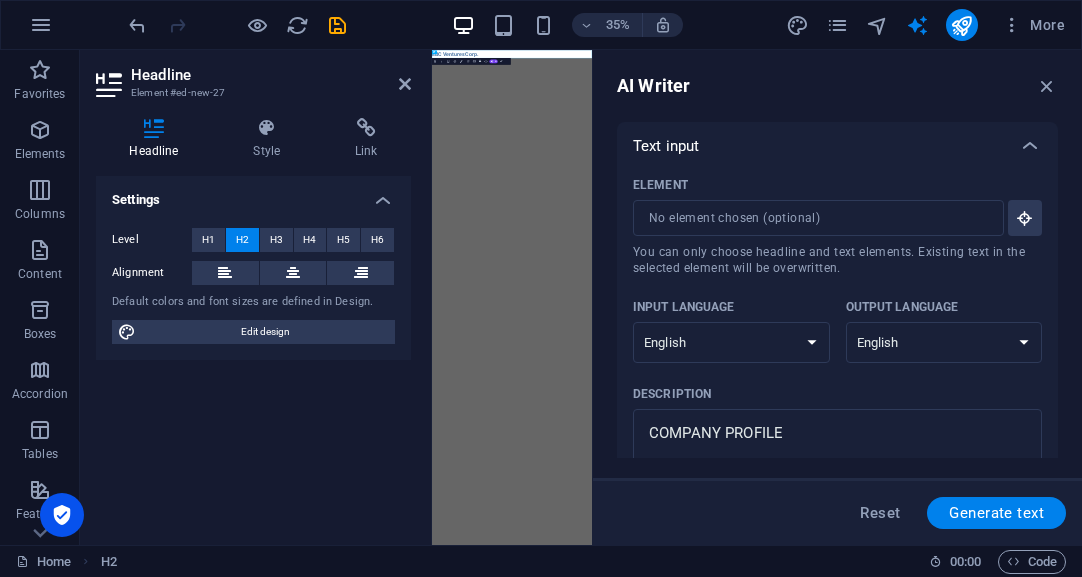 type on "x" 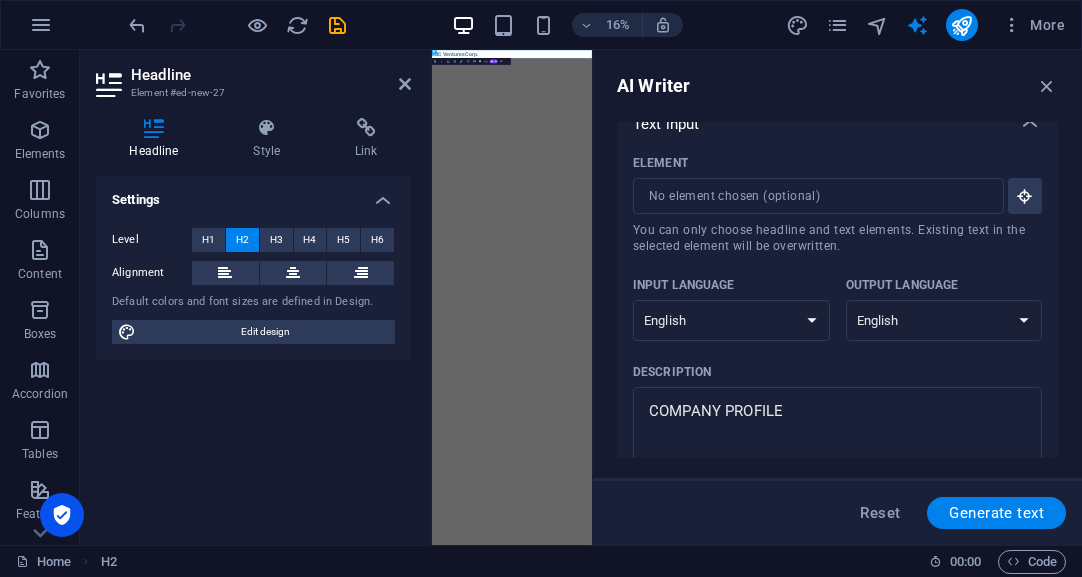 scroll, scrollTop: 54, scrollLeft: 0, axis: vertical 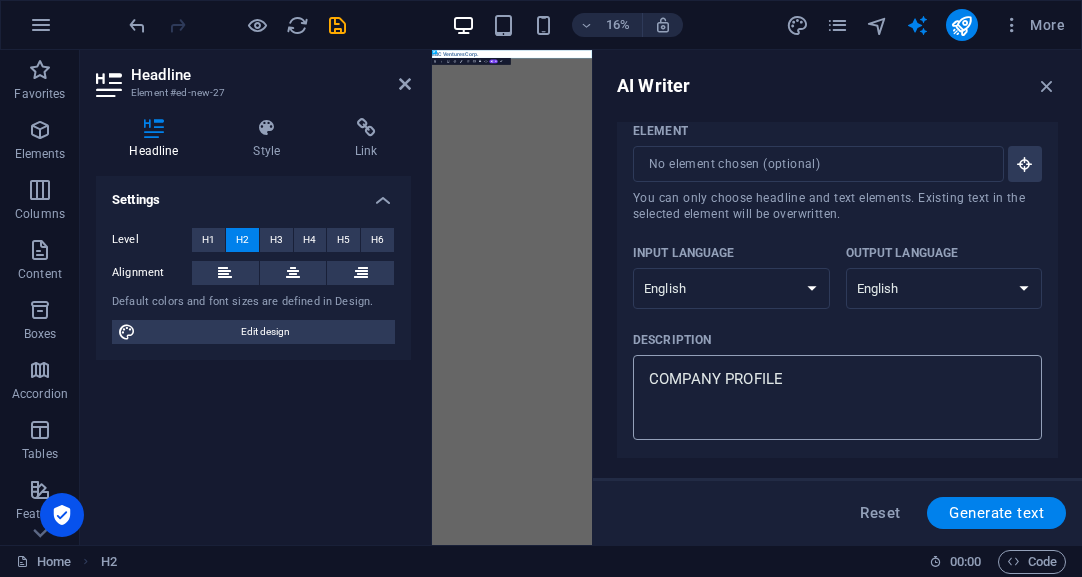 type on "x" 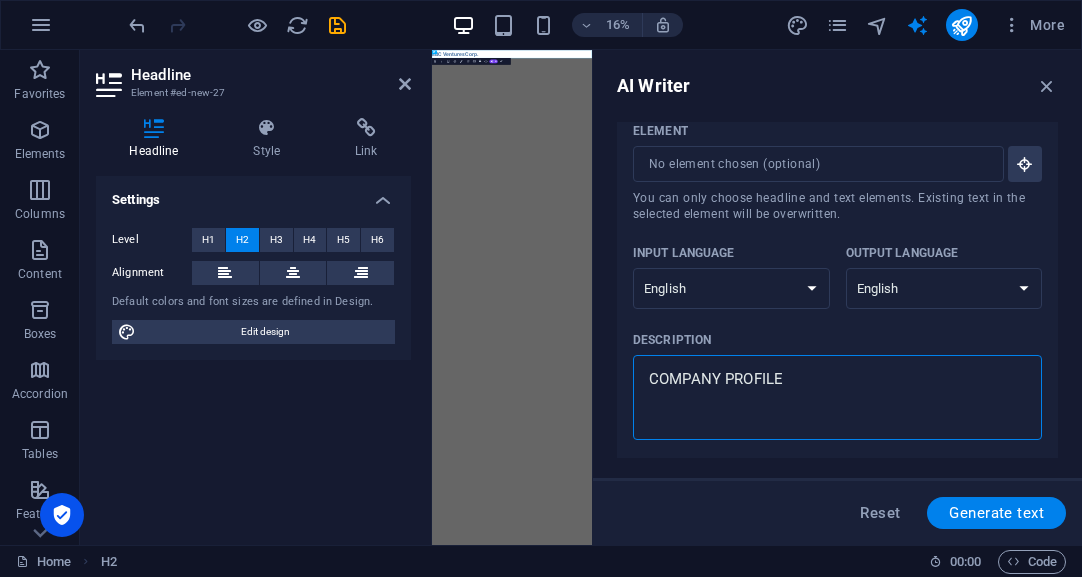 click on "COMPANY PROFILE" at bounding box center [837, 397] 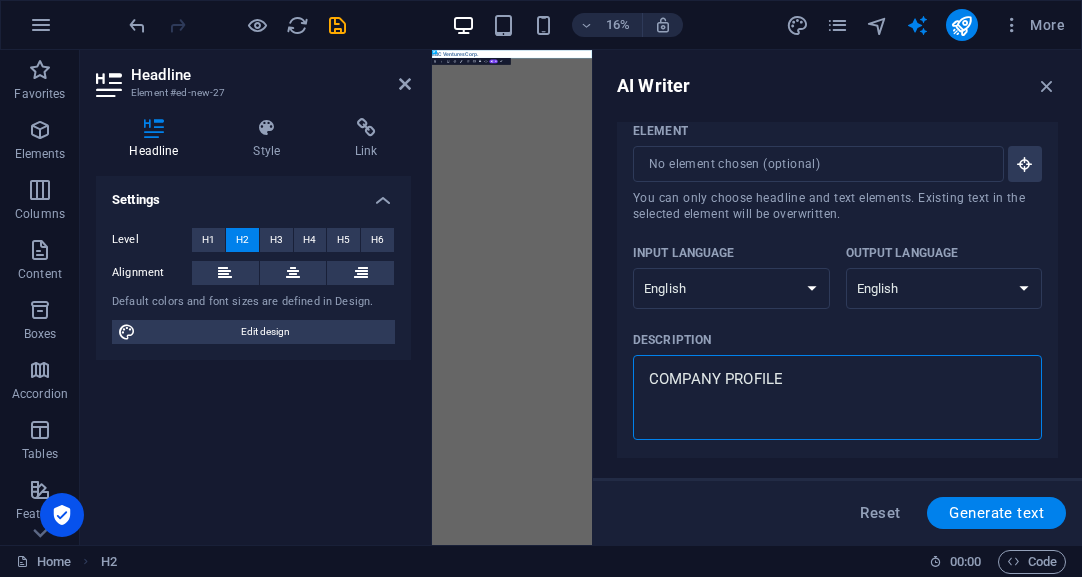 type on "COMPANY PROFILE" 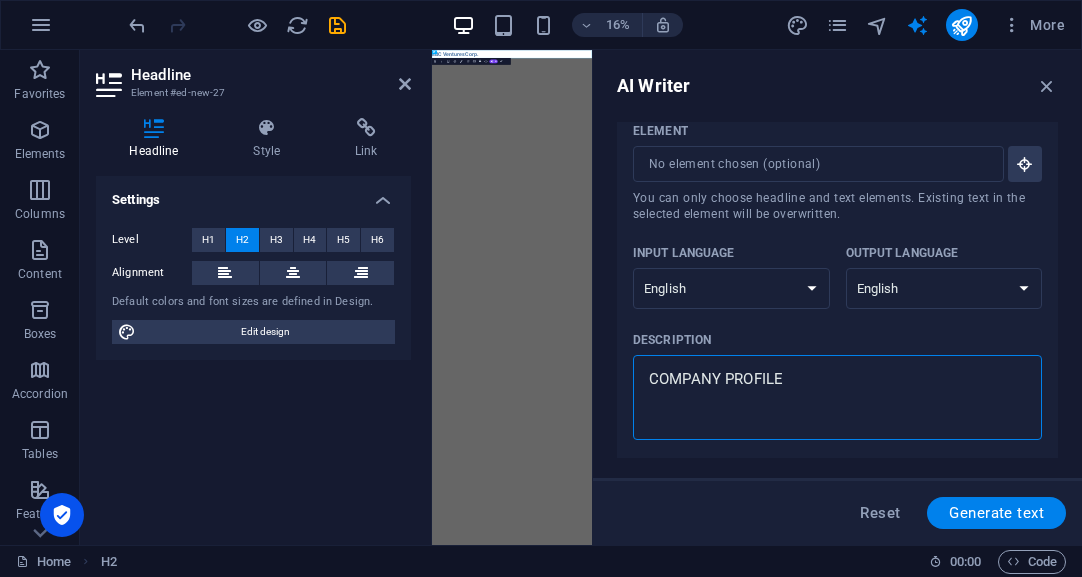 type on "x" 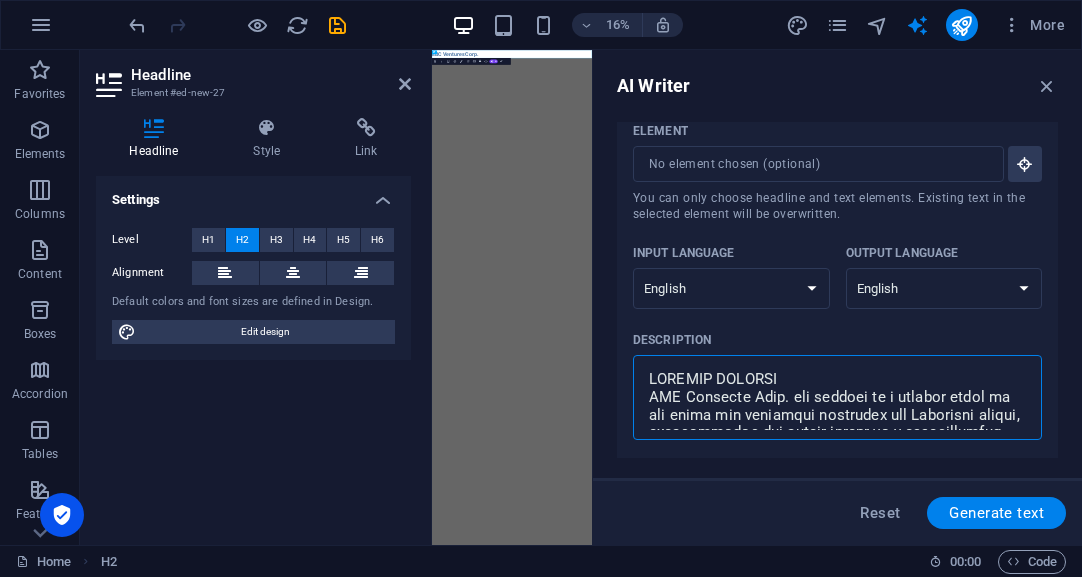 scroll, scrollTop: 1069, scrollLeft: 0, axis: vertical 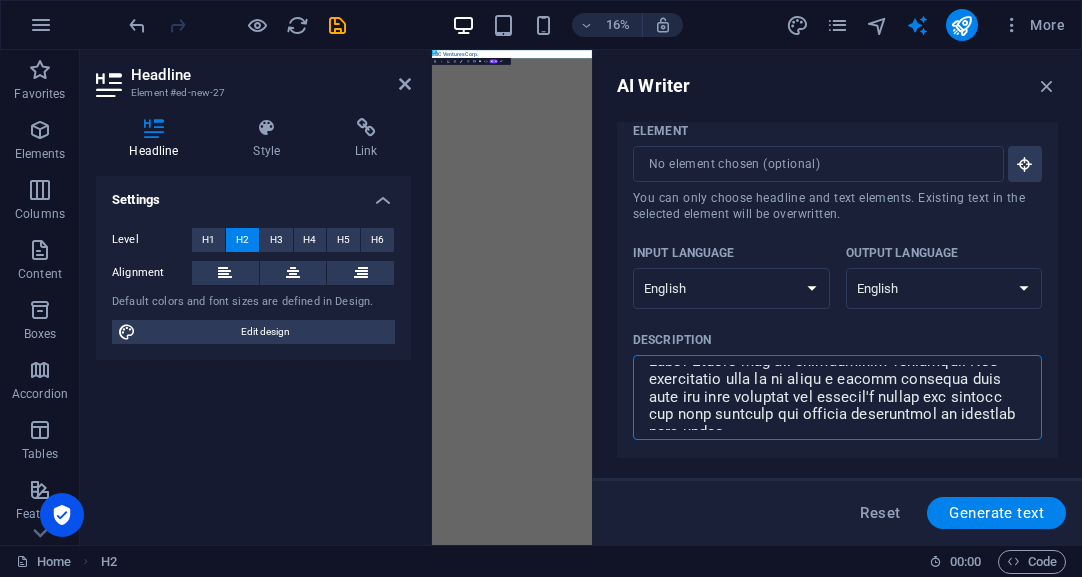 type on "COMPANY PROFILE
EBC Ventures Corp. has emerged as a dynamic force in the sales and marketing landscape for Ecobudget brands, establishing its remote office in a strategically advantageous location. Founded on July 5, 2025, the company is dedicated to bridging the gap between consumers and end-users, ensuring that the needs and preferences of both parties are met effectively. At the heart of EBC Ventures Corp.'s offerings are the Ecobudget product lines, which are meticulously designed to provide ECO-friendly, Budget-conscious, all-natural, organic, and high-quality products, services, and solutions. This commitment to sustainability is not merely a business strategy; it reflects the company's core belief in fostering relationships that are both sustainable and mutually beneficial for customers and the environment alike. The roots of EBC Ventures Corp. trace back to May 19, 2017, when it was founded by a seasoned professional with over two decades of experience in the institutional sales industry. The found..." 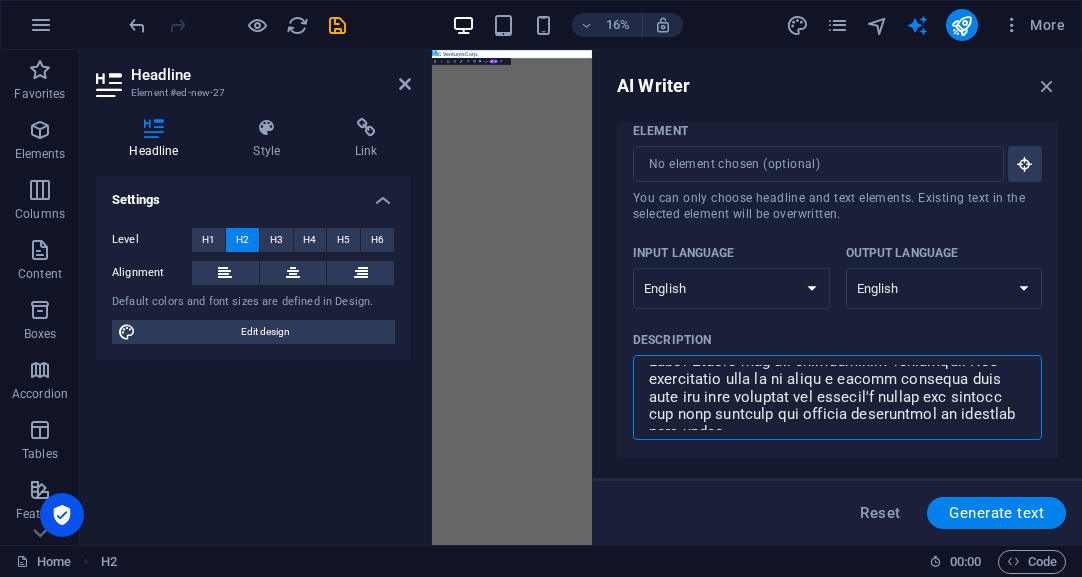type on "x" 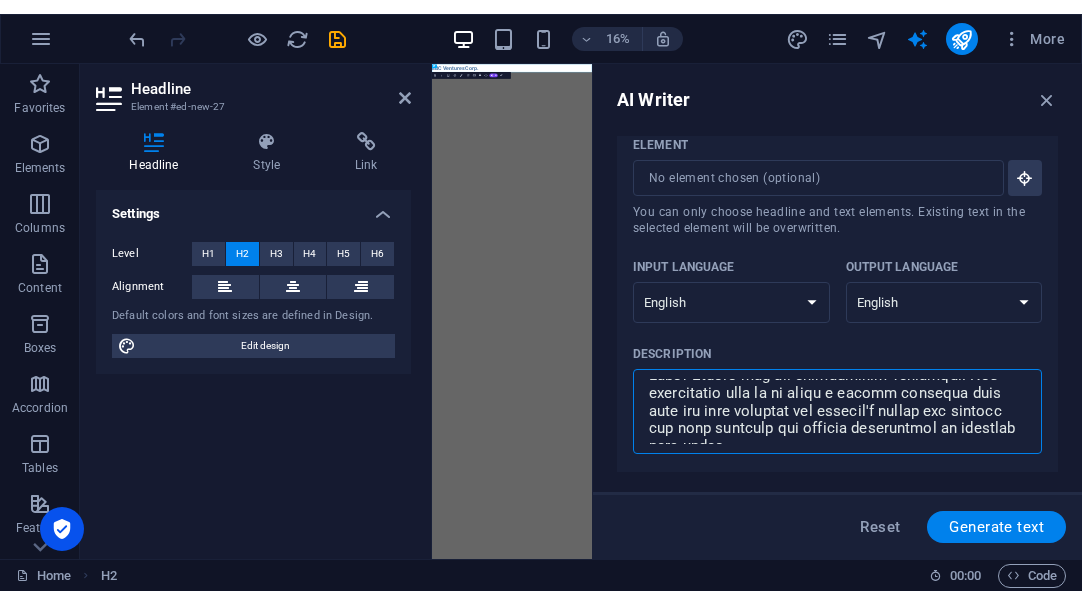 scroll, scrollTop: 1052, scrollLeft: 0, axis: vertical 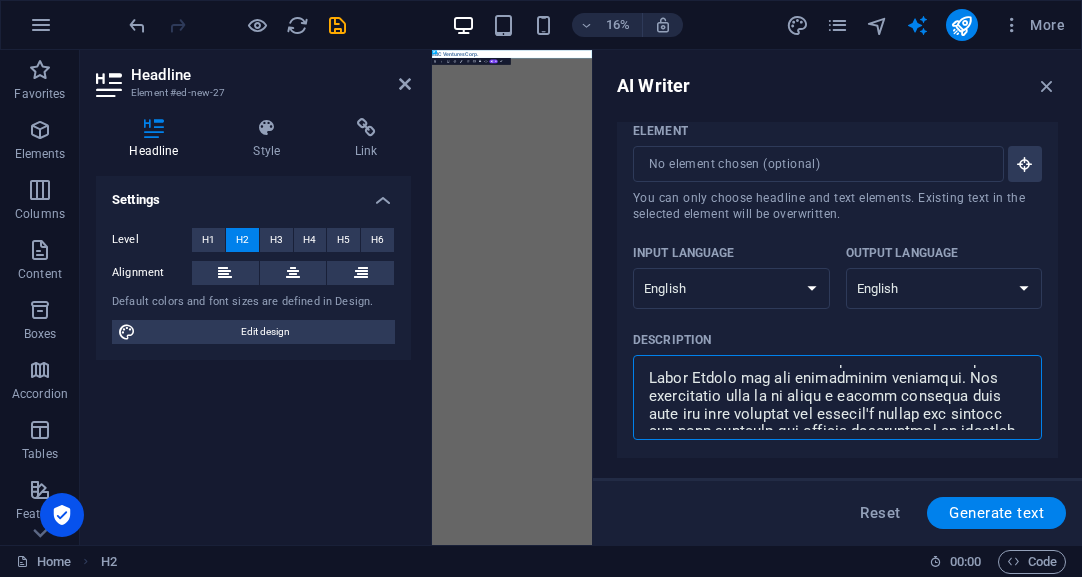 type on "COMPANY PROFILE
EBC Ventures Corp. has emerged as a dynamic force in the sales and marketing landscape for Ecobudget brands, establishing its remote office in a strategically advantageous location. Founded on July 5, 2025, the company is dedicated to bridging the gap between consumers and end-users, ensuring that the needs and preferences of both parties are met effectively. At the heart of EBC Ventures Corp.'s offerings are the Ecobudget product lines, which are meticulously designed to provide ECO-friendly, Budget-conscious, all-natural, organic, and high-quality products, services, and solutions. This commitment to sustainability is not merely a business strategy; it reflects the company's core belief in fostering relationships that are both sustainable and mutually beneficial for customers and the environment alike. The roots of EBC Ventures Corp. trace back to May 19, 2017, when it was founded by a seasoned professional with over two decades of experience in the institutional sales industry. The found..." 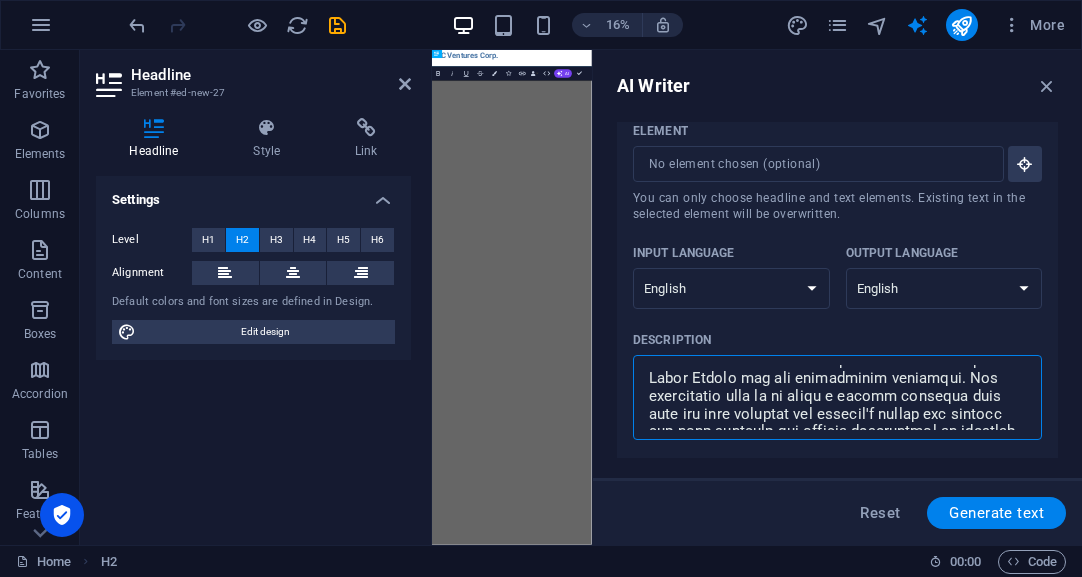 type on "x" 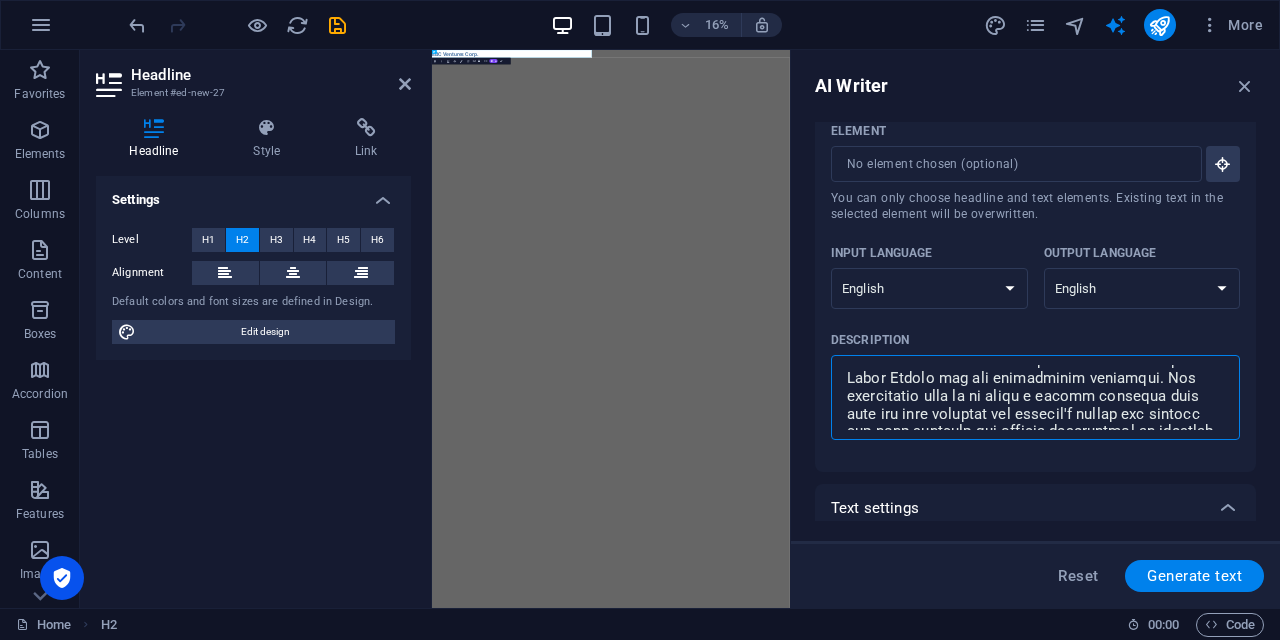 type on "x" 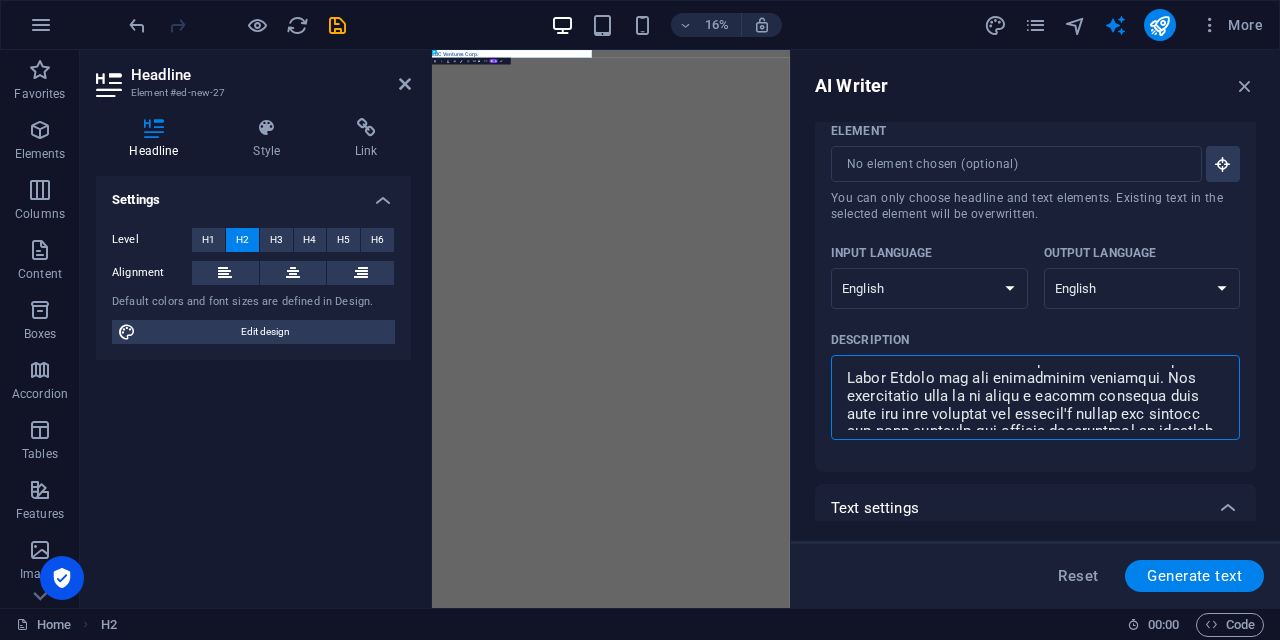 type on "x" 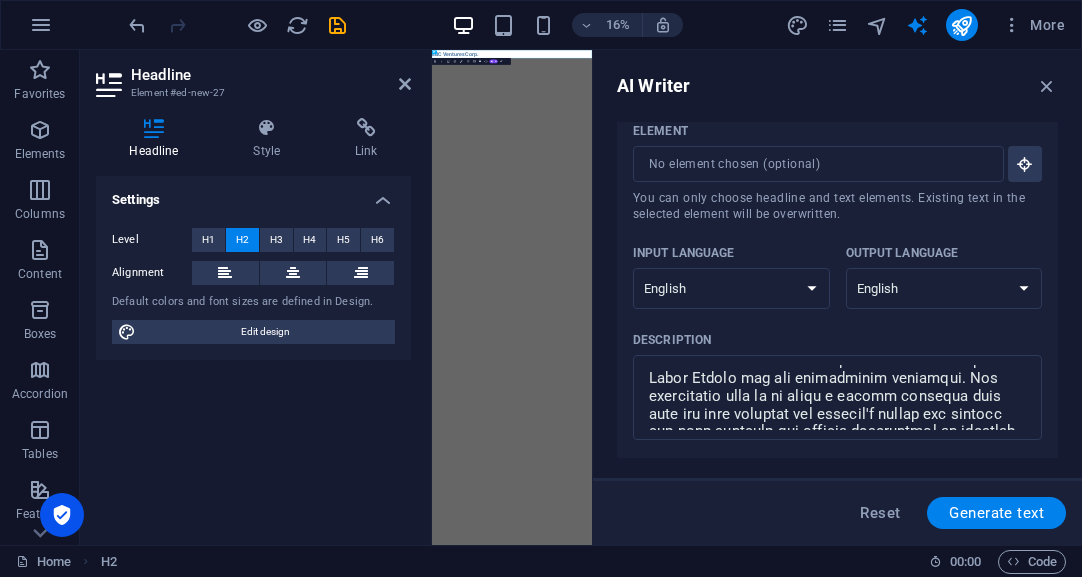 type on "x" 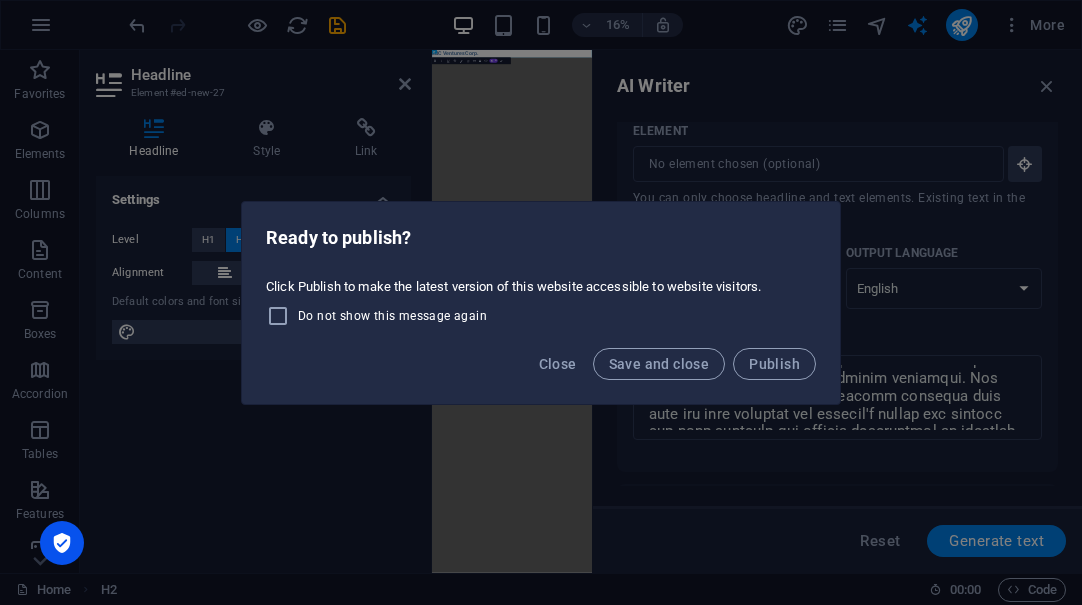 type on "x" 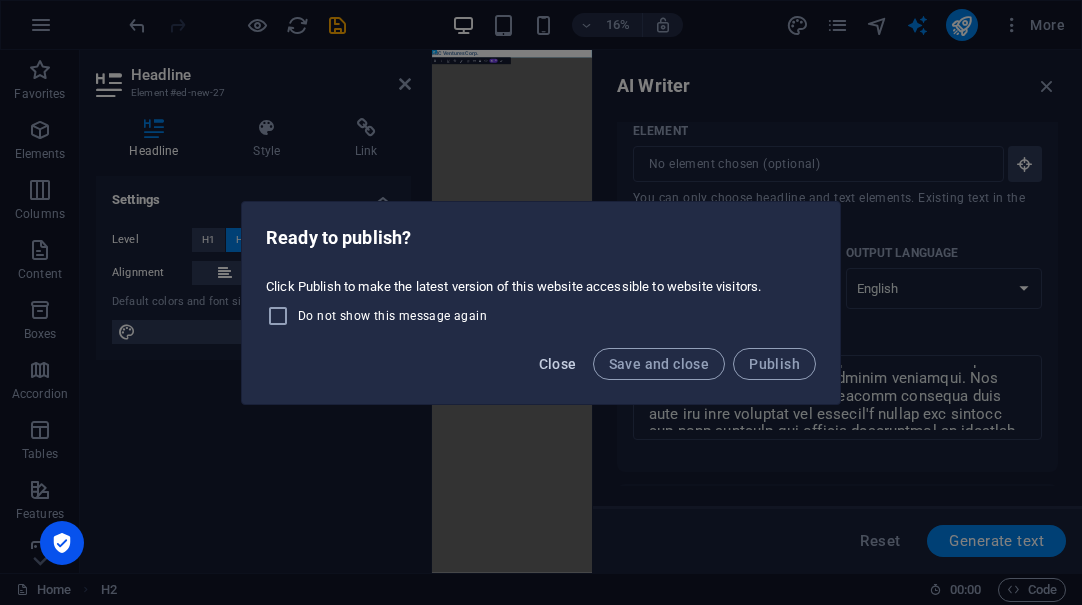 click on "Close" at bounding box center [558, 364] 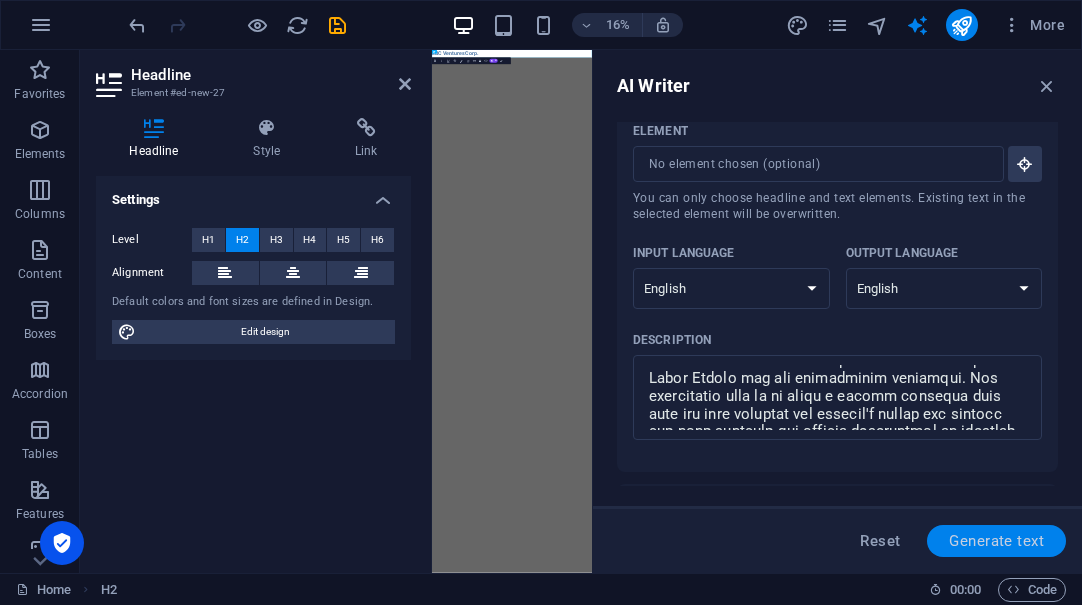 click on "Generate text" at bounding box center (996, 541) 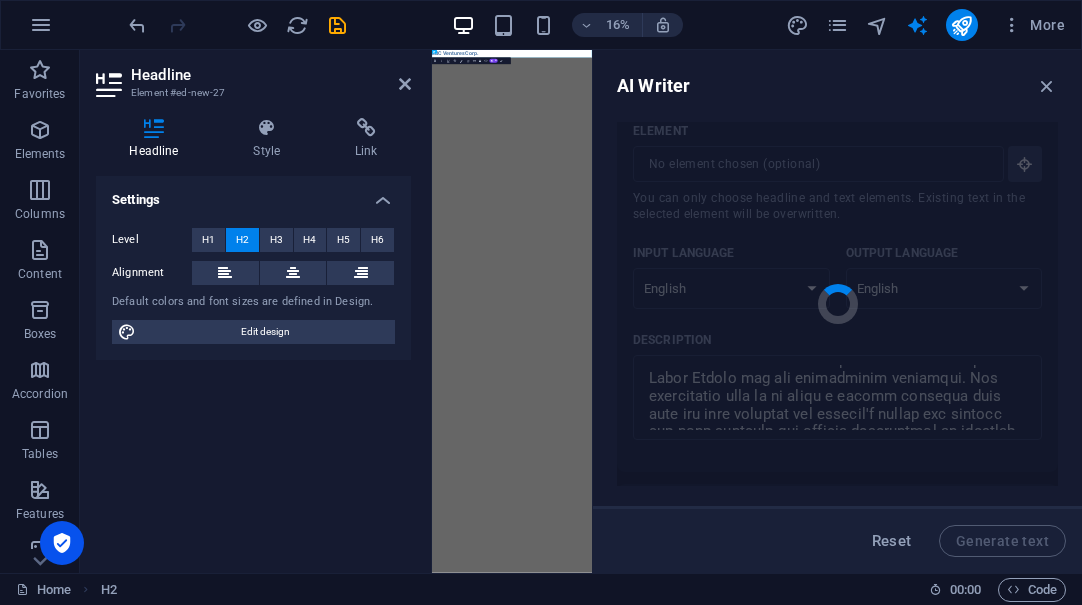 type on "x" 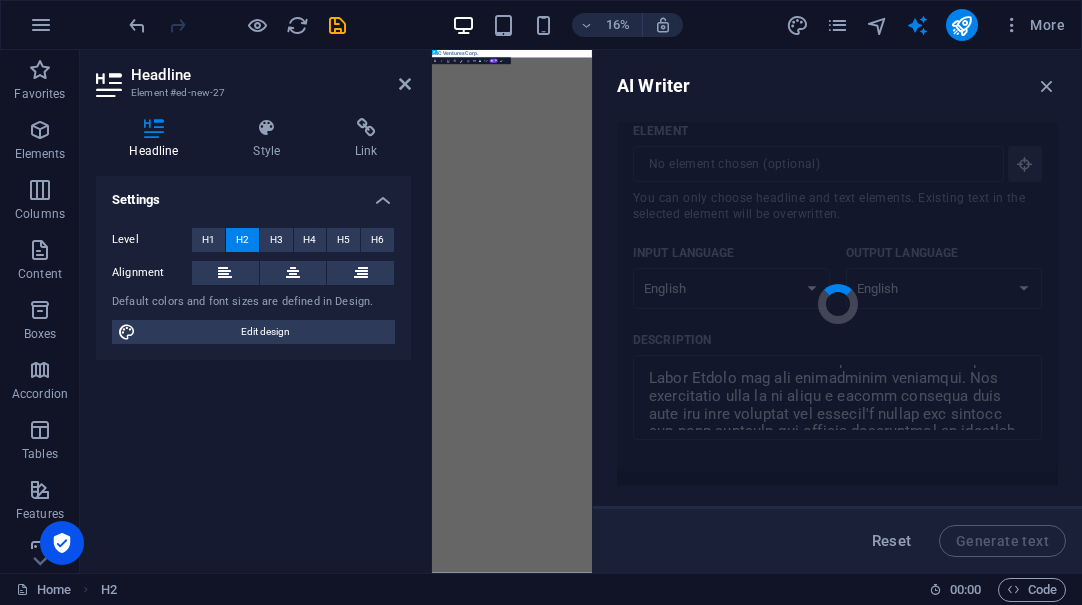 type on "**About EBC Ventures Corp.**
EBC Ventures Corp. stands at the intersection of innovation and sustainability within the sales and marketing domain, dedicated to enhancing consumer relationships through its eco-friendly Ecobudget brands. Established on July 5, 2025, this company has quickly positioned itself as a pivotal player in the market landscape, with a remote office strategically located for optimal outreach and operations.
The inception of EBC Ventures Corp. was inspired by its founder's extensive background in institutional sales, which spans over two decades. Transitioning from a corporate environment, the founder envisioned a company that not only prioritizes financial triumph but also champions environmental sustainability. This foundational philosophy translates into the meticulous design of the company's offerings, which include a range of ECO-friendly, budget-conscious, all-natural, organic, and high-quality products and services. By placing sustainability at the forefront, EBC Ventures Corp..." 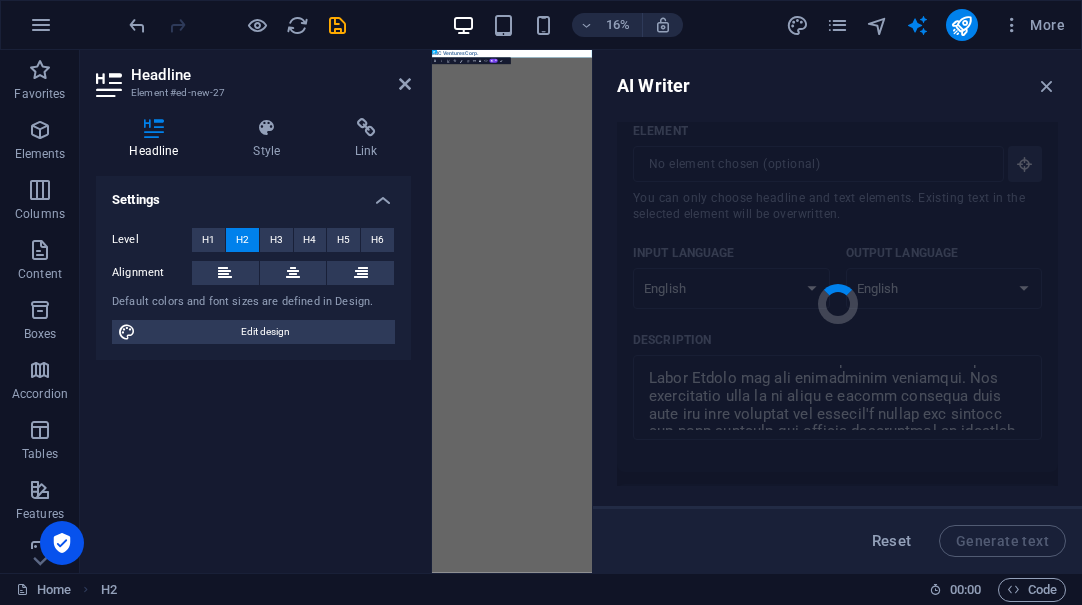 type on "x" 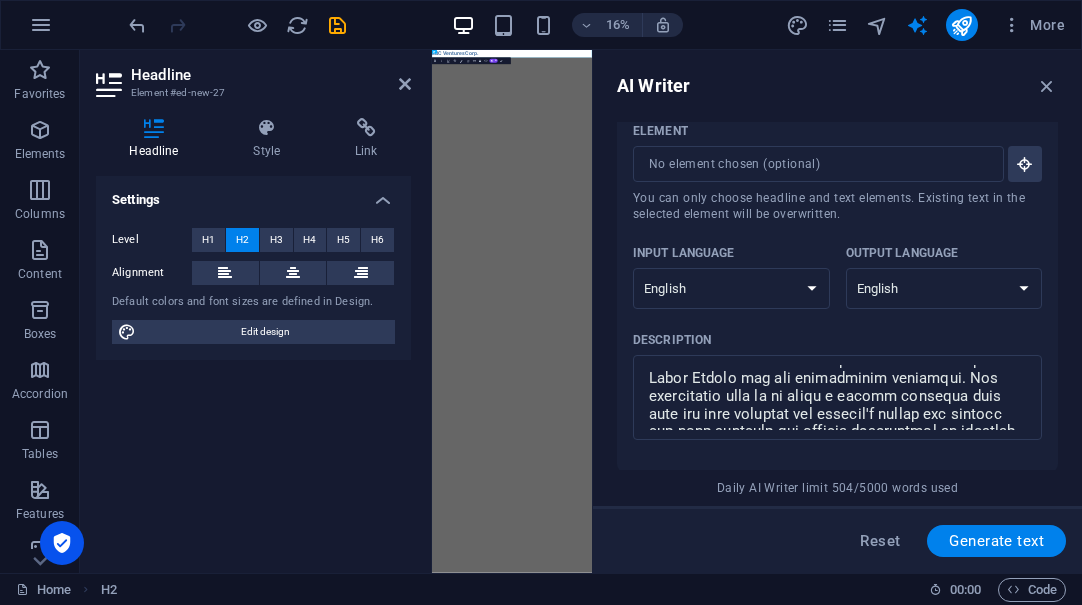 scroll, scrollTop: 1035, scrollLeft: 0, axis: vertical 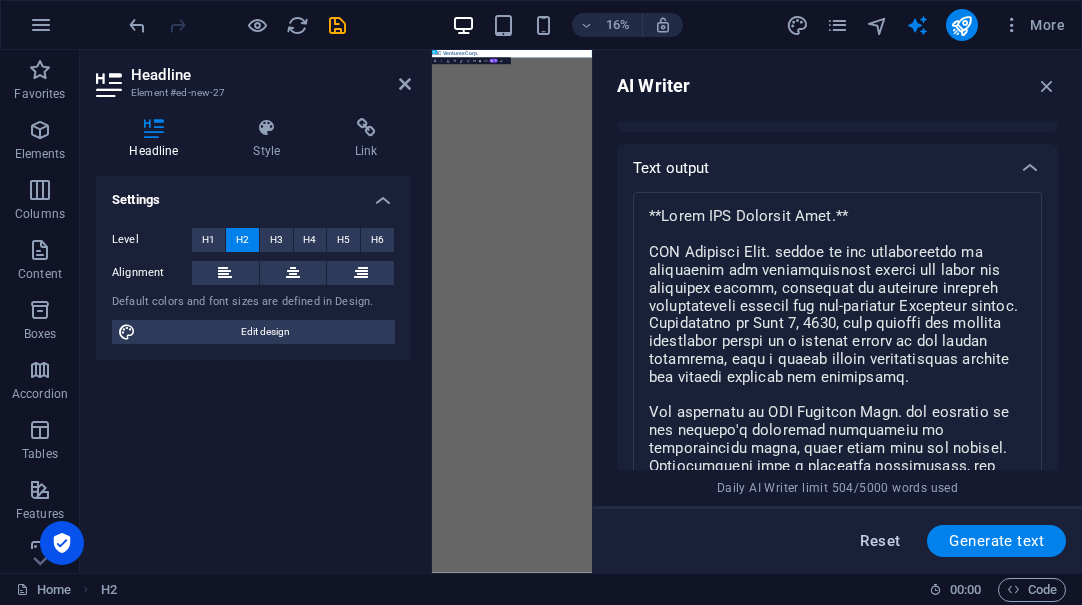 click on "Reset" at bounding box center (880, 541) 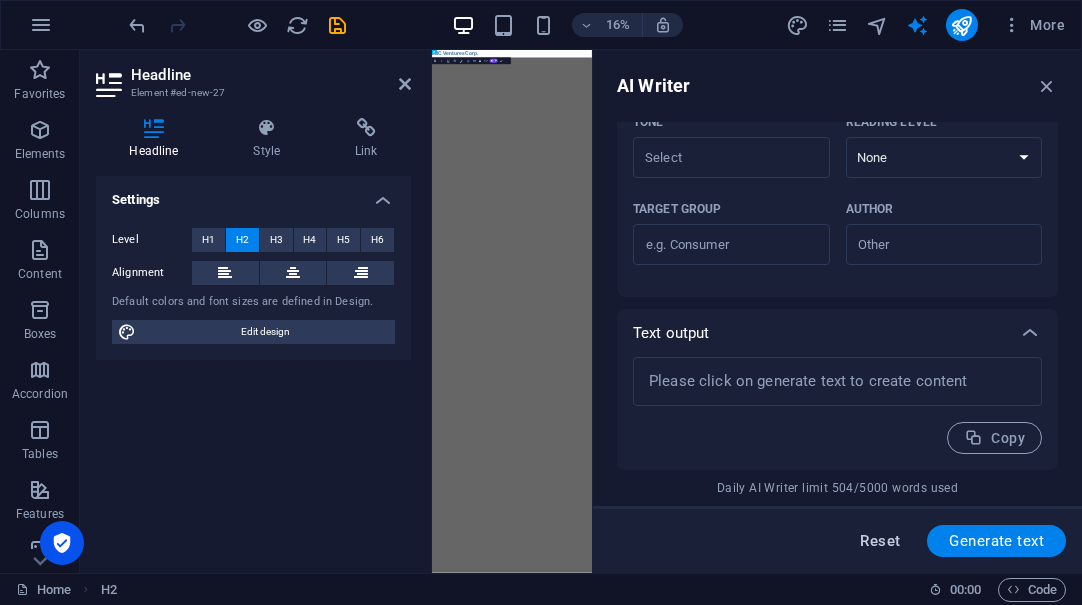 scroll, scrollTop: 0, scrollLeft: 0, axis: both 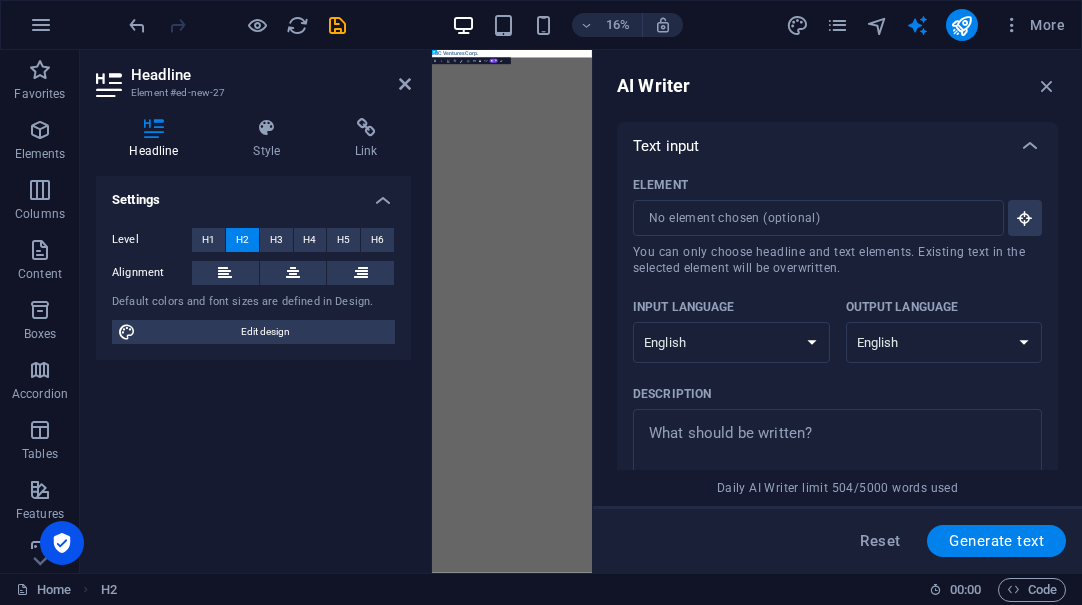 click on "Settings Level H1 H2 H3 H4 H5 H6 Alignment Default colors and font sizes are defined in Design. Edit design" at bounding box center [253, 366] 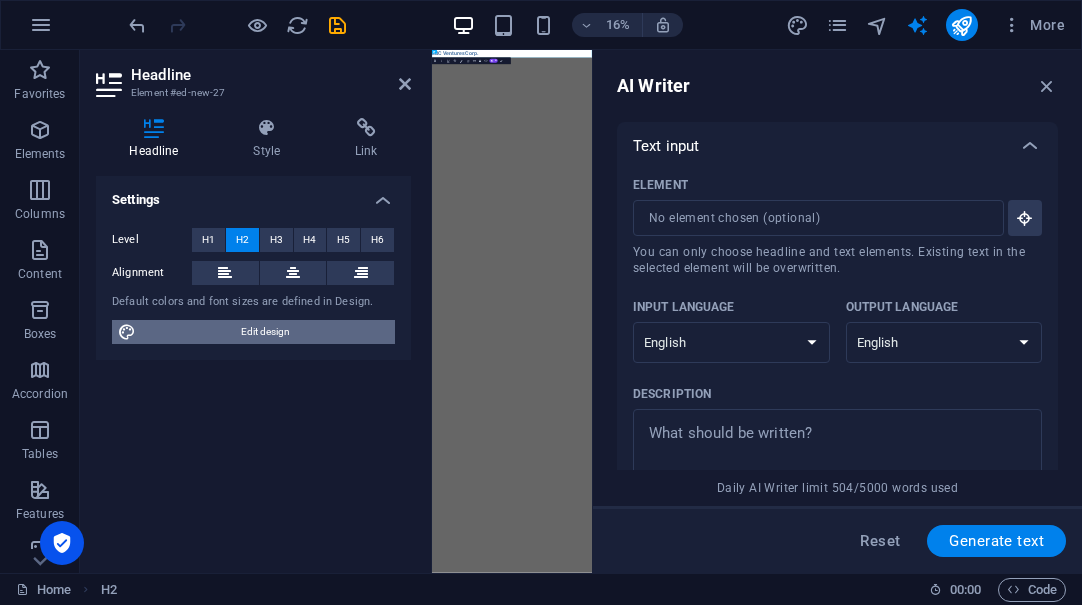 click on "Edit design" at bounding box center [265, 332] 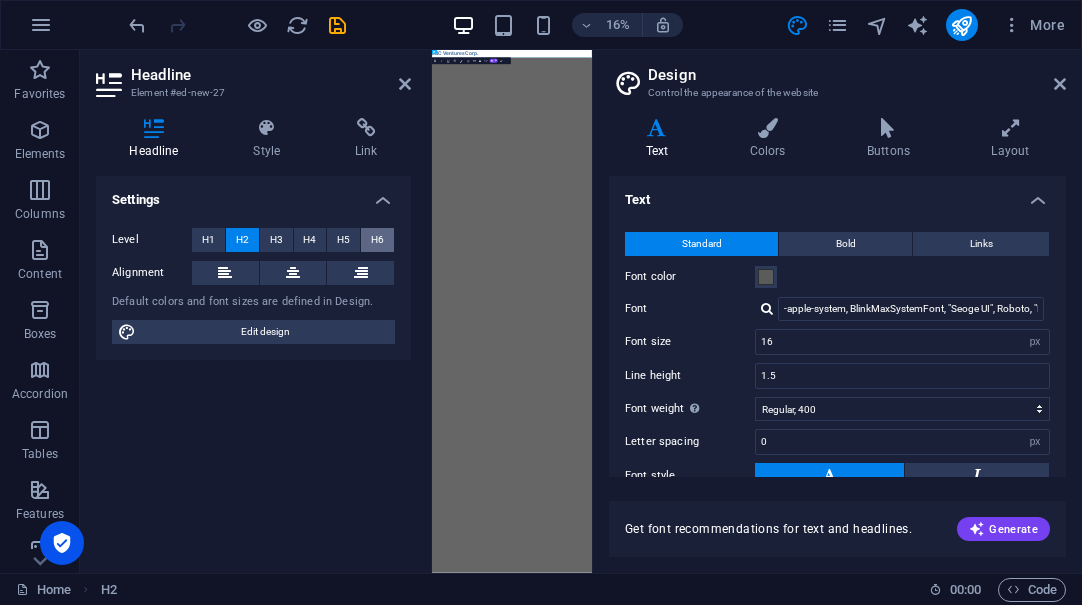 click on "H6" at bounding box center (377, 240) 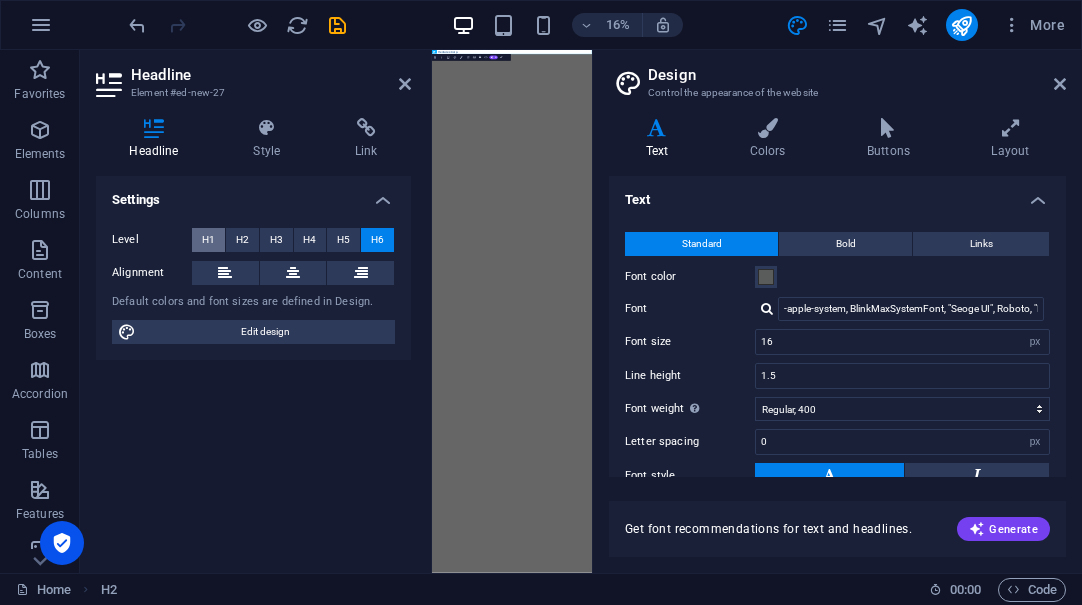 click on "H1" at bounding box center [208, 240] 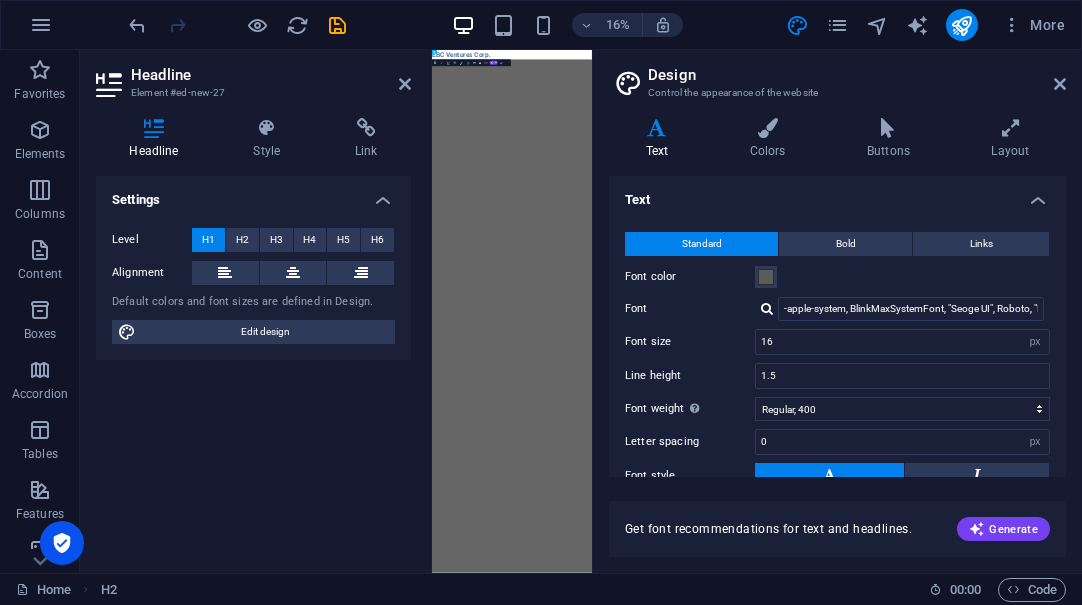 click on "Skip to main content
EBC Ventures Corp." at bounding box center (920, 80) 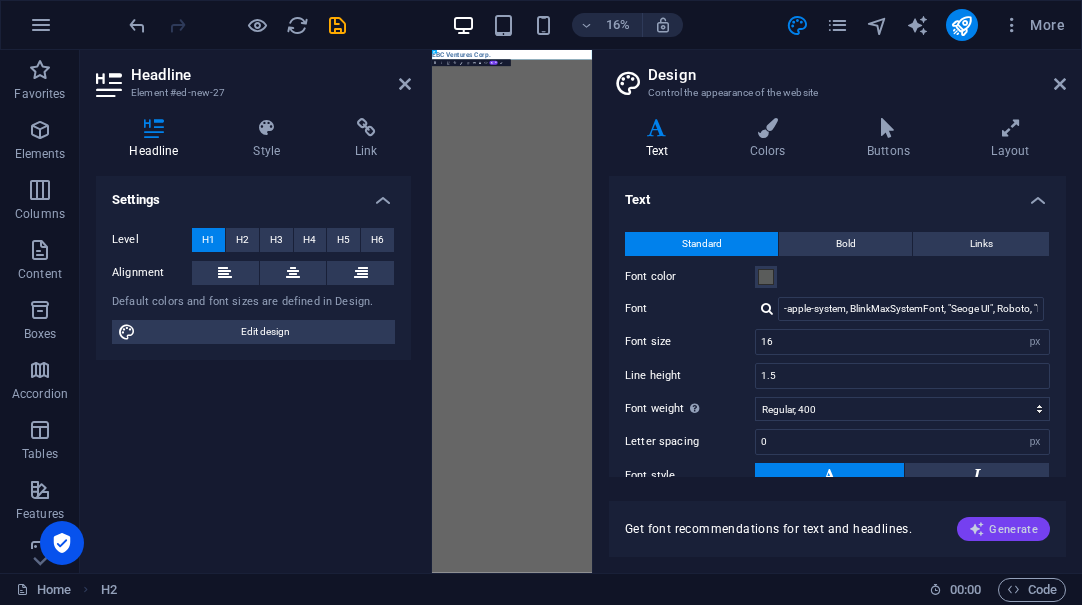 click on "Generate" at bounding box center (1003, 529) 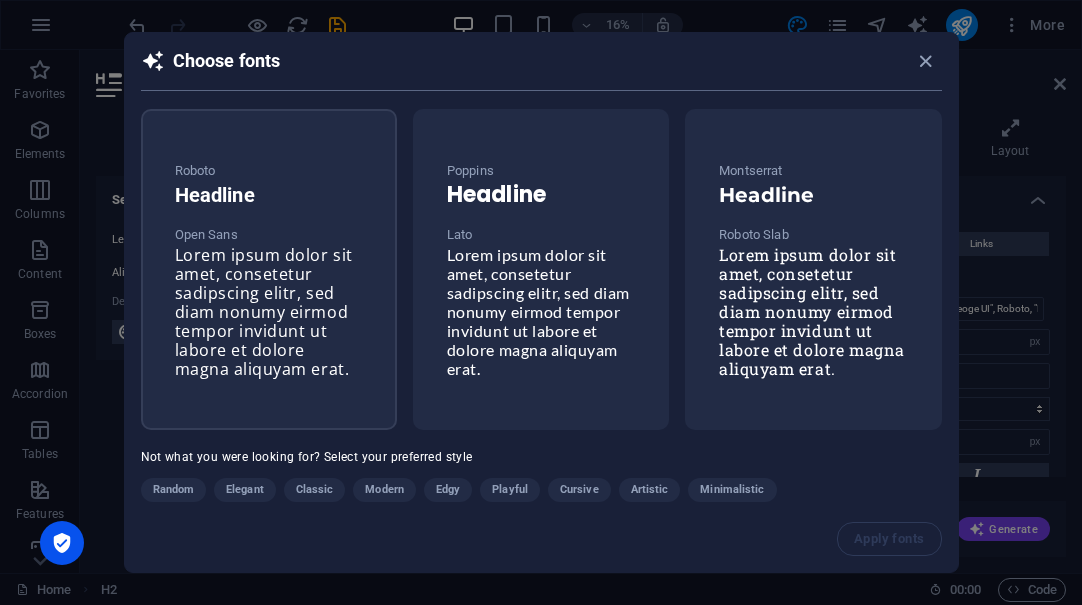 click on "Open Sans" at bounding box center (269, 235) 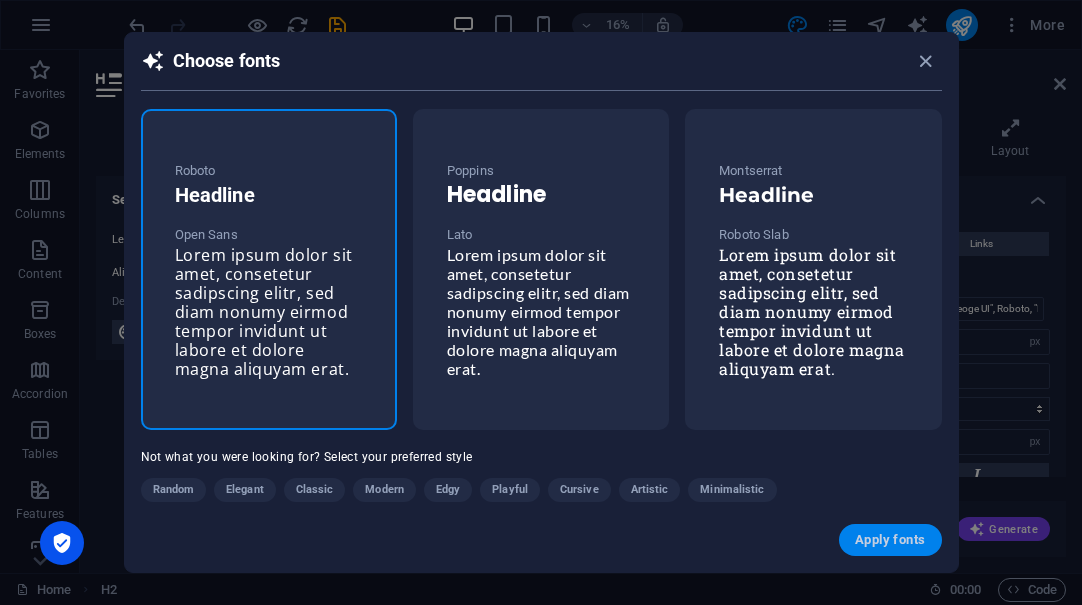 click on "Apply fonts" at bounding box center (890, 540) 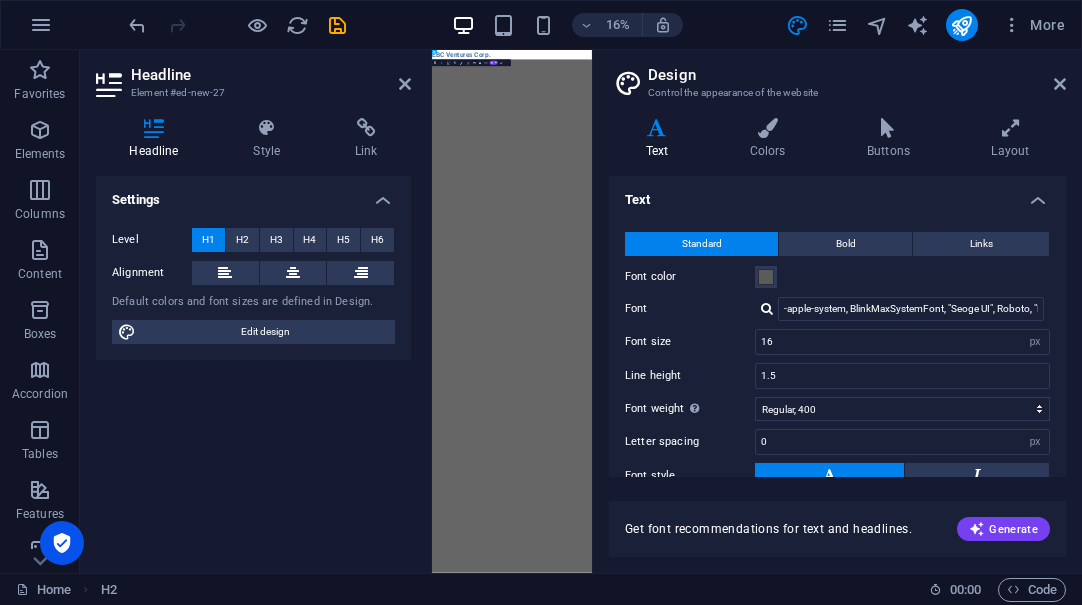 type on "Open Sans" 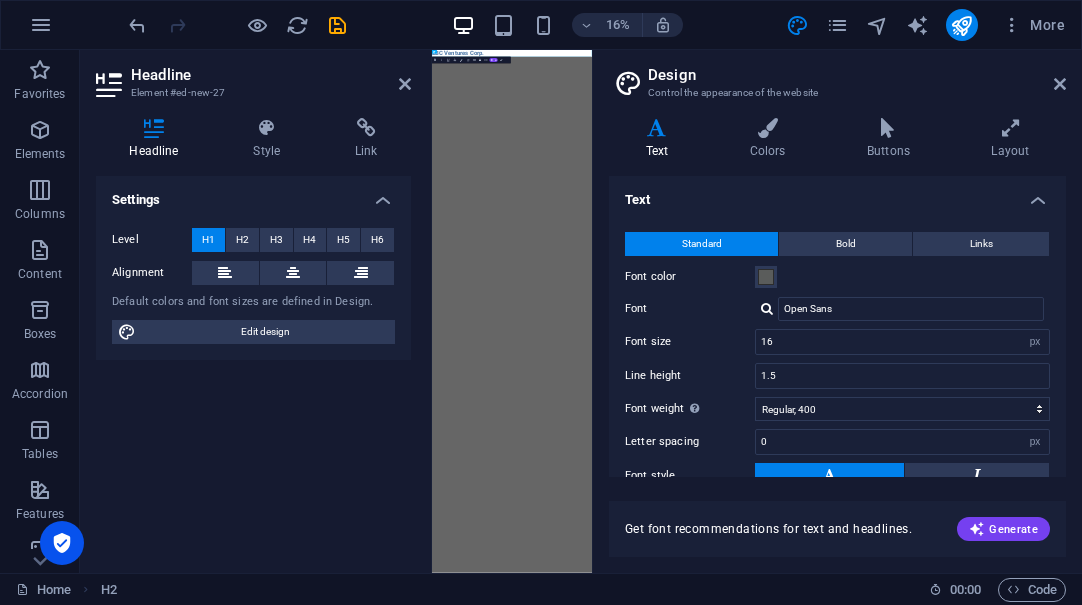 scroll, scrollTop: 0, scrollLeft: 4, axis: horizontal 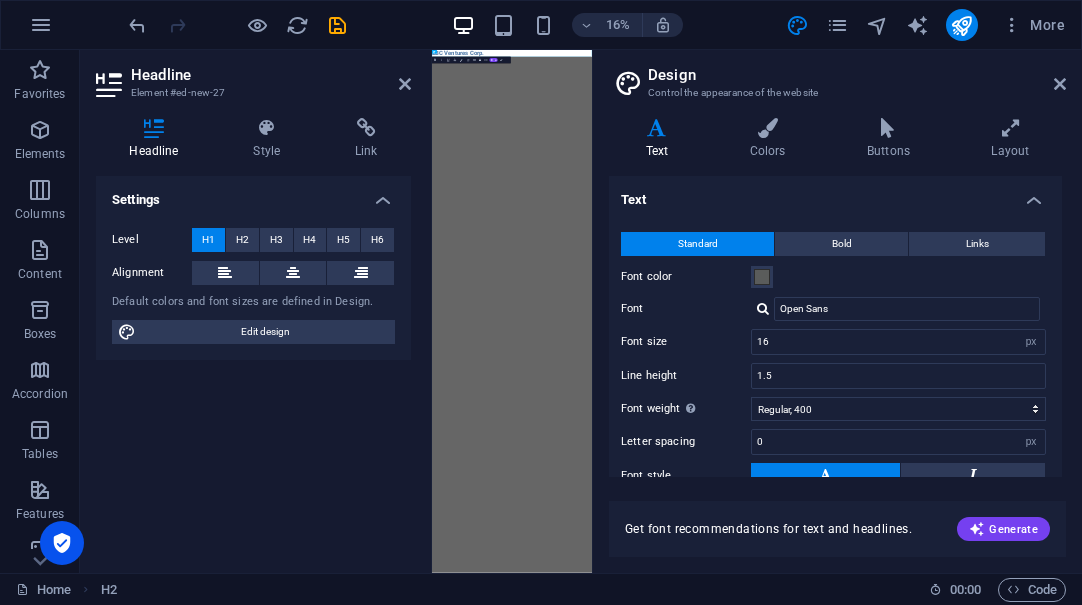 drag, startPoint x: 1061, startPoint y: 267, endPoint x: 1072, endPoint y: 378, distance: 111.54372 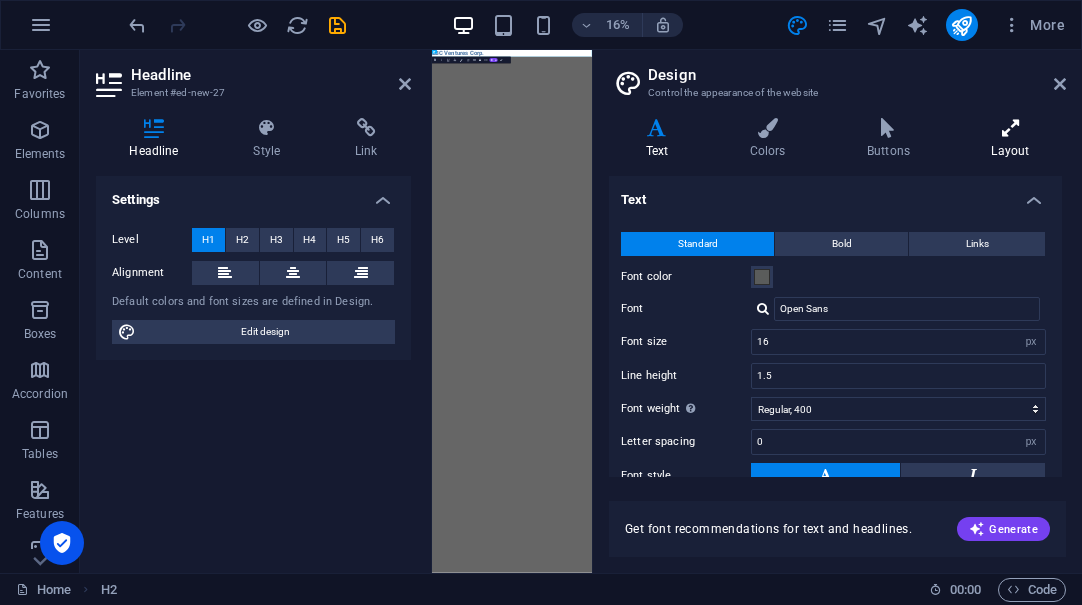 click at bounding box center [1010, 128] 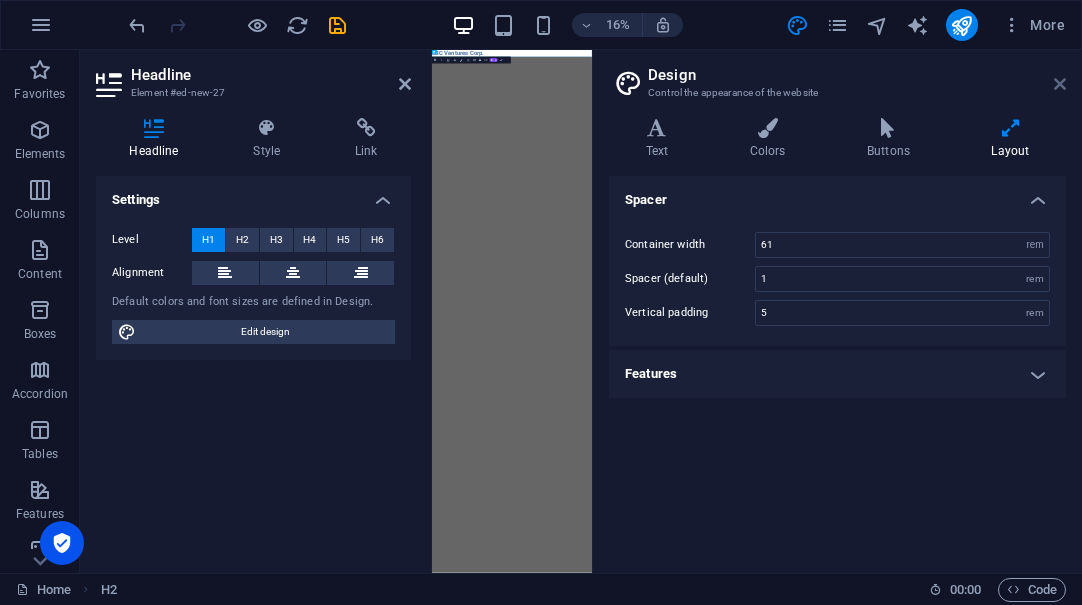 click at bounding box center (1060, 84) 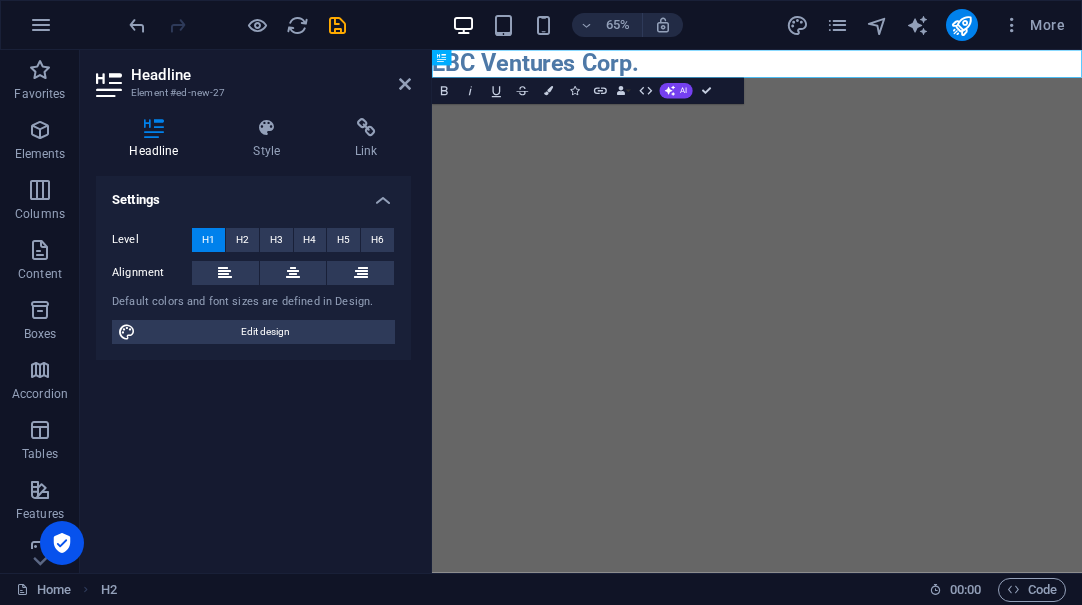 click on "Skip to main content
EBC Ventures Corp." at bounding box center (932, 71) 